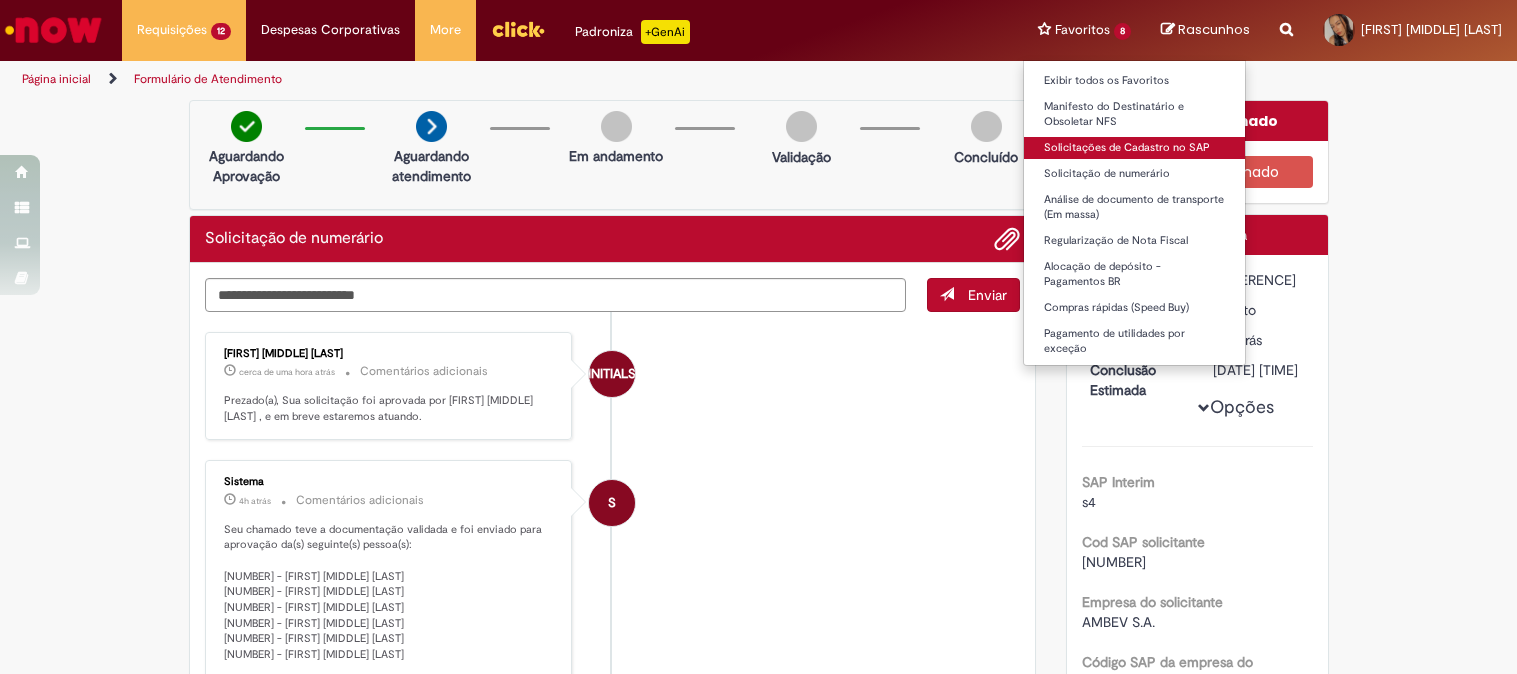 scroll, scrollTop: 0, scrollLeft: 0, axis: both 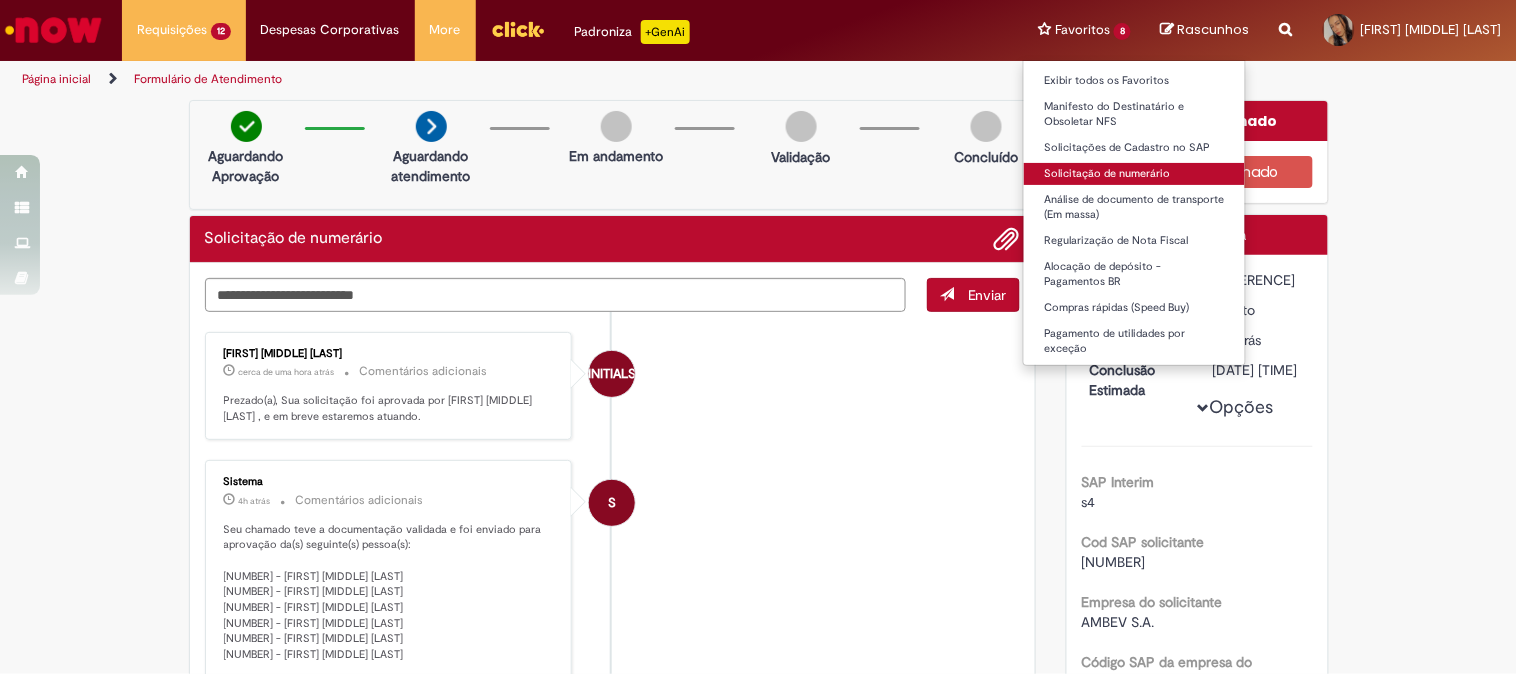 click on "Solicitação de numerário" at bounding box center [1134, 174] 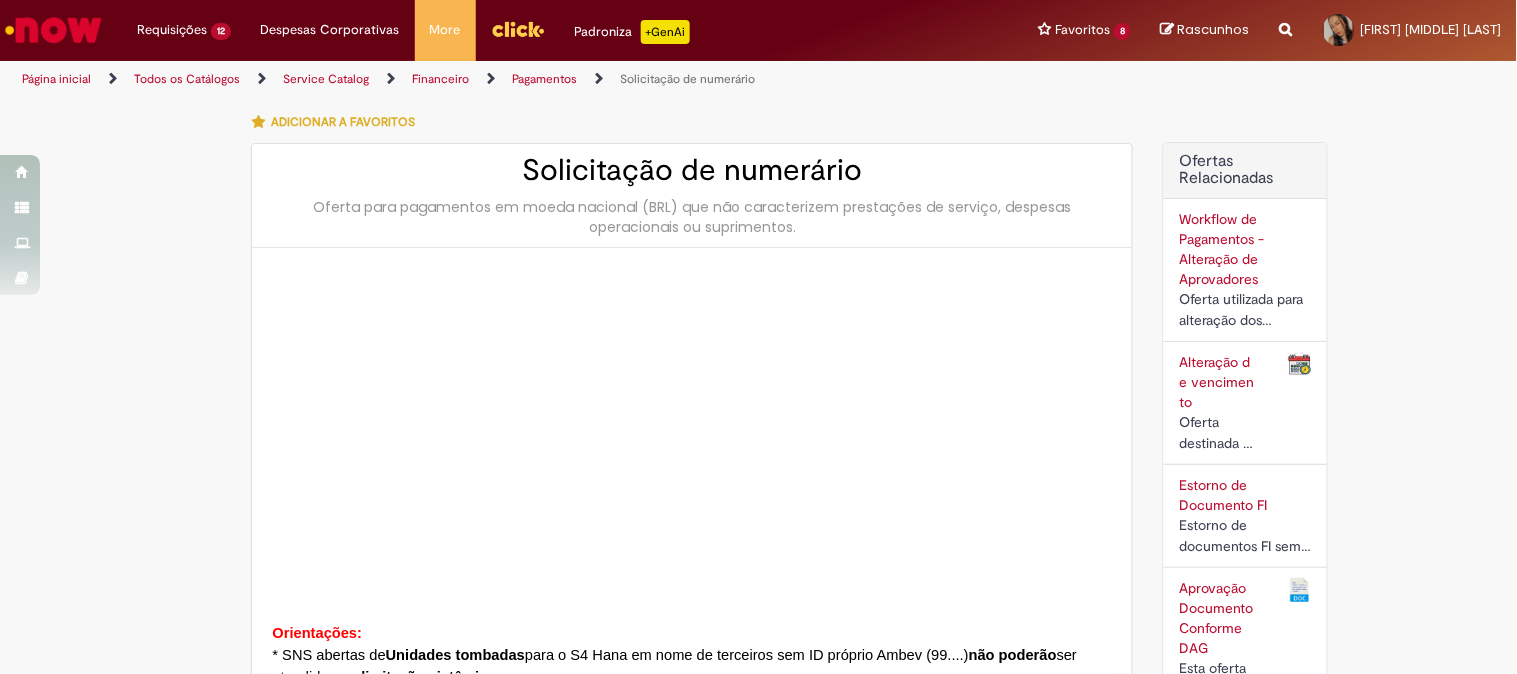 type on "********" 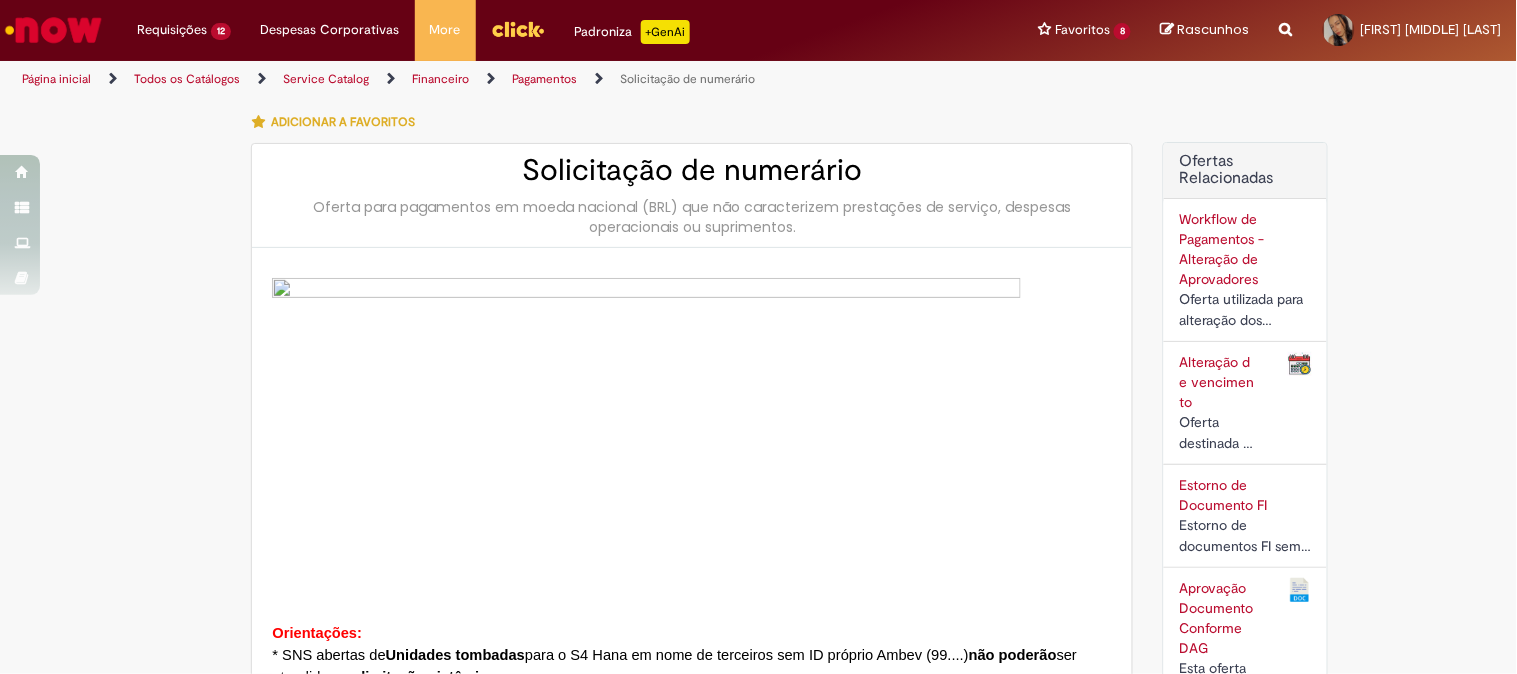 type on "**********" 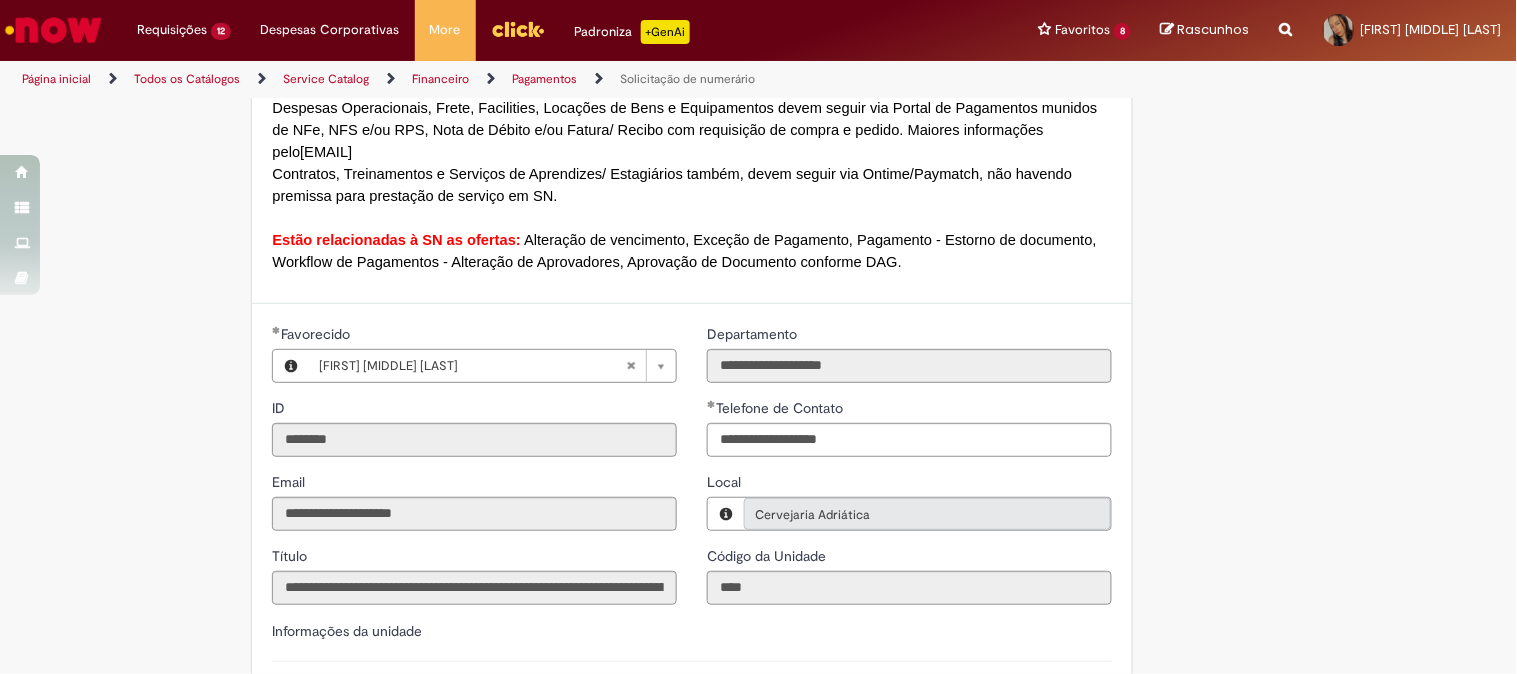 scroll, scrollTop: 2000, scrollLeft: 0, axis: vertical 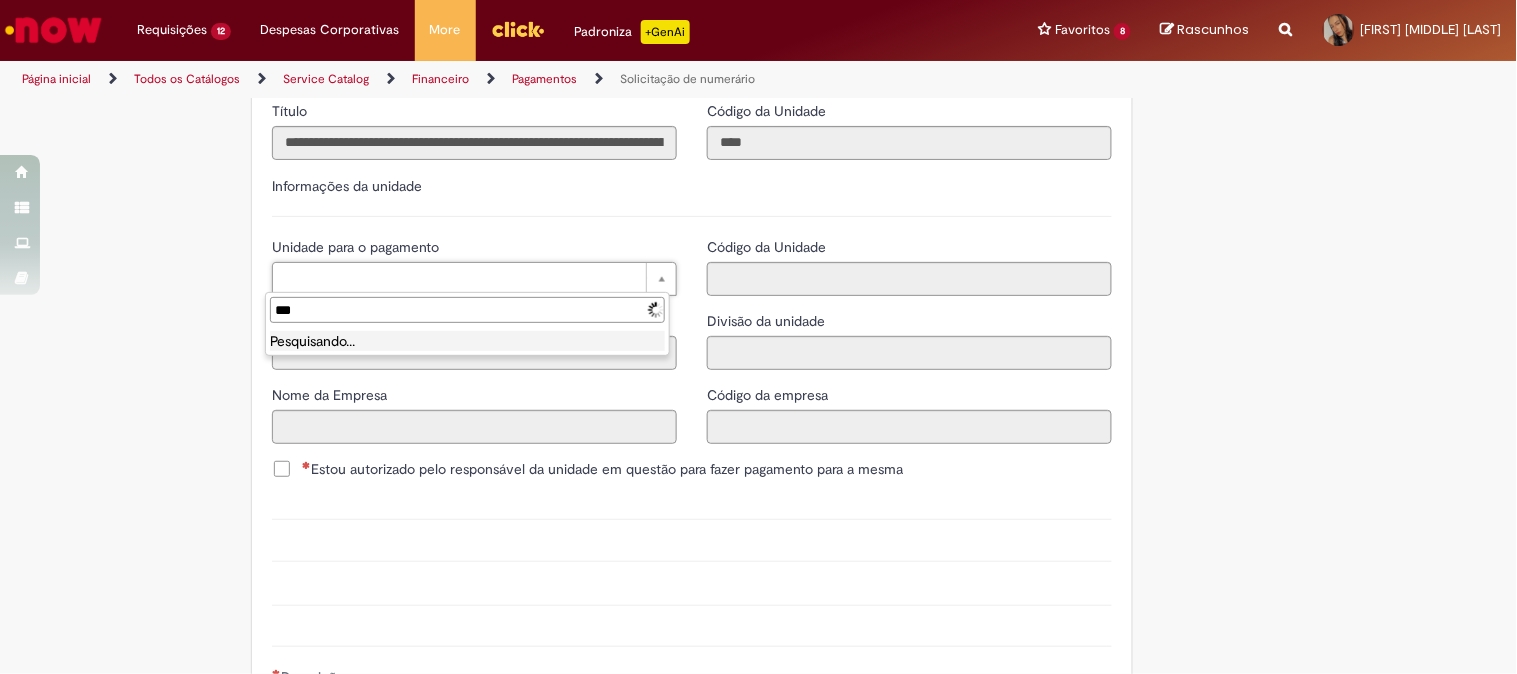 type on "****" 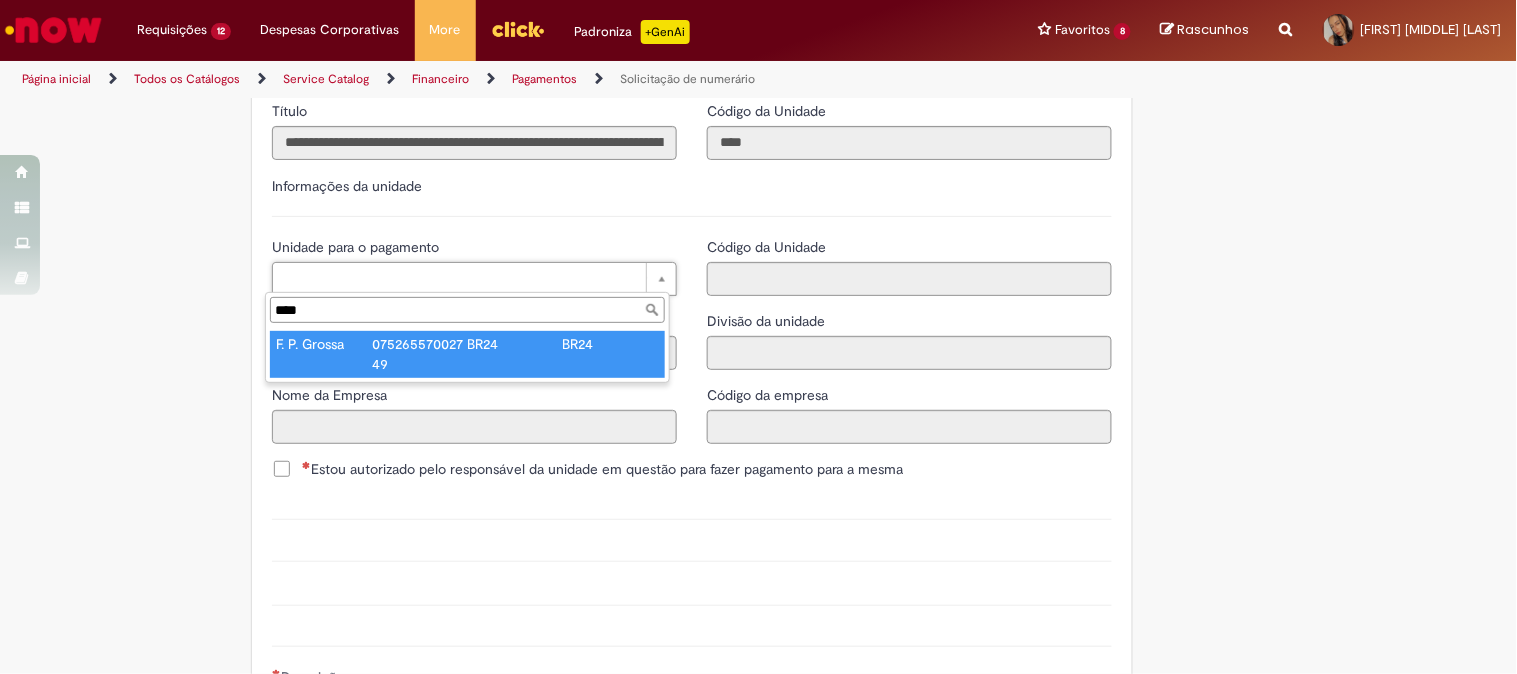 type on "**********" 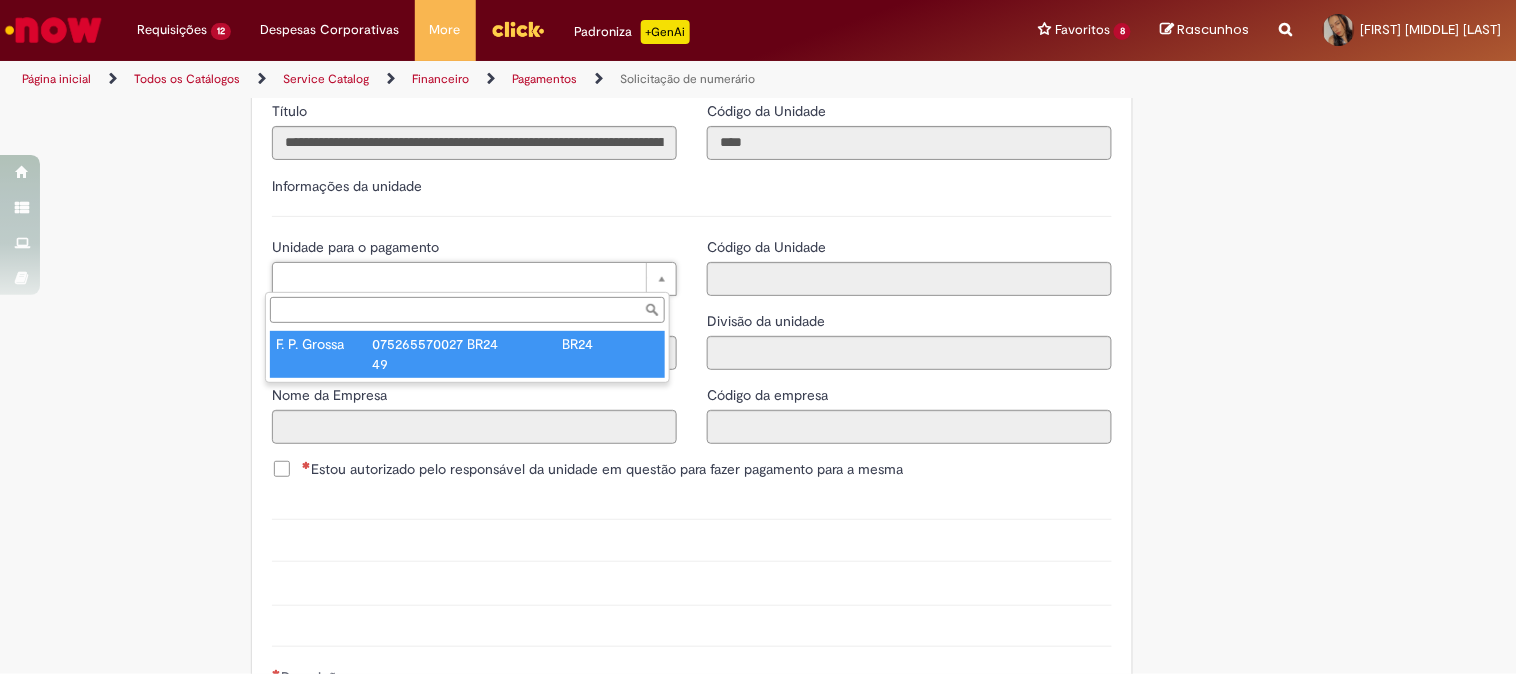 type on "**********" 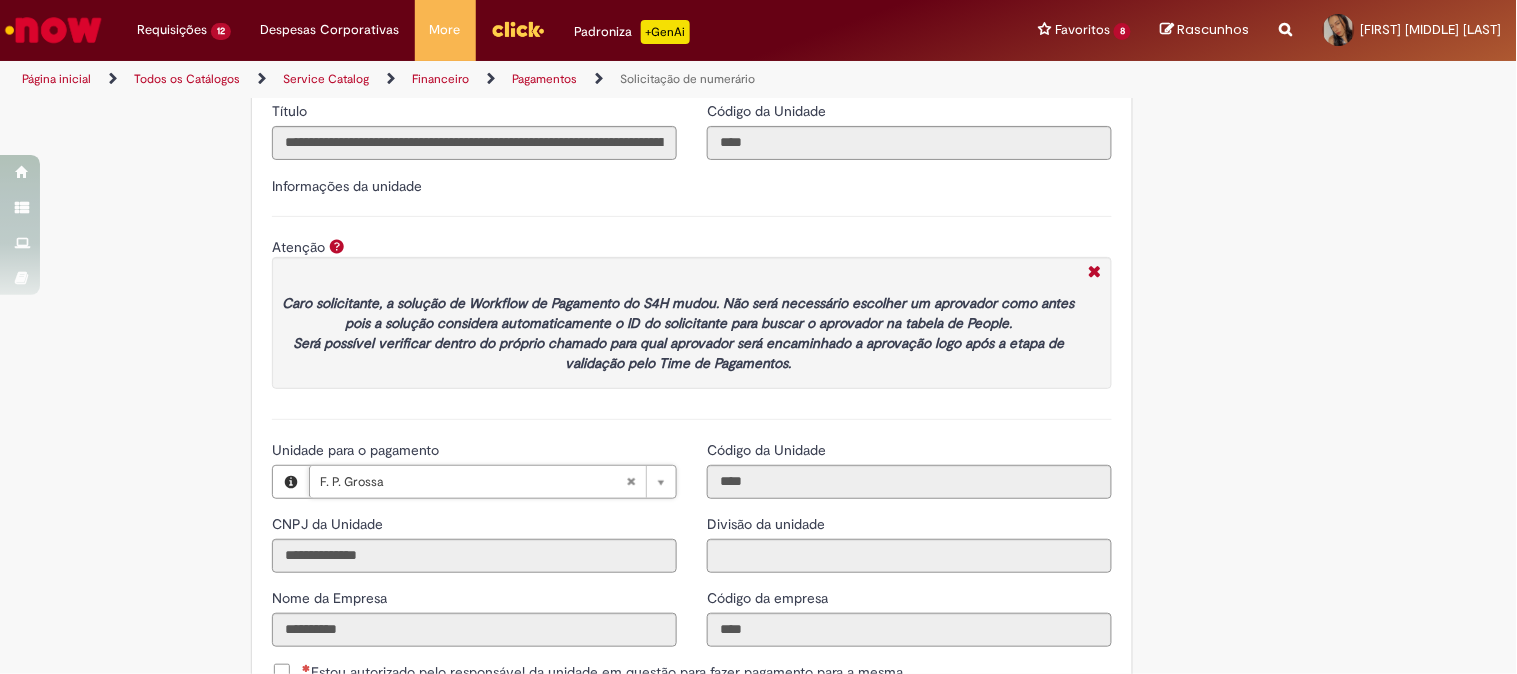 scroll, scrollTop: 2222, scrollLeft: 0, axis: vertical 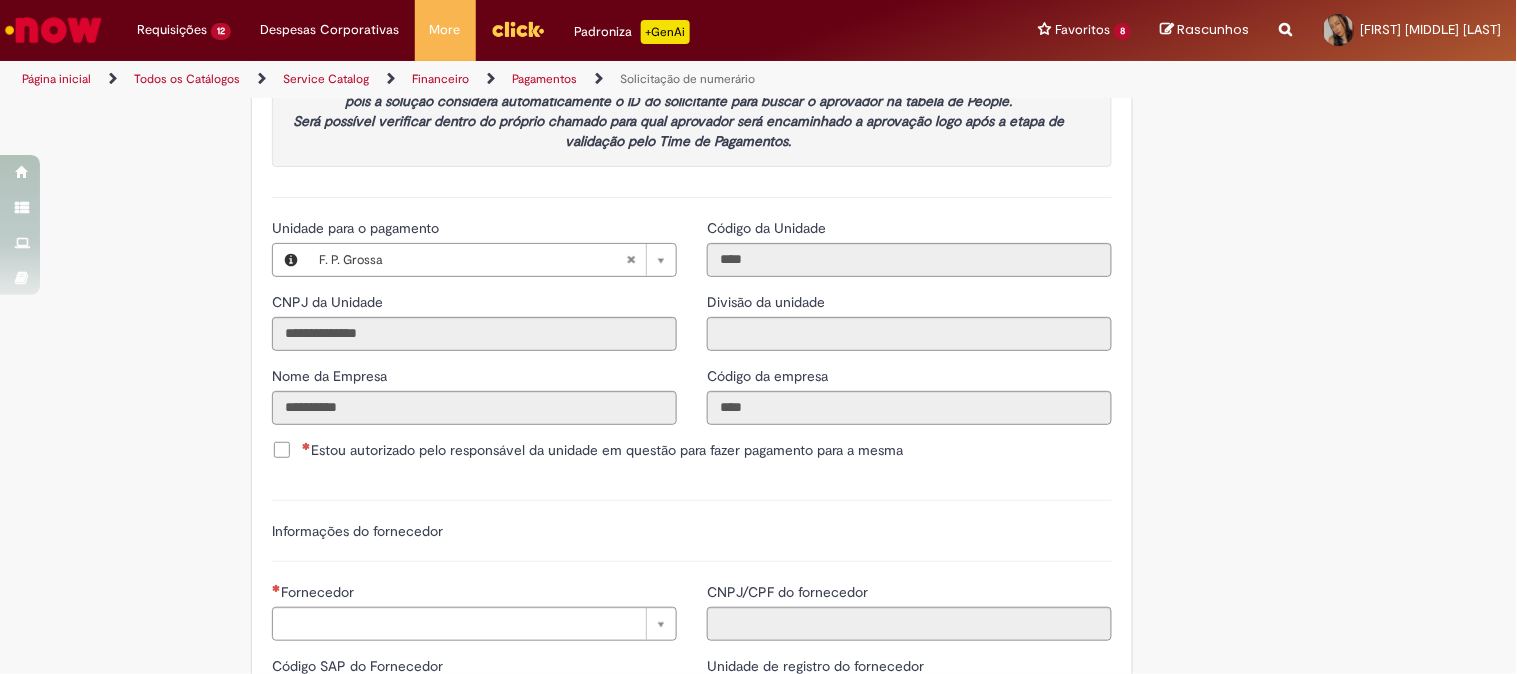 click on "Estou autorizado pelo responsável da unidade em questão para fazer pagamento para a mesma" at bounding box center [602, 450] 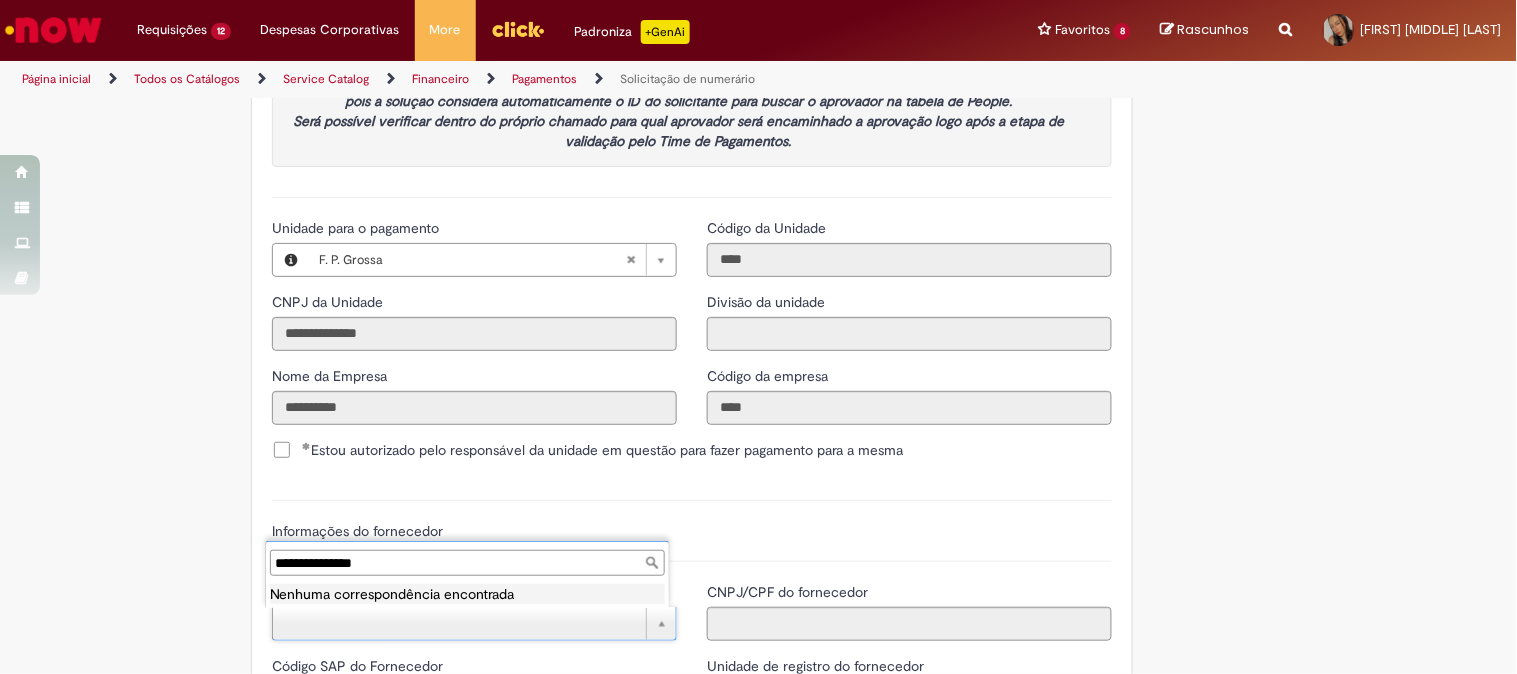 type on "**********" 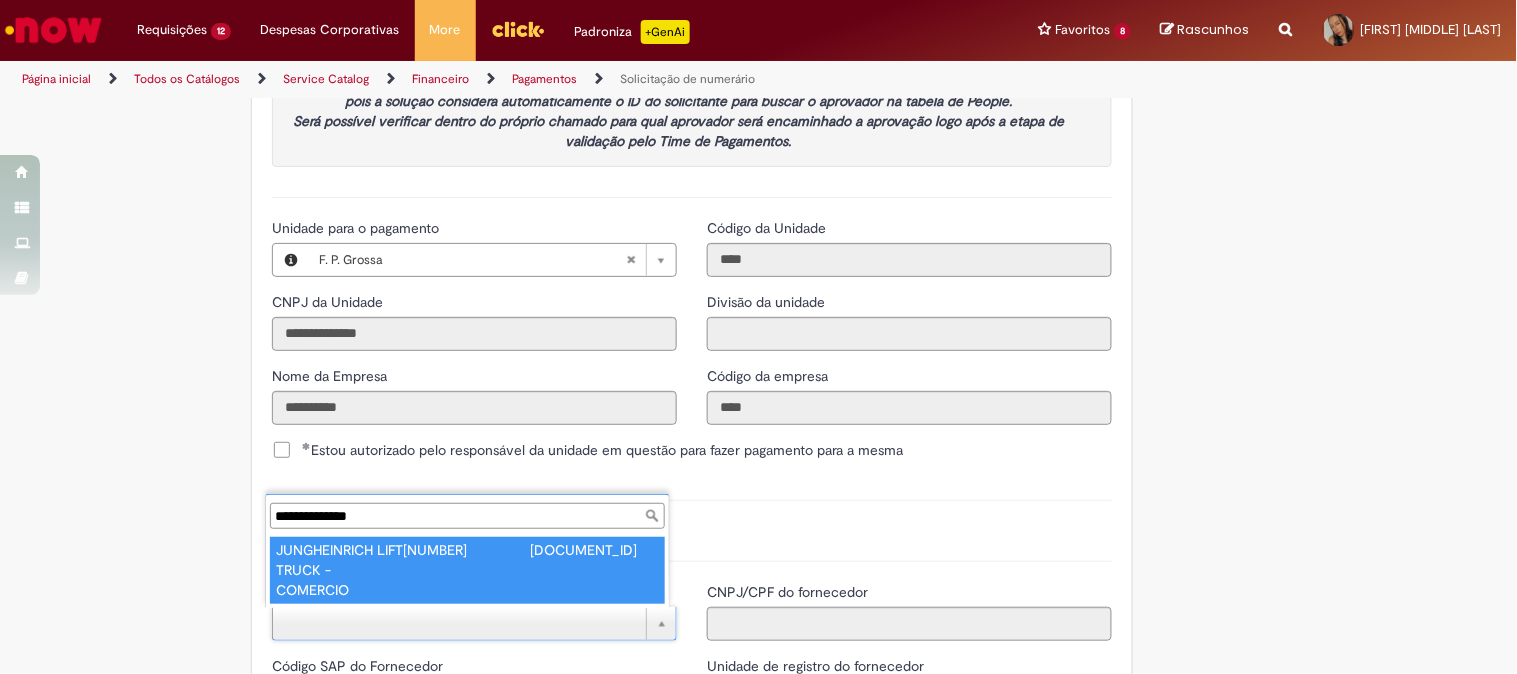 type on "**********" 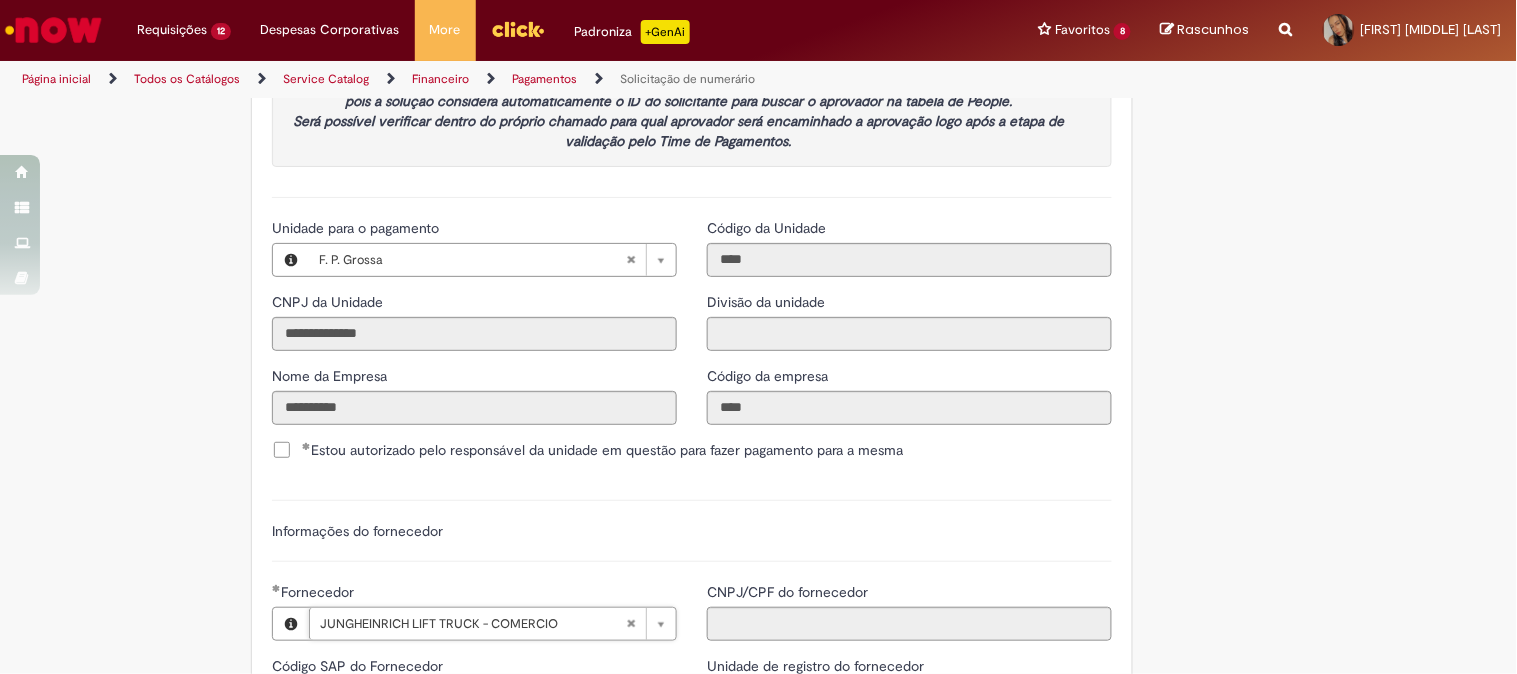 type on "******" 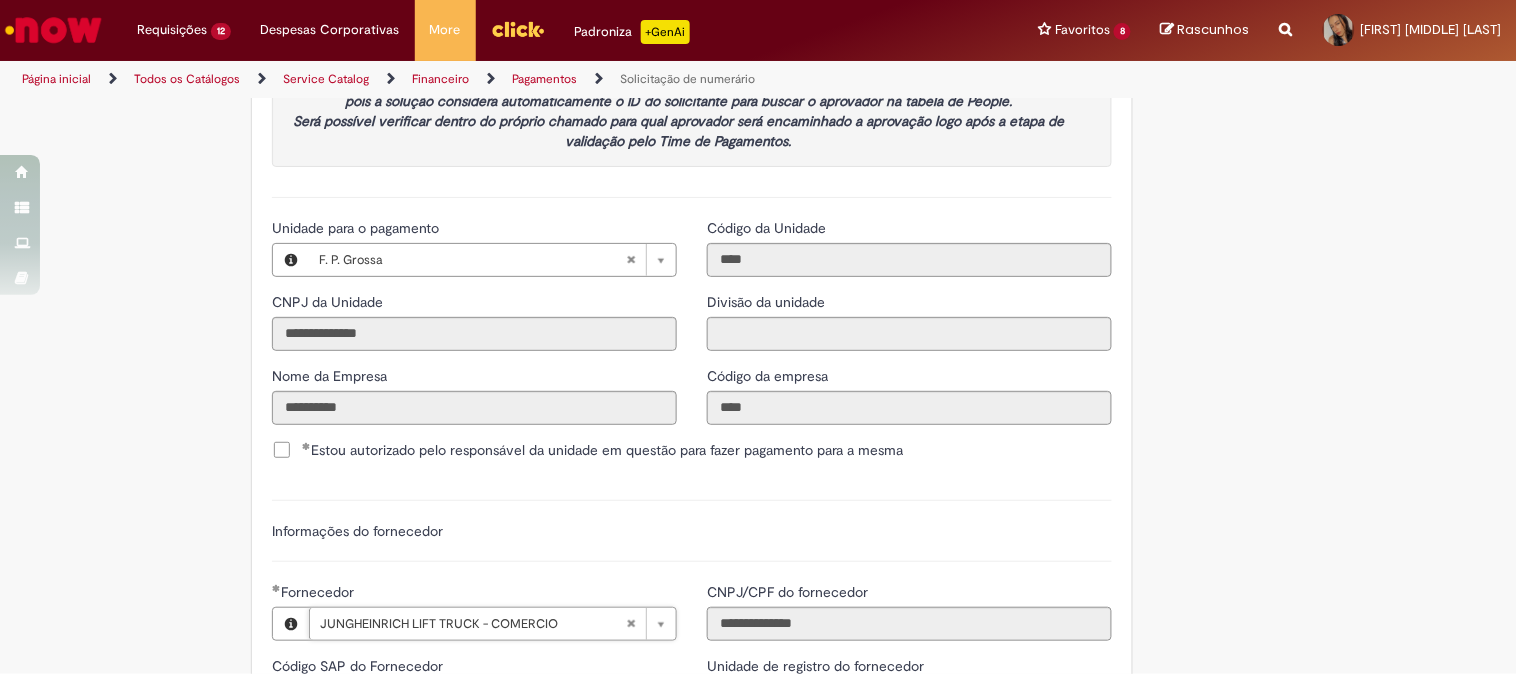 scroll, scrollTop: 2555, scrollLeft: 0, axis: vertical 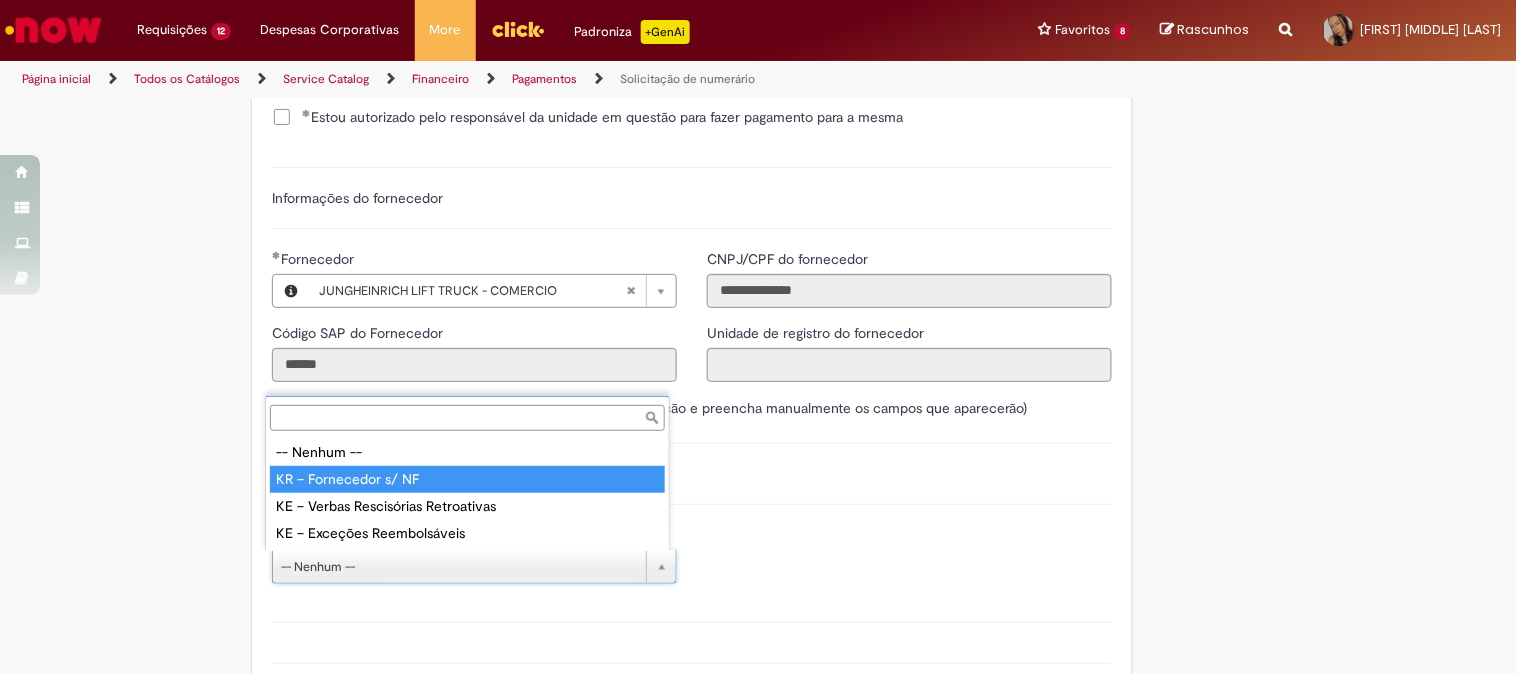 type on "**********" 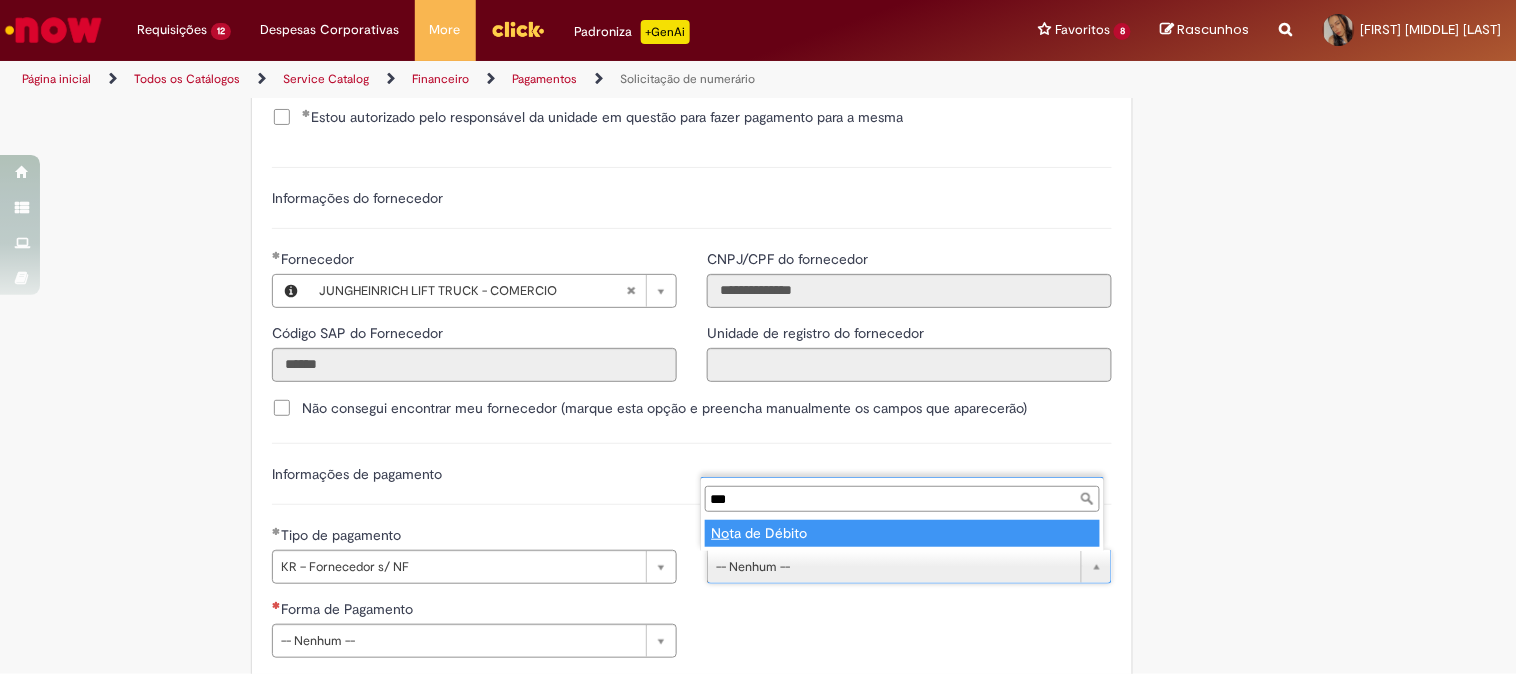 type on "****" 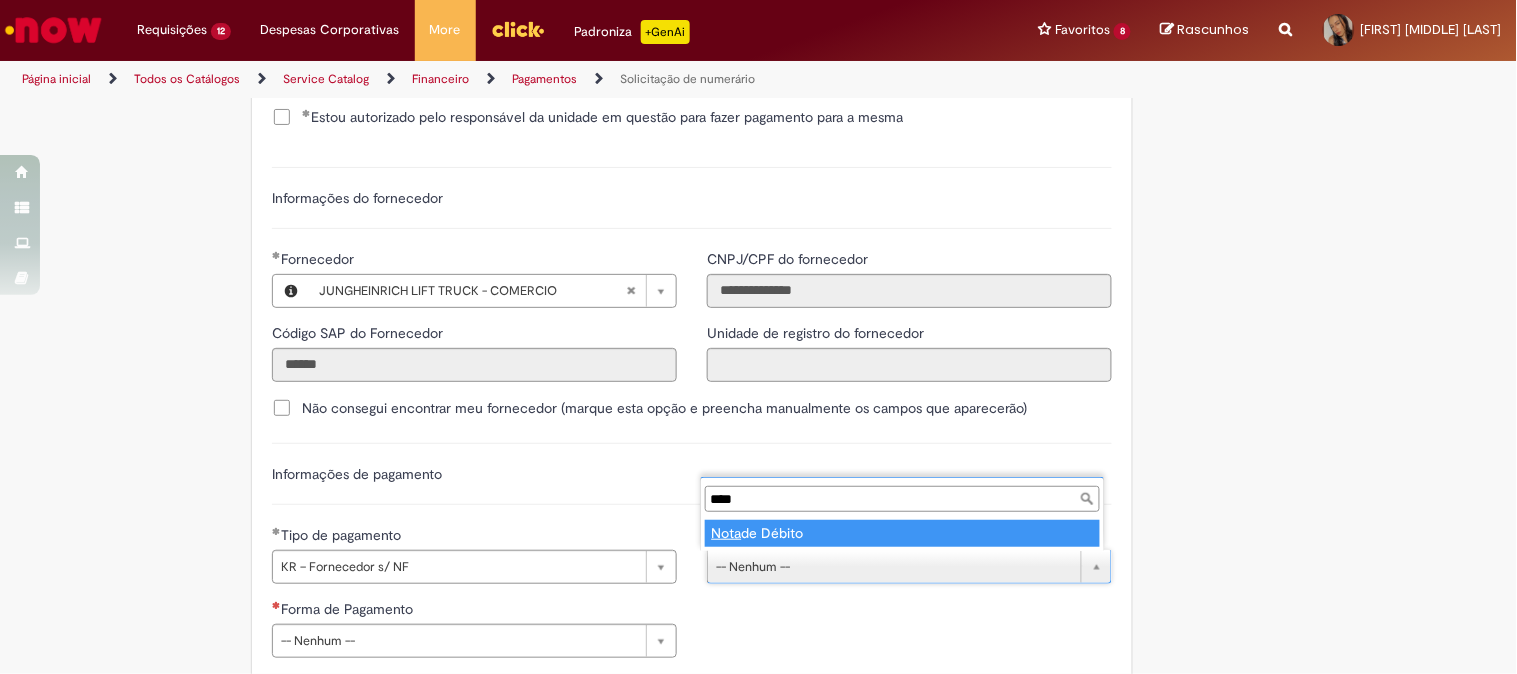type on "**********" 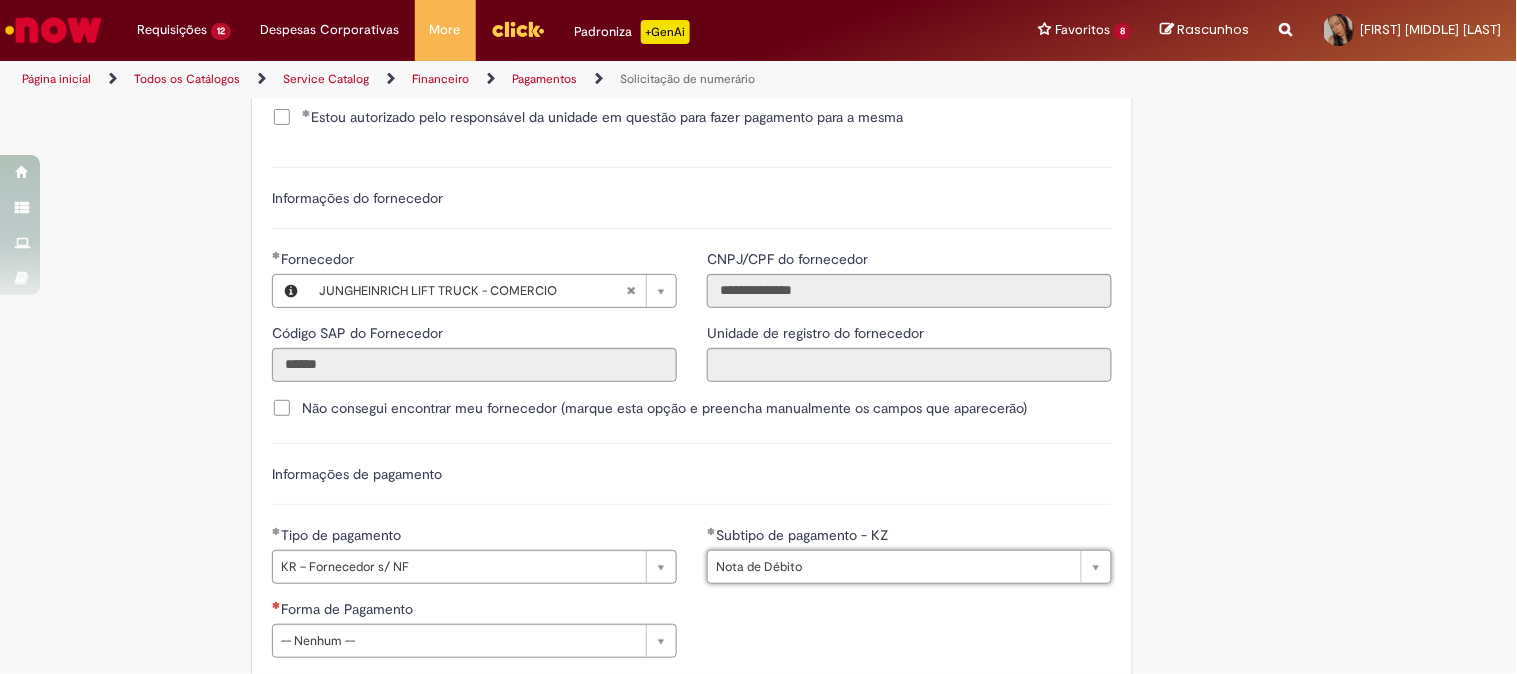 scroll, scrollTop: 2777, scrollLeft: 0, axis: vertical 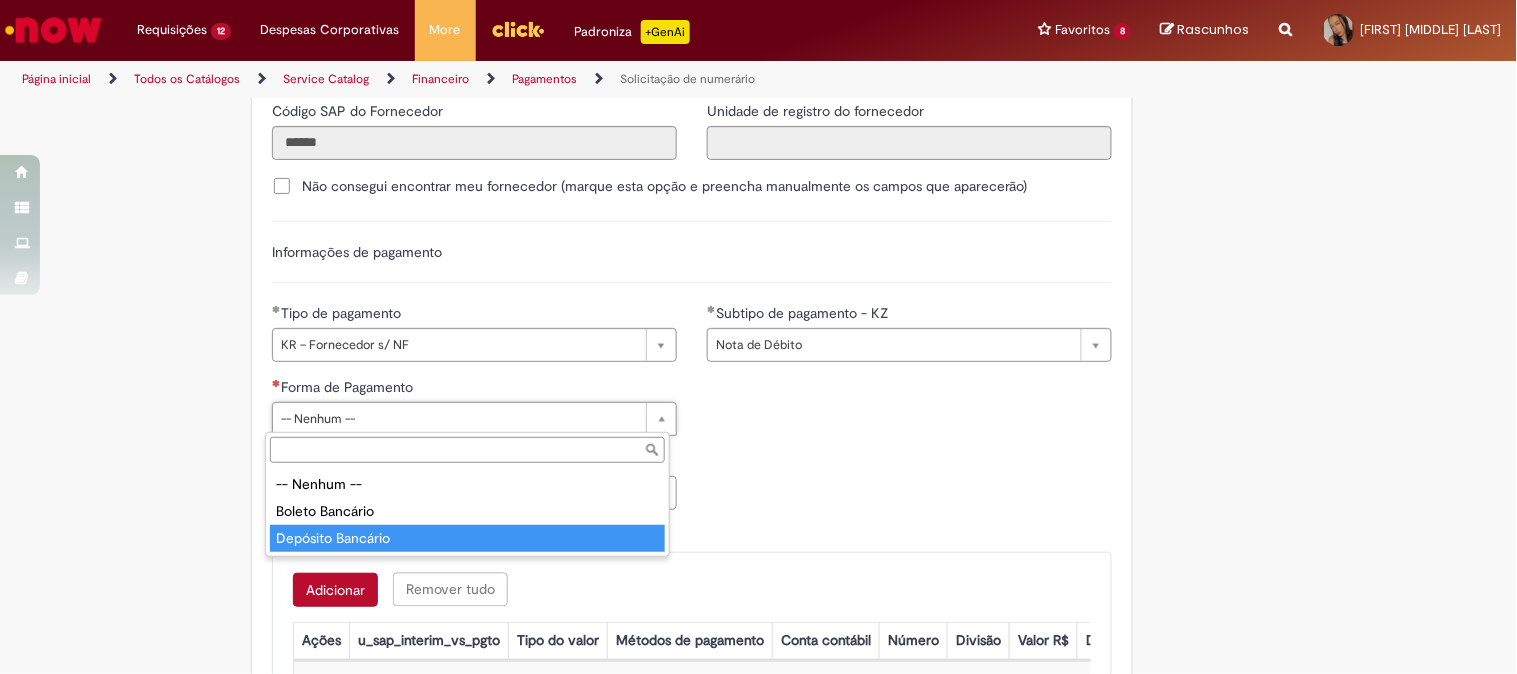 type on "**********" 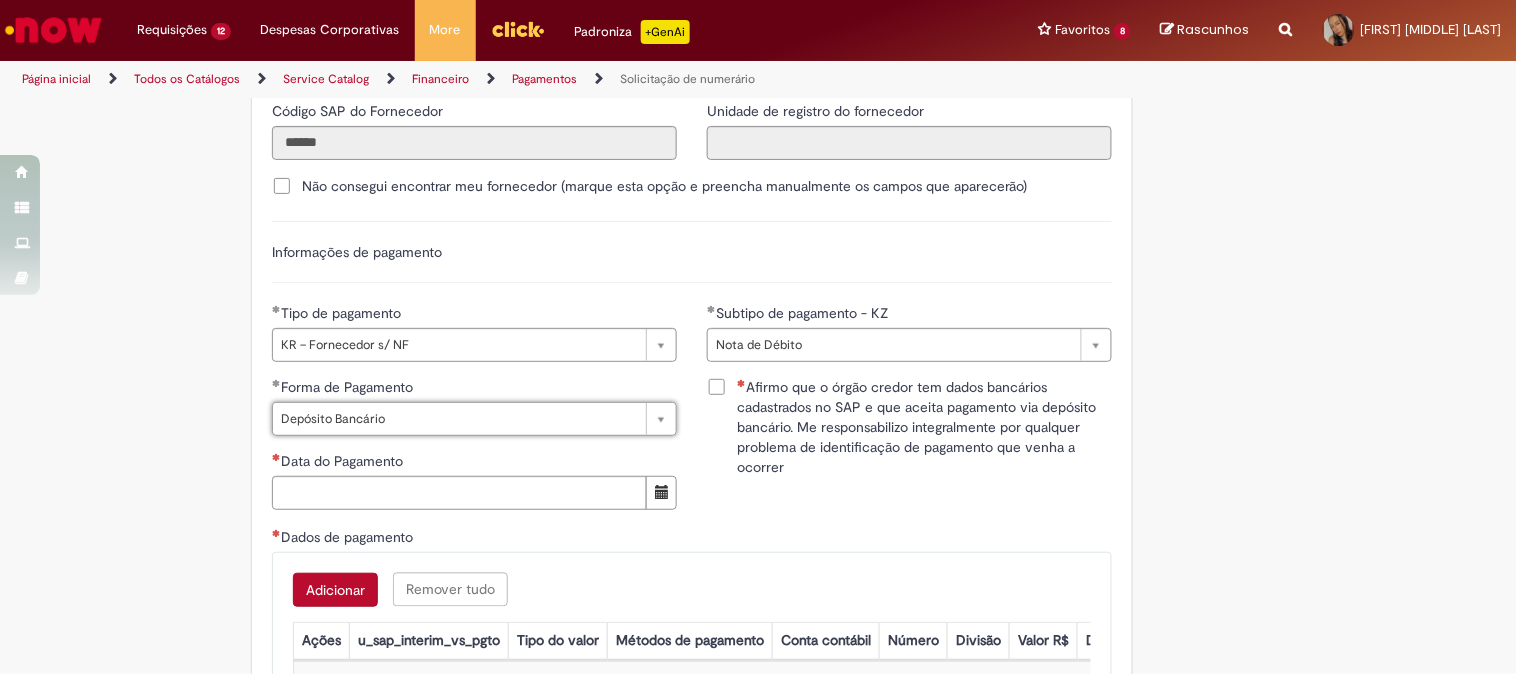 click on "Afirmo que o órgão credor tem dados bancários cadastrados no SAP e que aceita pagamento via depósito bancário. Me responsabilizo integralmente por qualquer problema de identificação de pagamento que venha a ocorrer" at bounding box center [924, 427] 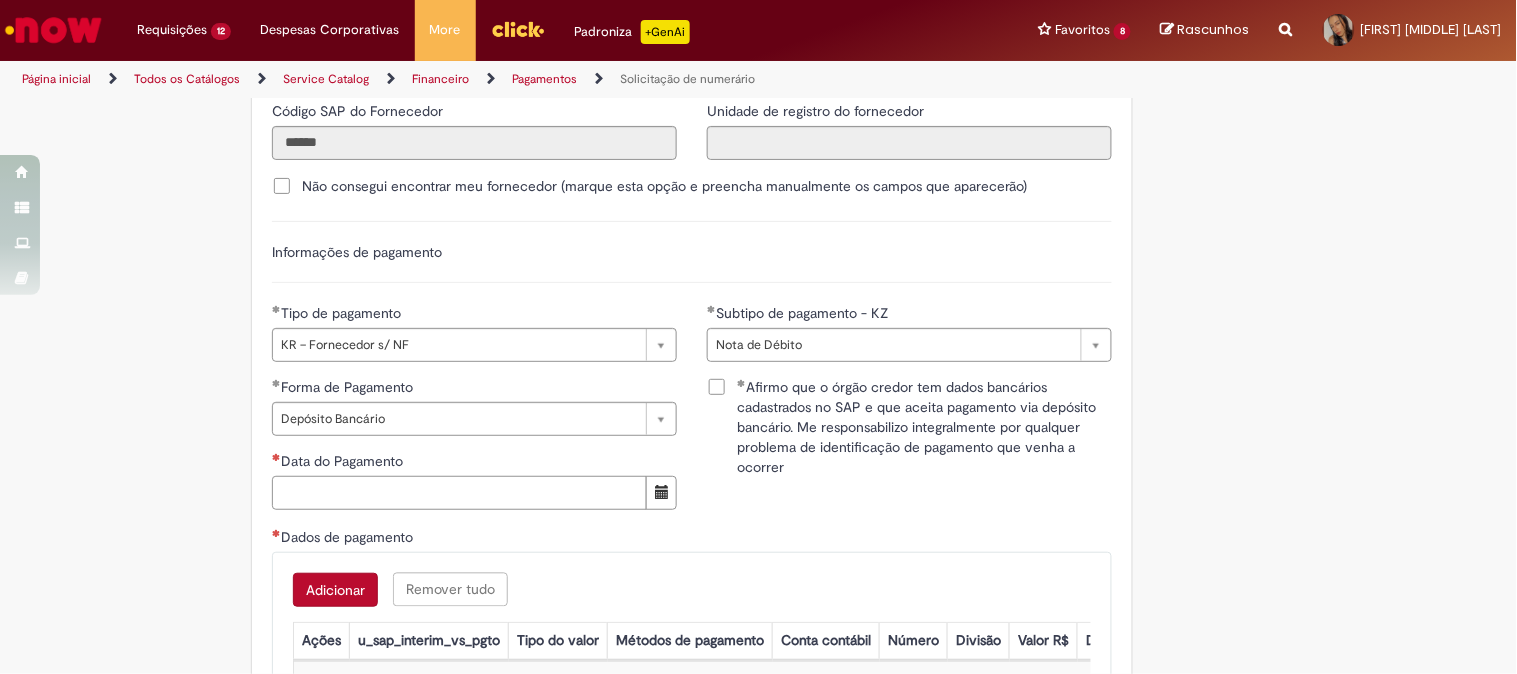 click on "Data do Pagamento" at bounding box center [459, 493] 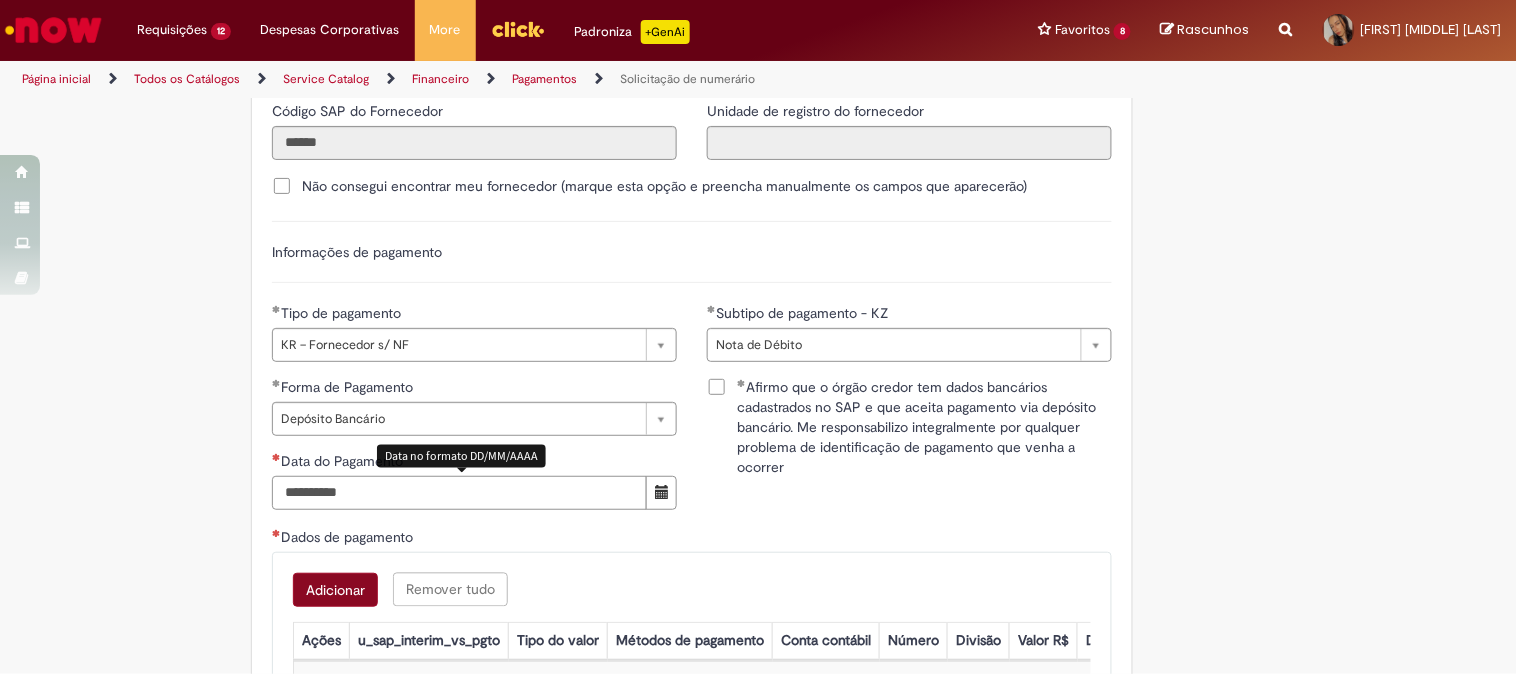 type on "**********" 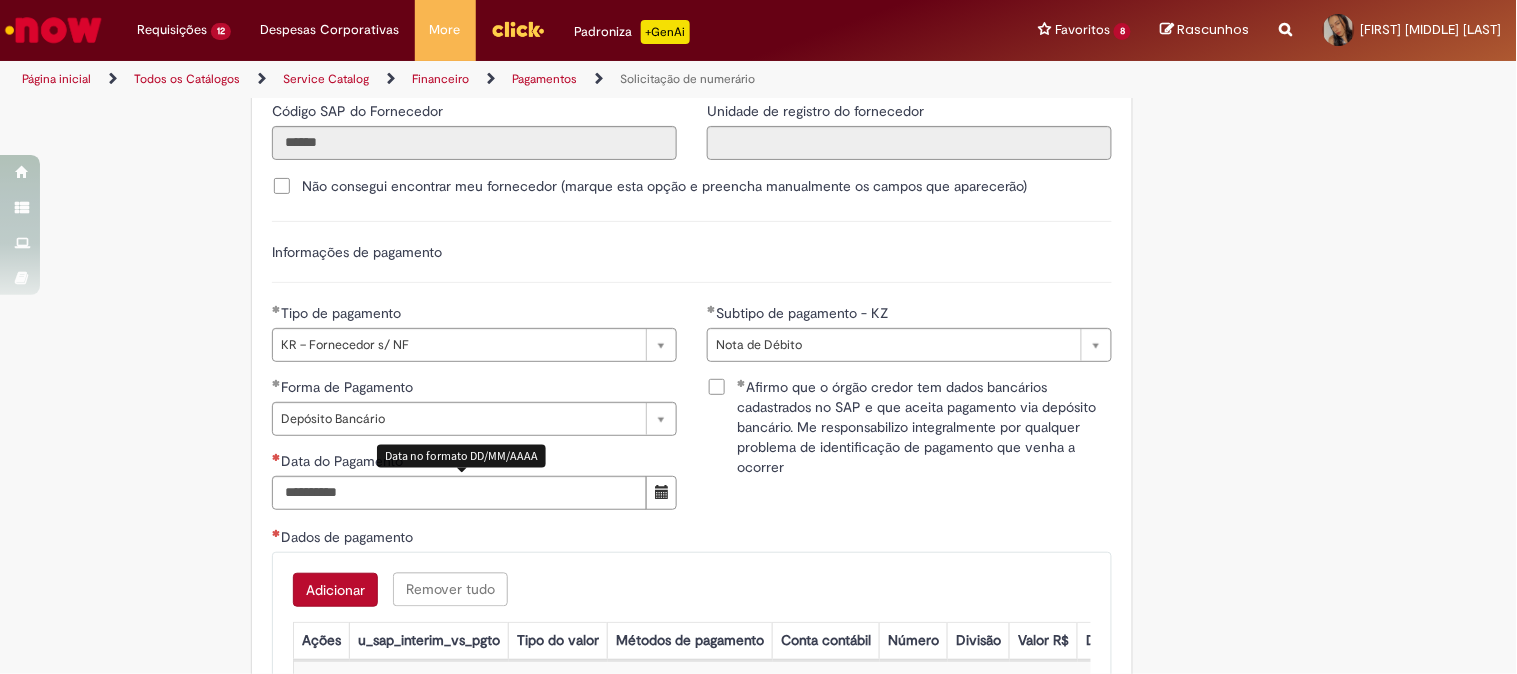 drag, startPoint x: 346, startPoint y: 596, endPoint x: 330, endPoint y: 11, distance: 585.21875 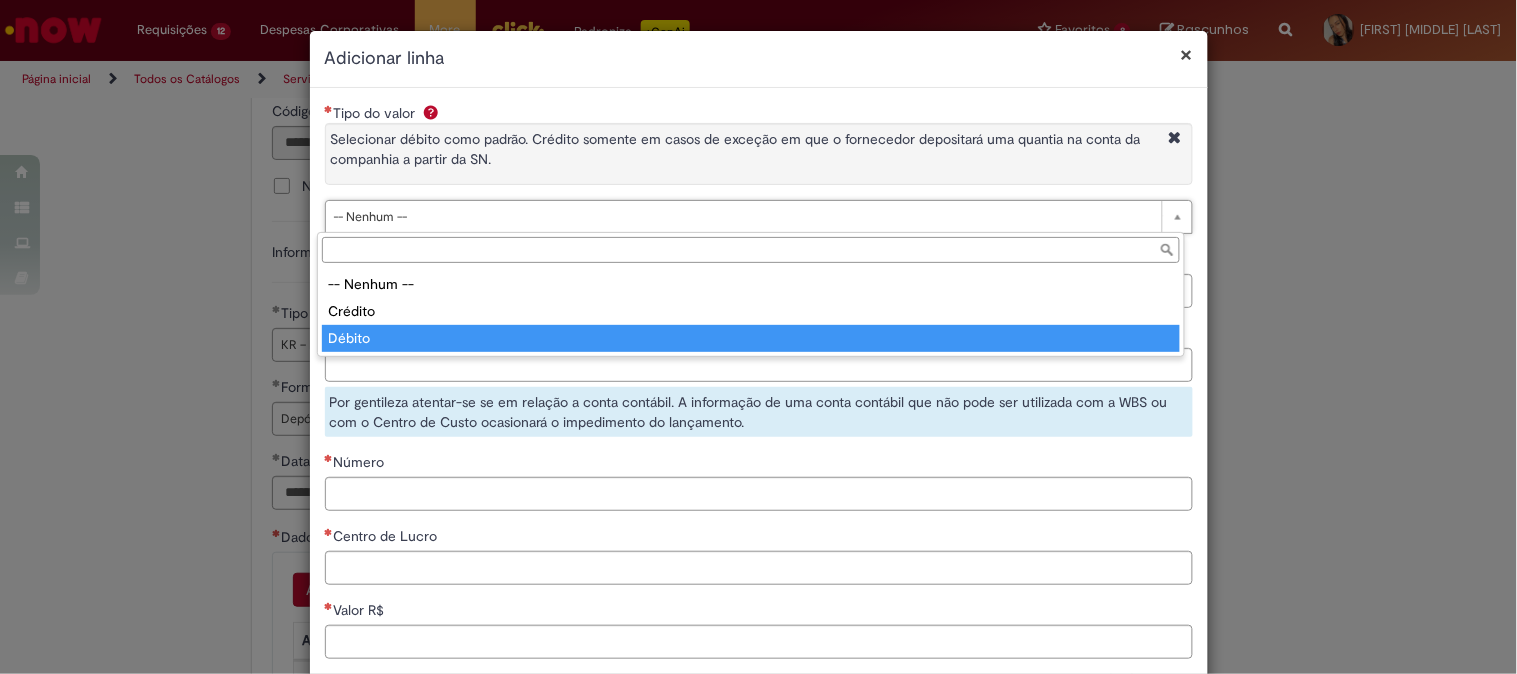type on "******" 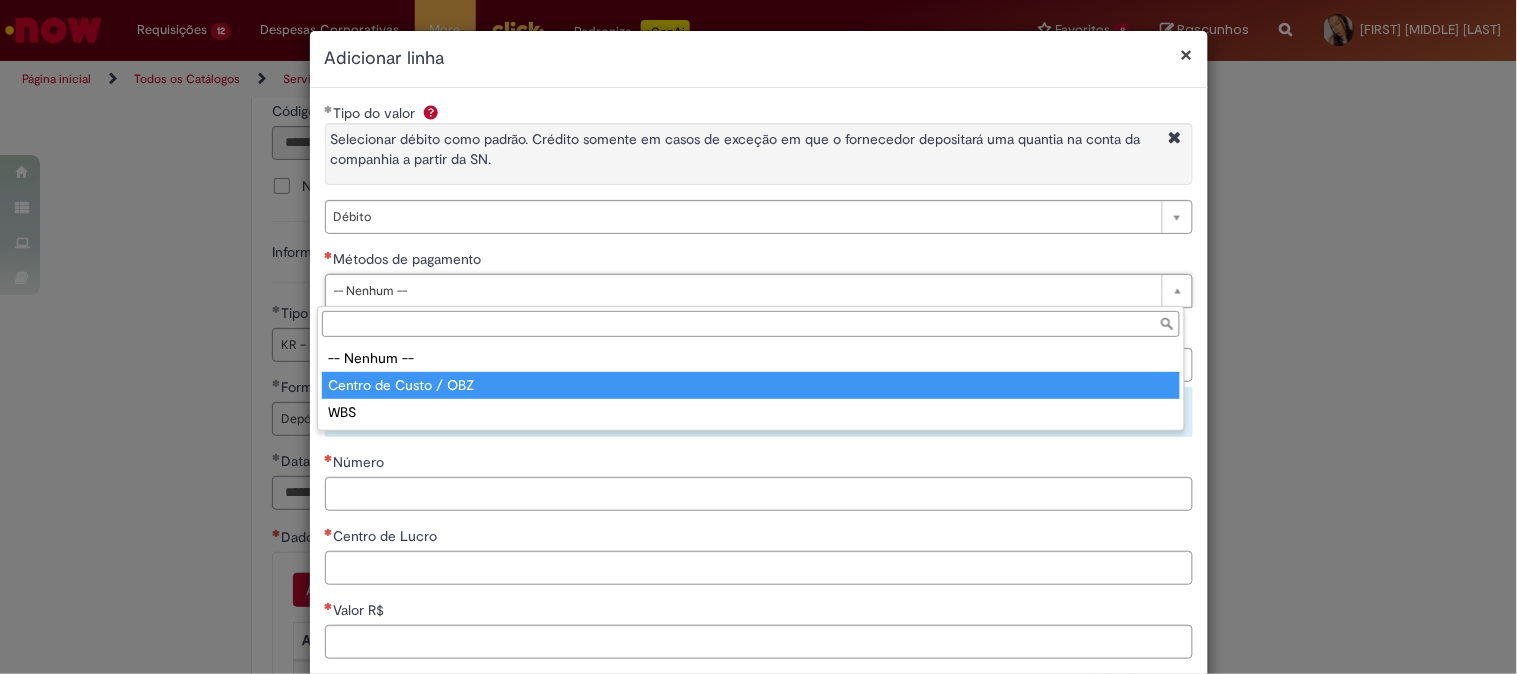 drag, startPoint x: 385, startPoint y: 382, endPoint x: 403, endPoint y: 362, distance: 26.907248 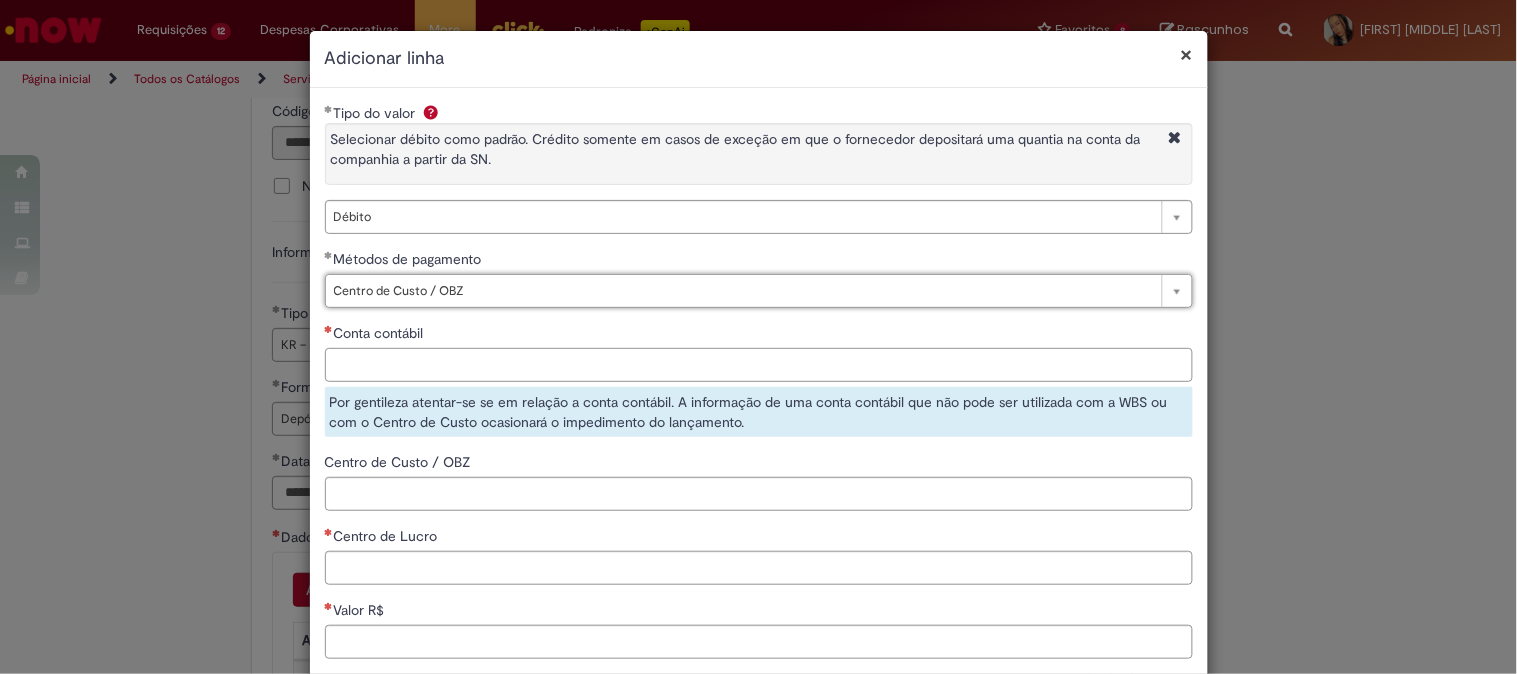 click on "Conta contábil" at bounding box center (759, 365) 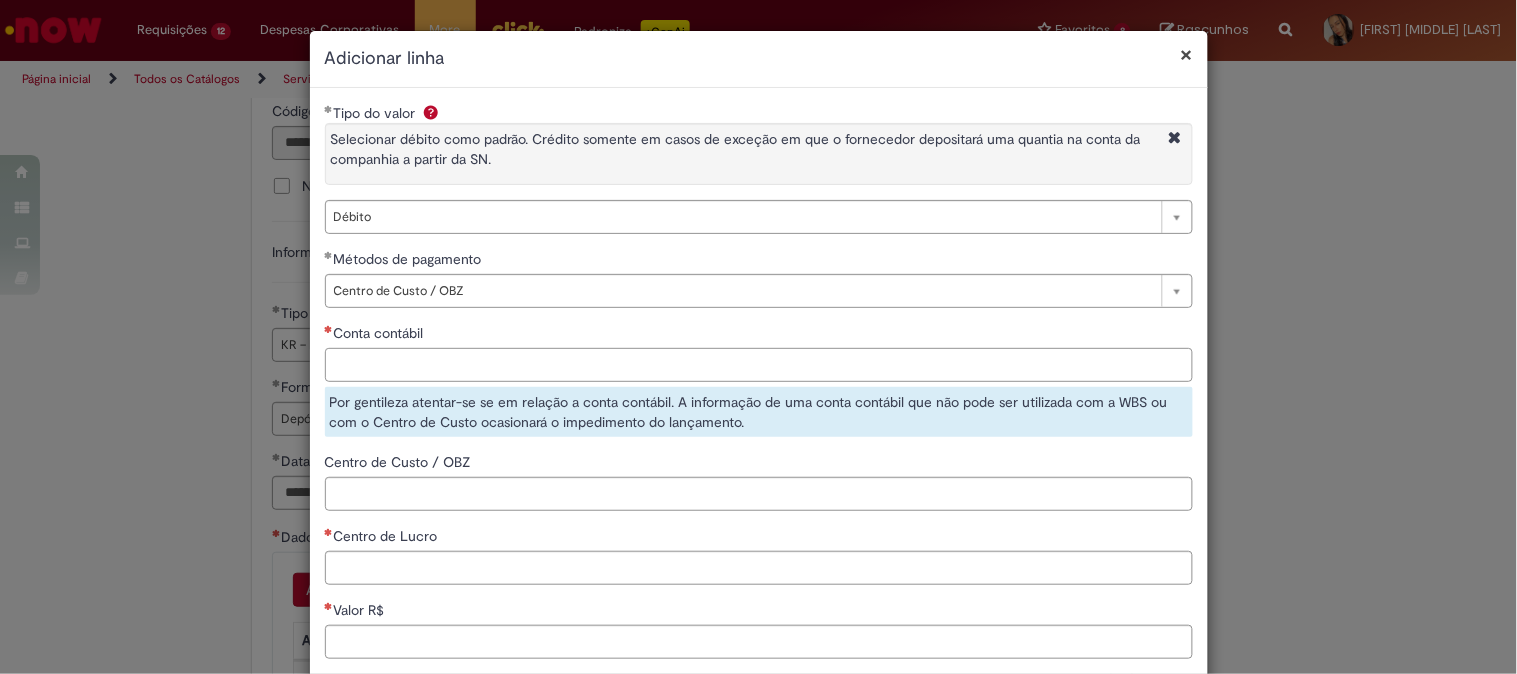 paste on "********" 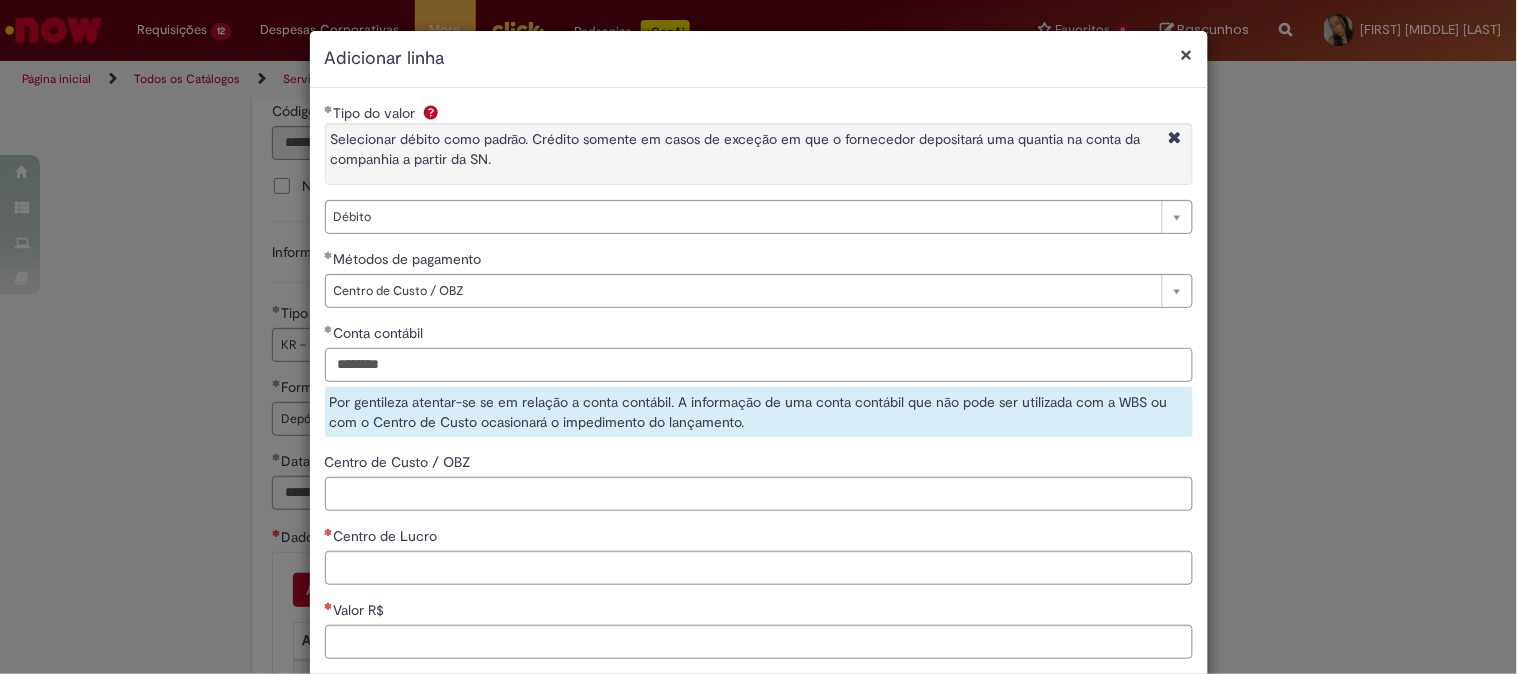 type on "********" 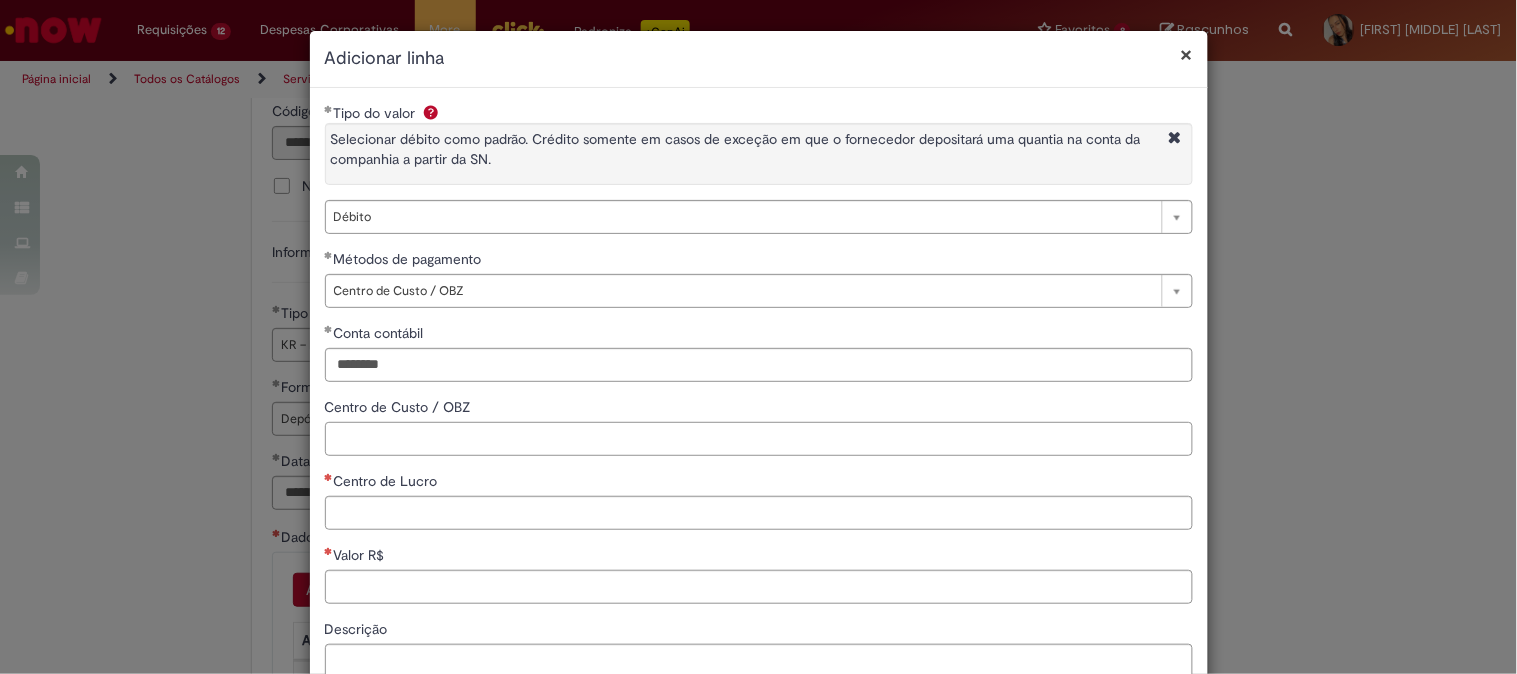 click on "Centro de Custo / OBZ" at bounding box center [759, 439] 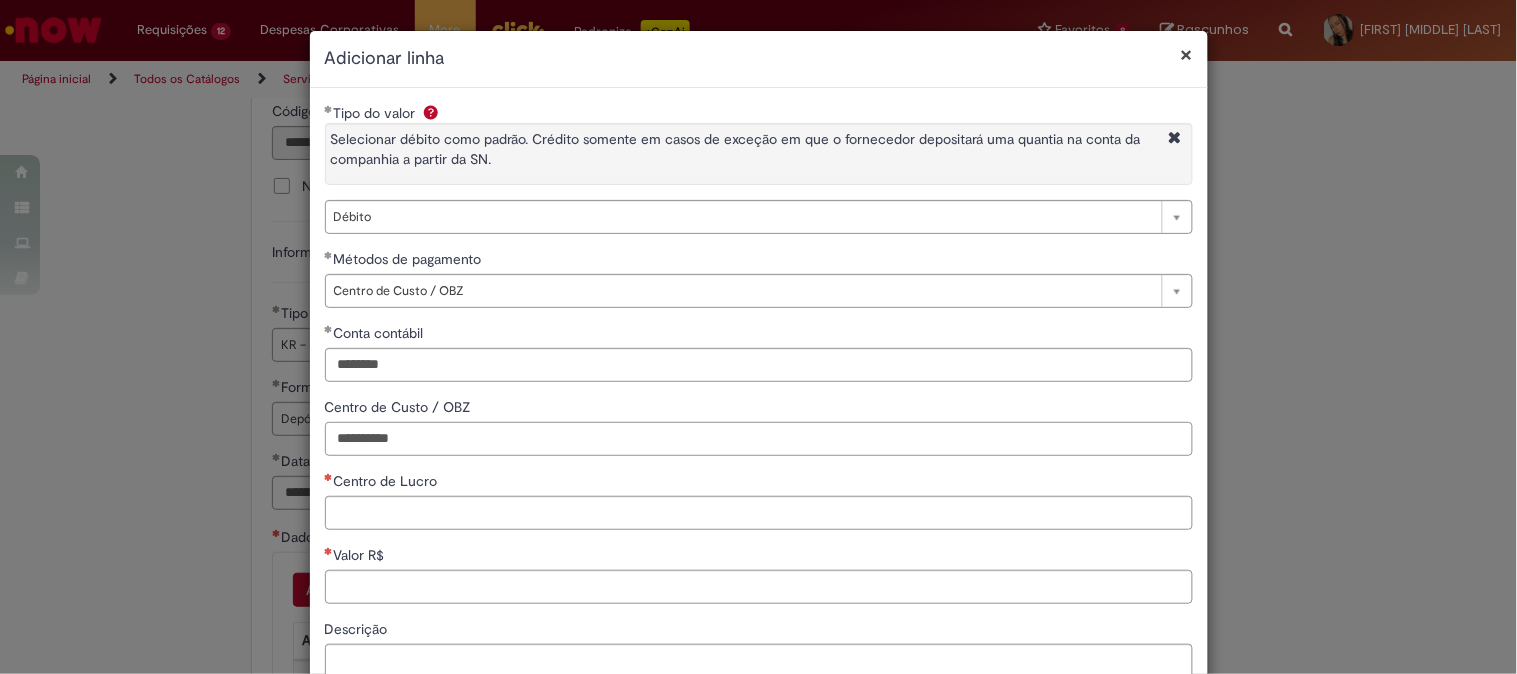 type on "**********" 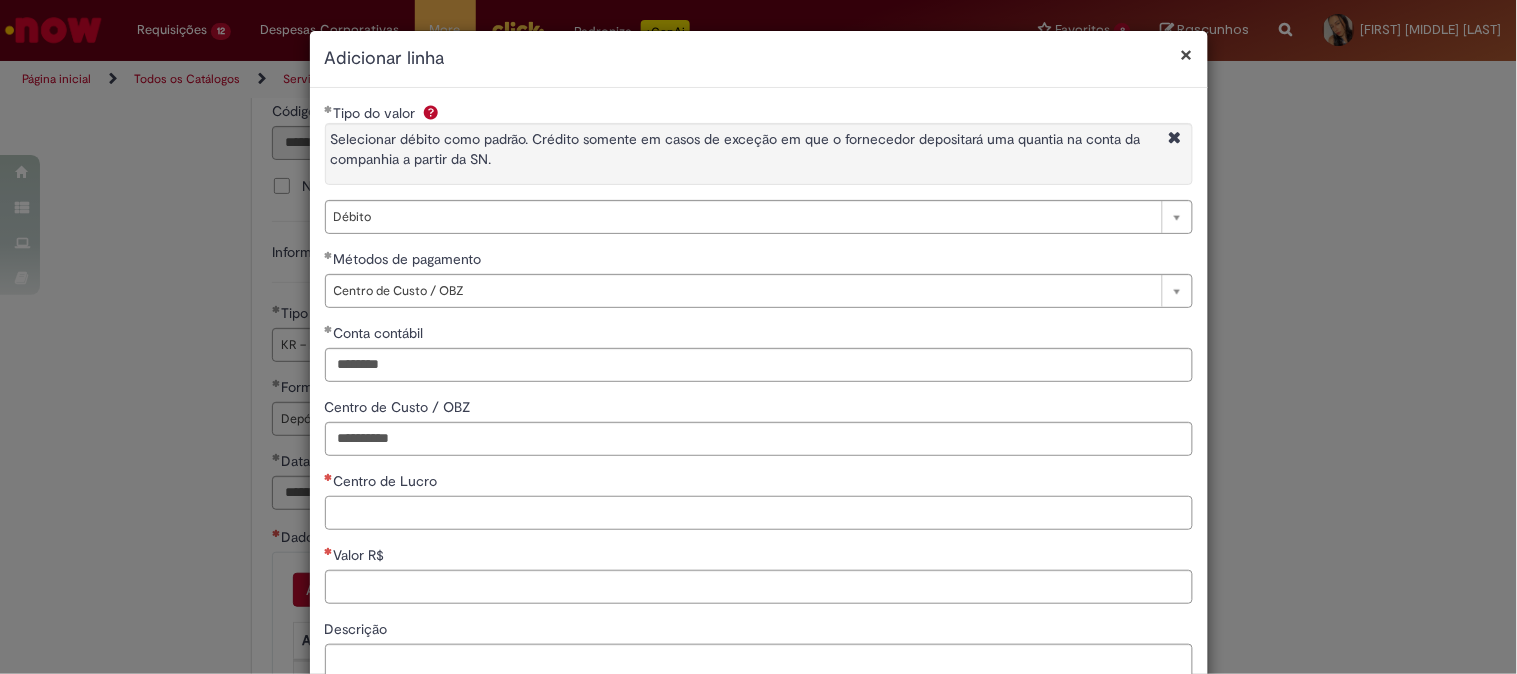 click on "Centro de Lucro" at bounding box center [759, 513] 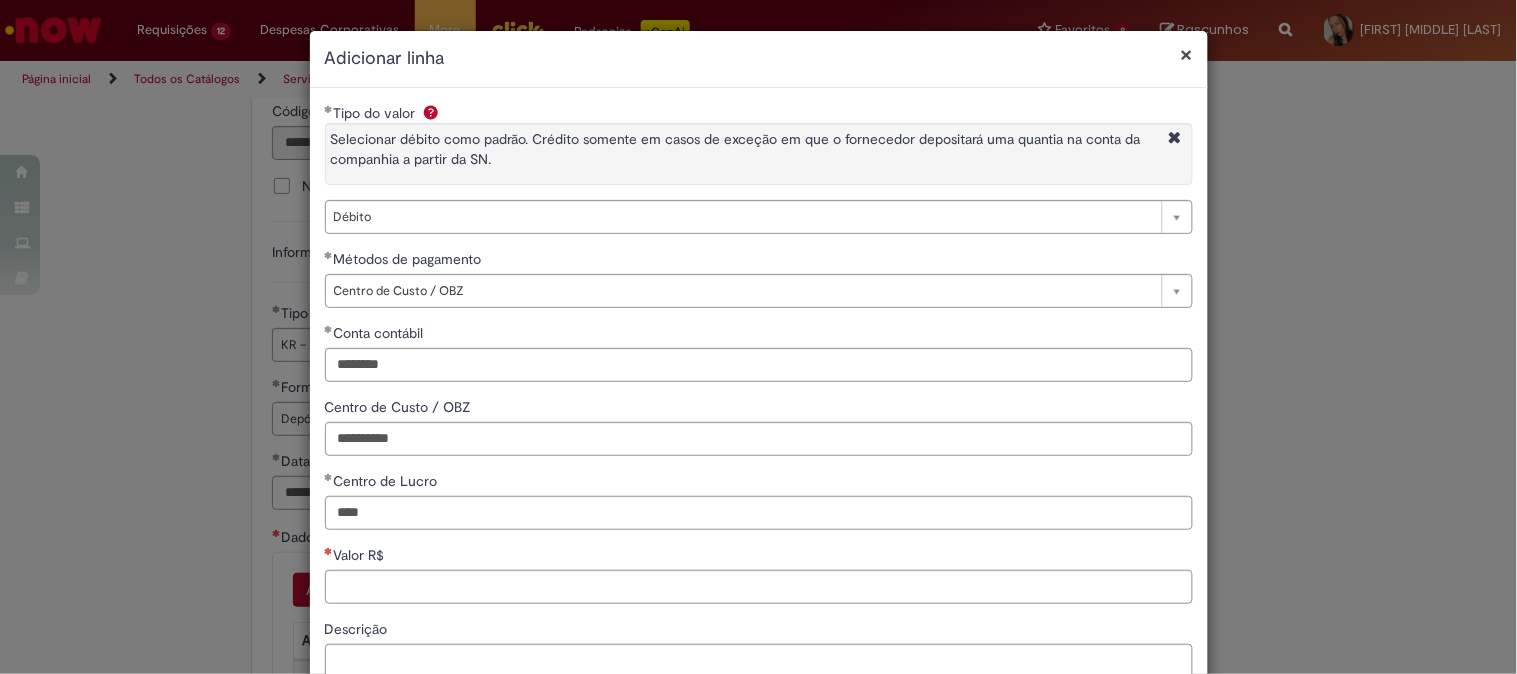 type on "****" 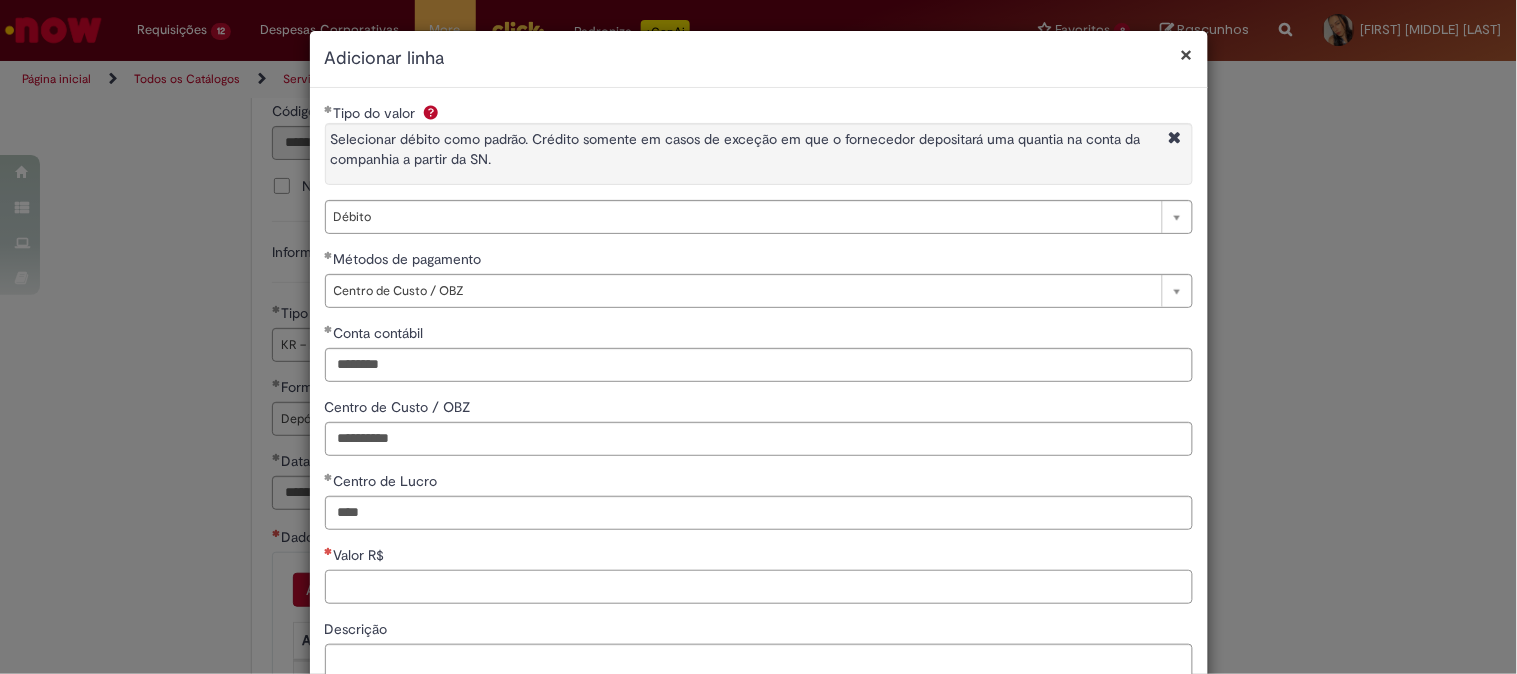 click on "Valor R$" at bounding box center [759, 587] 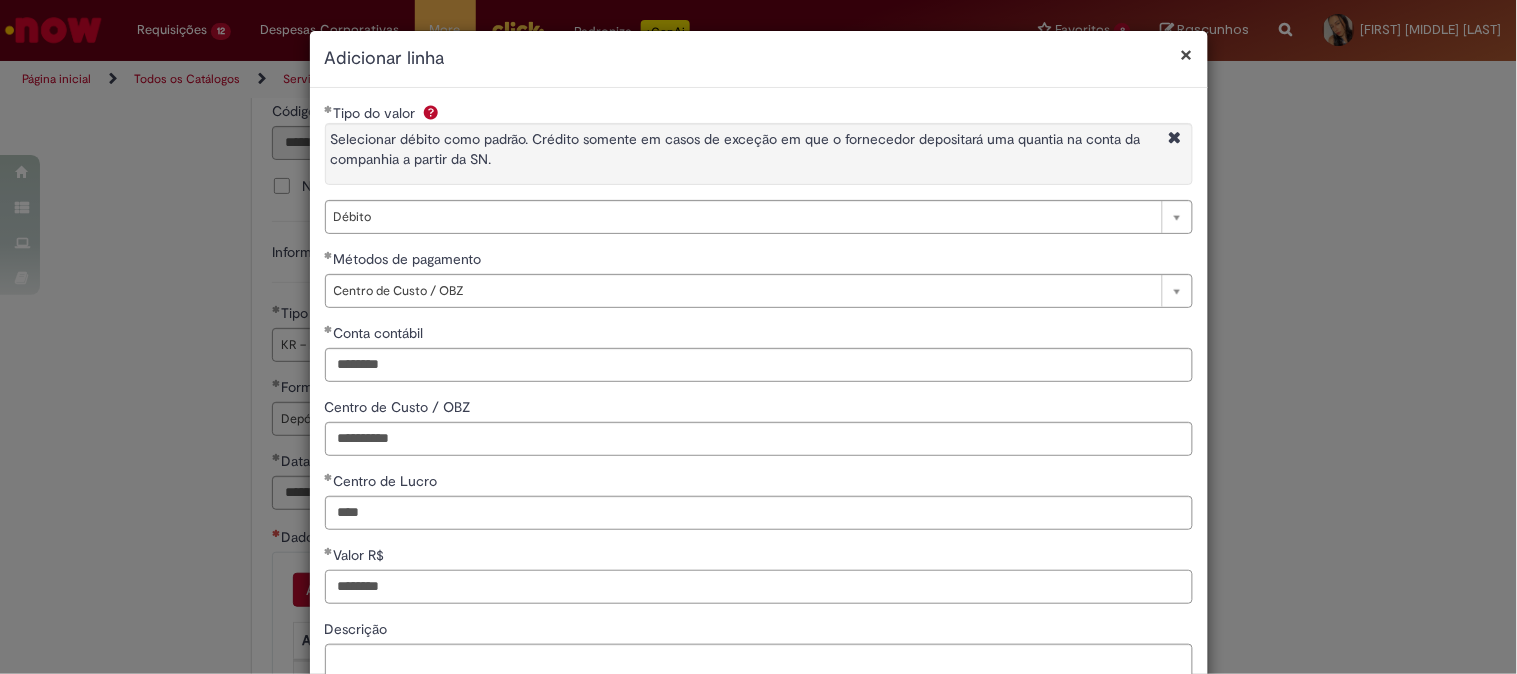 scroll, scrollTop: 222, scrollLeft: 0, axis: vertical 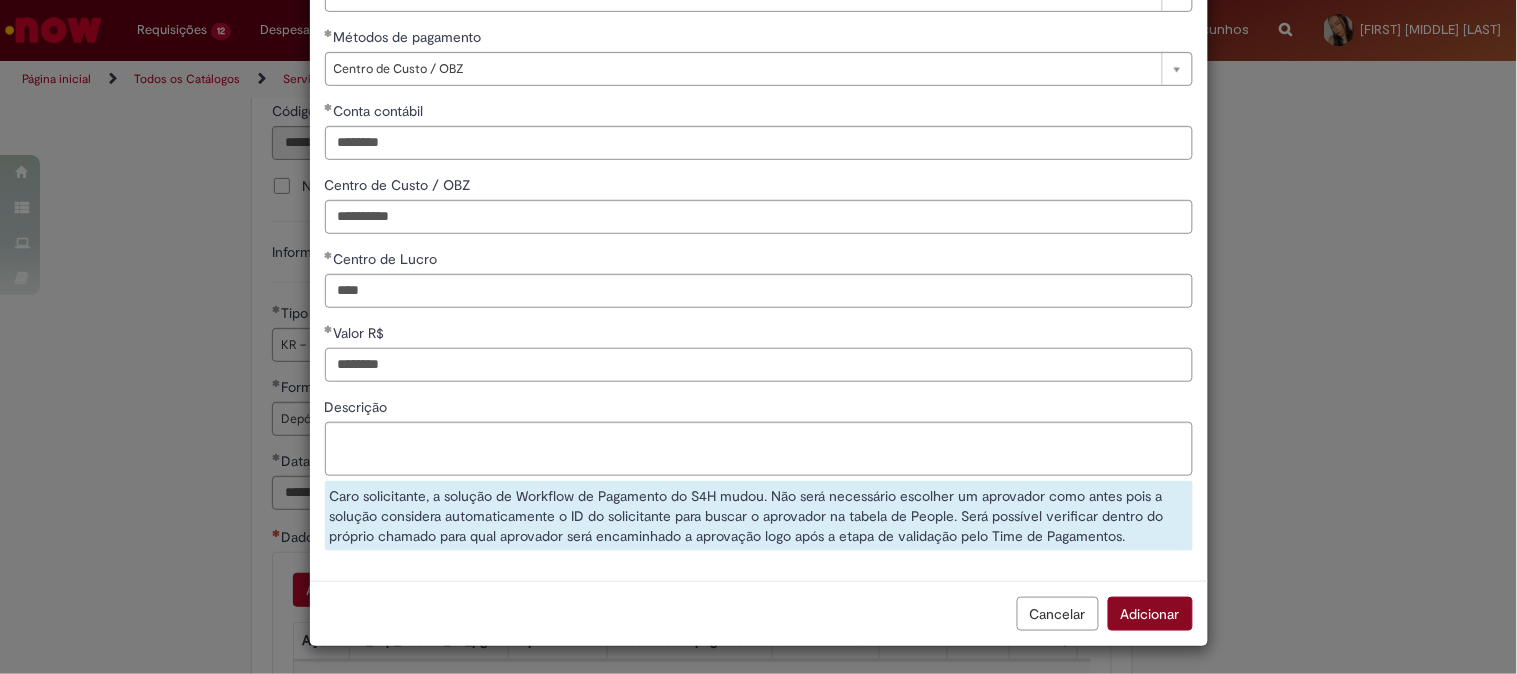 type on "********" 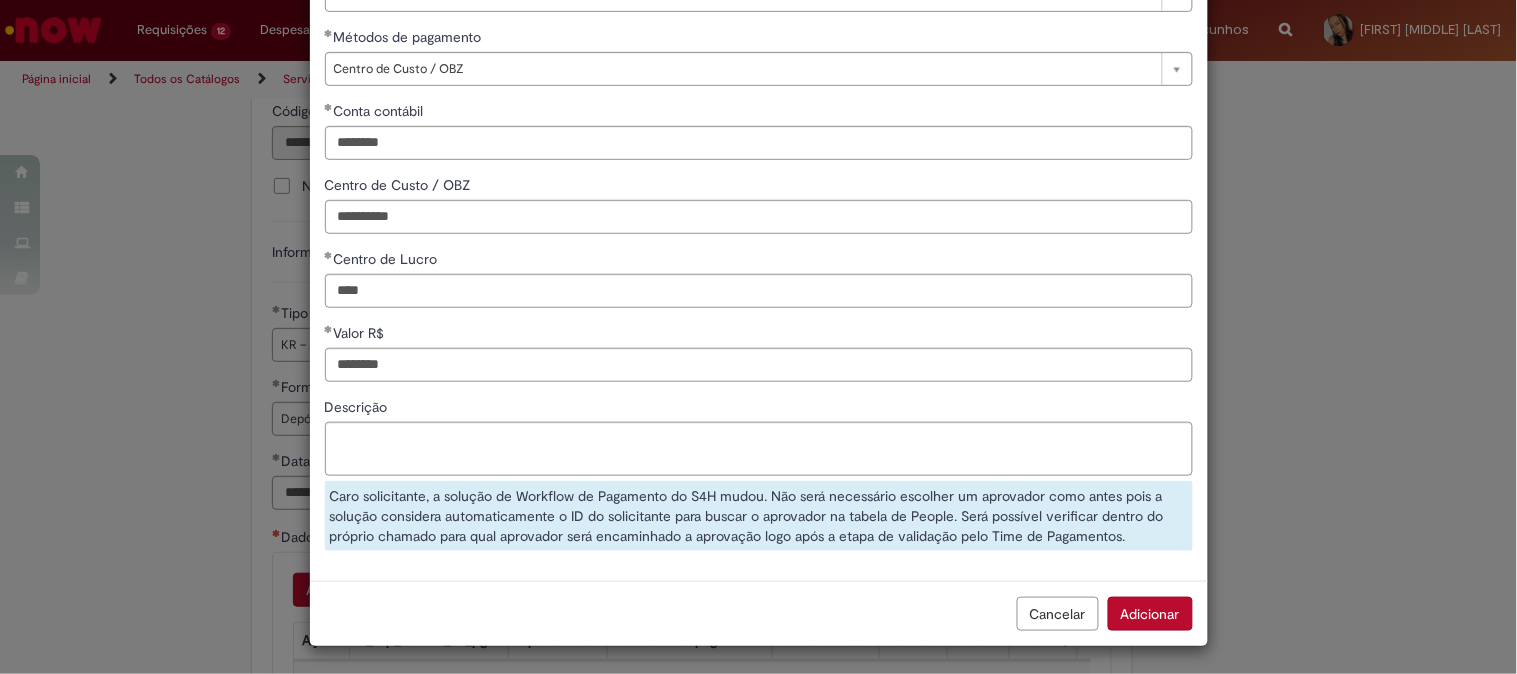 click on "Adicionar" at bounding box center [1150, 614] 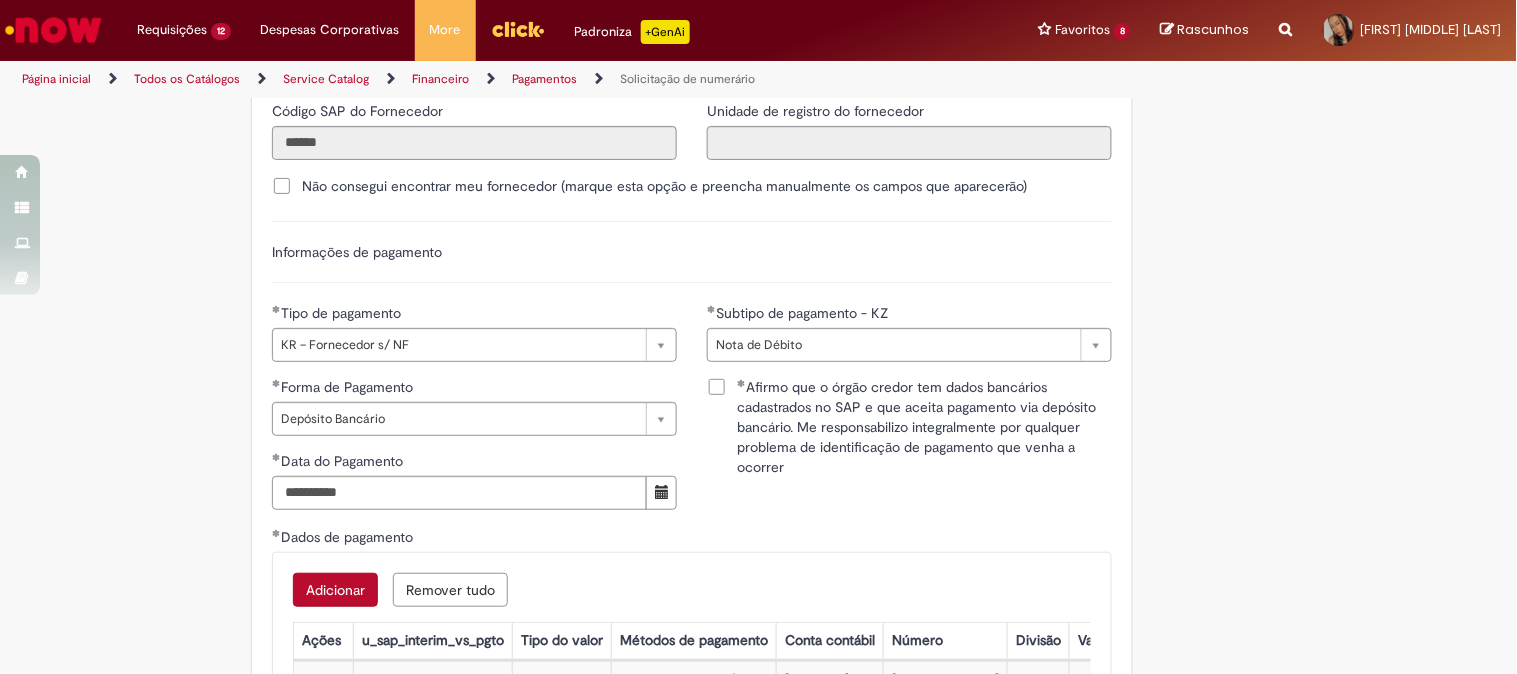 scroll, scrollTop: 3000, scrollLeft: 0, axis: vertical 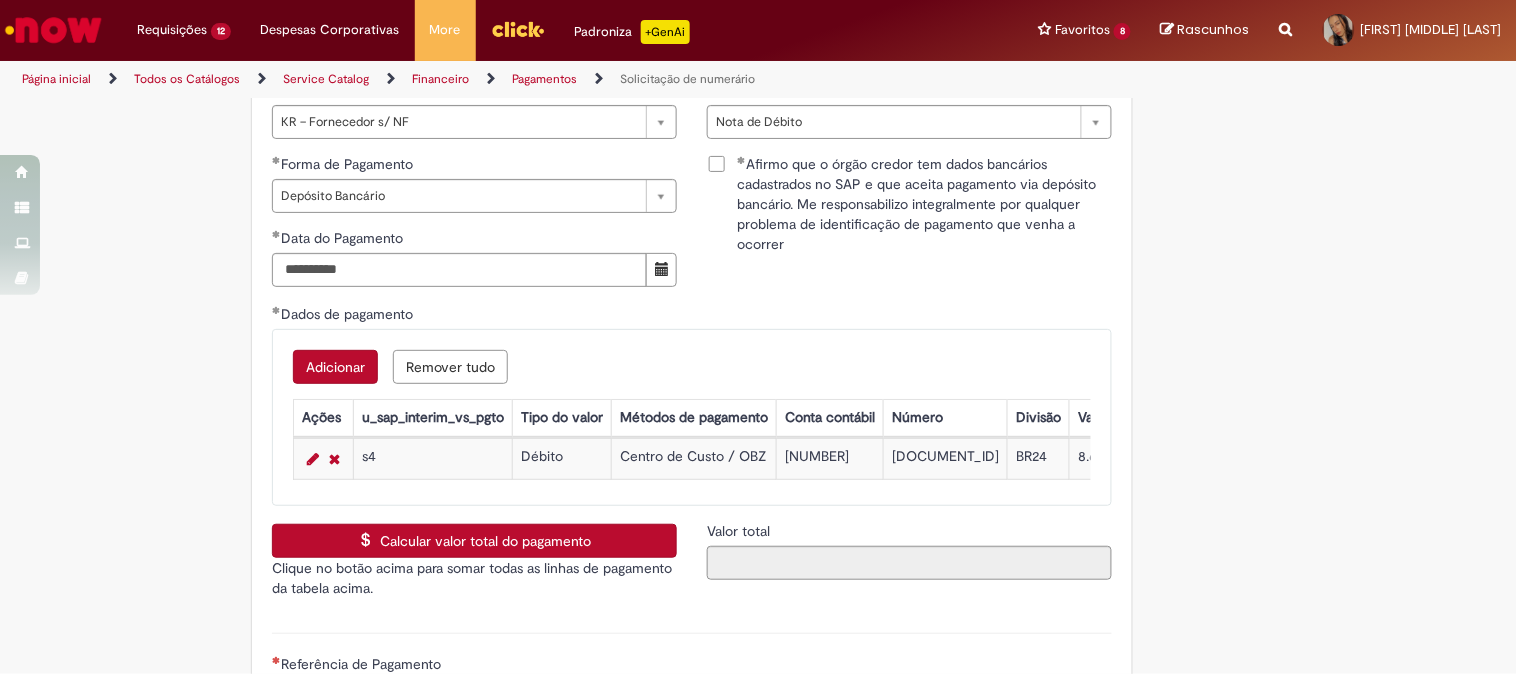 click on "Calcular valor total do pagamento" at bounding box center (474, 541) 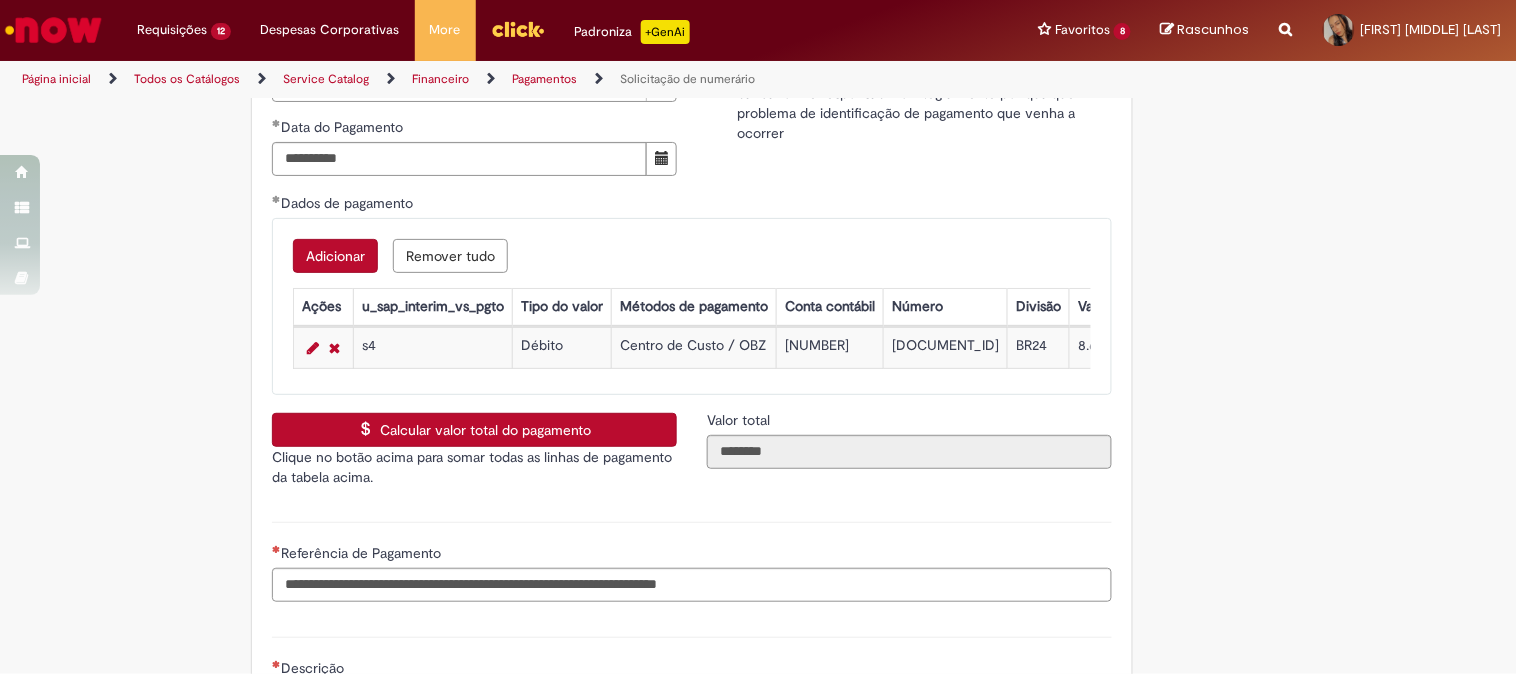 scroll, scrollTop: 3222, scrollLeft: 0, axis: vertical 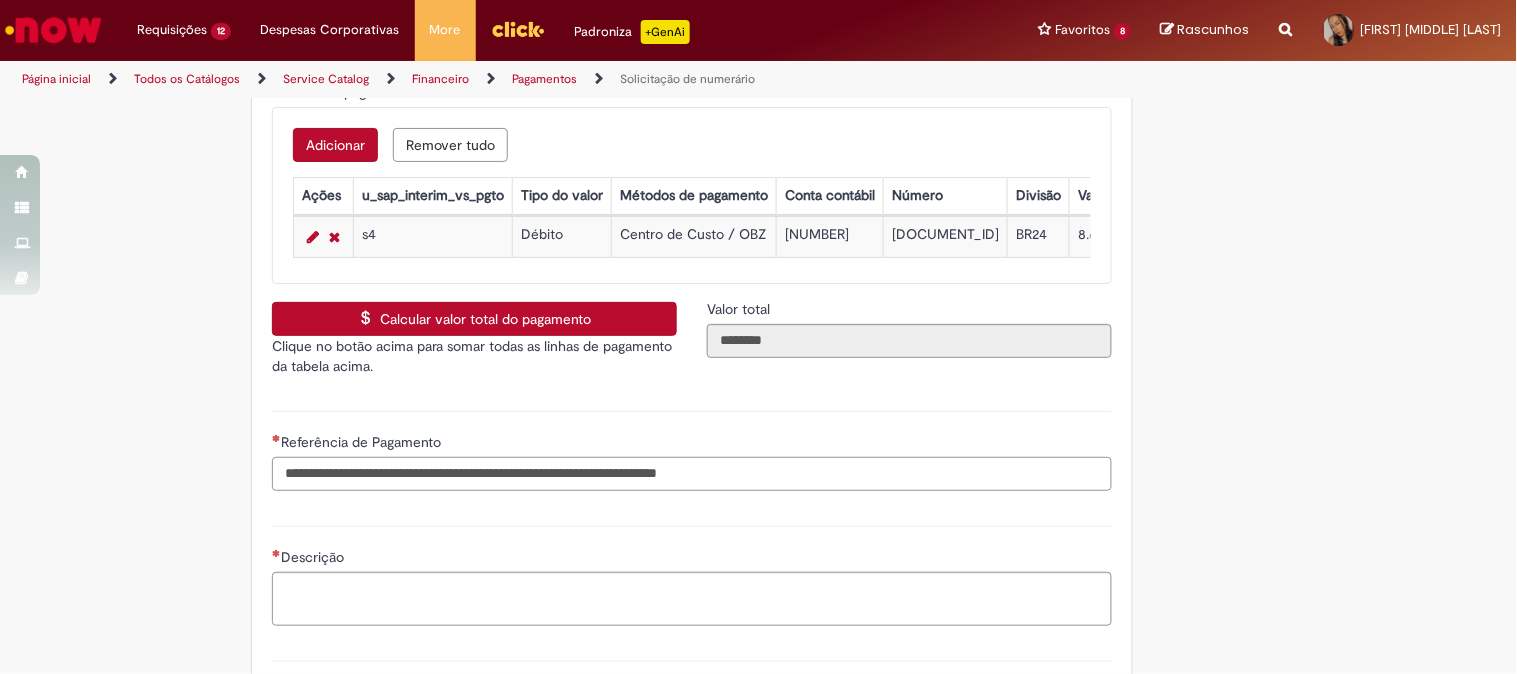 click on "Referência de Pagamento" at bounding box center [692, 474] 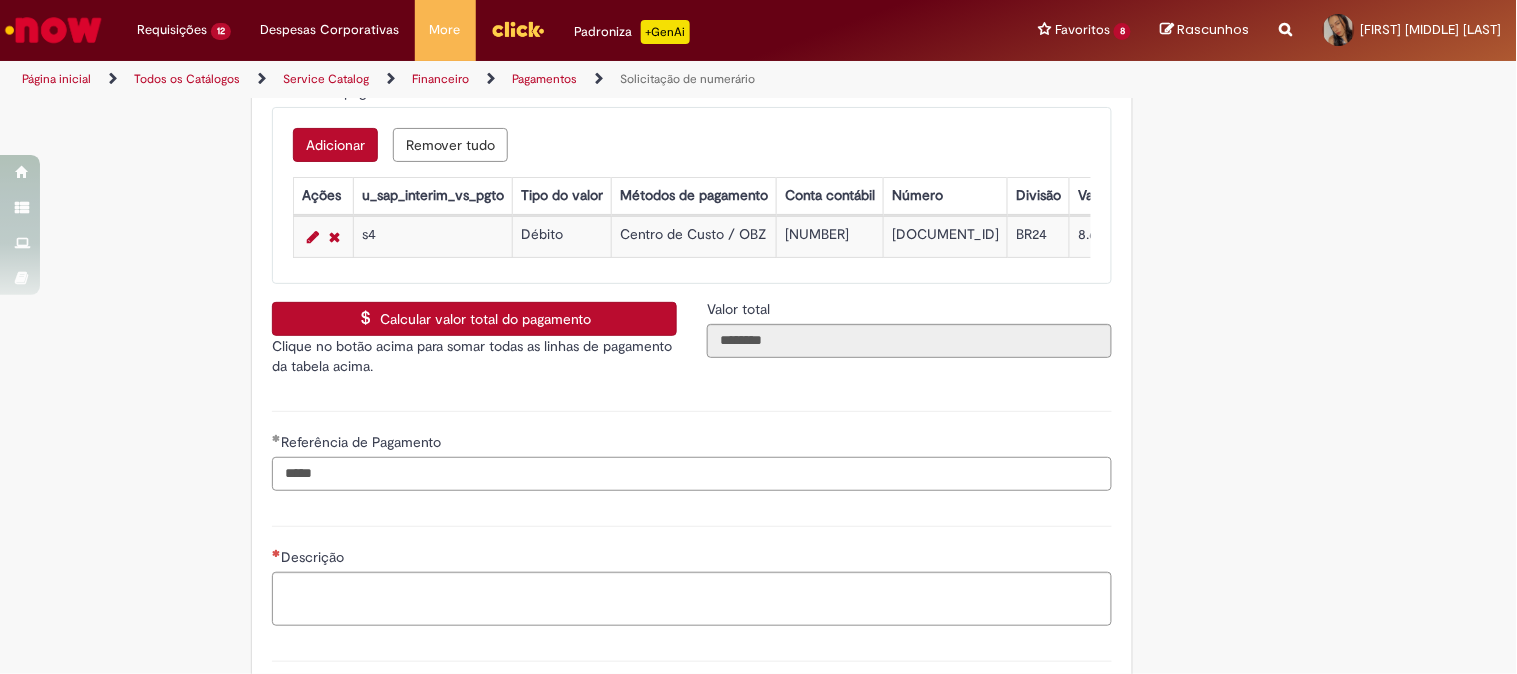 paste on "*****" 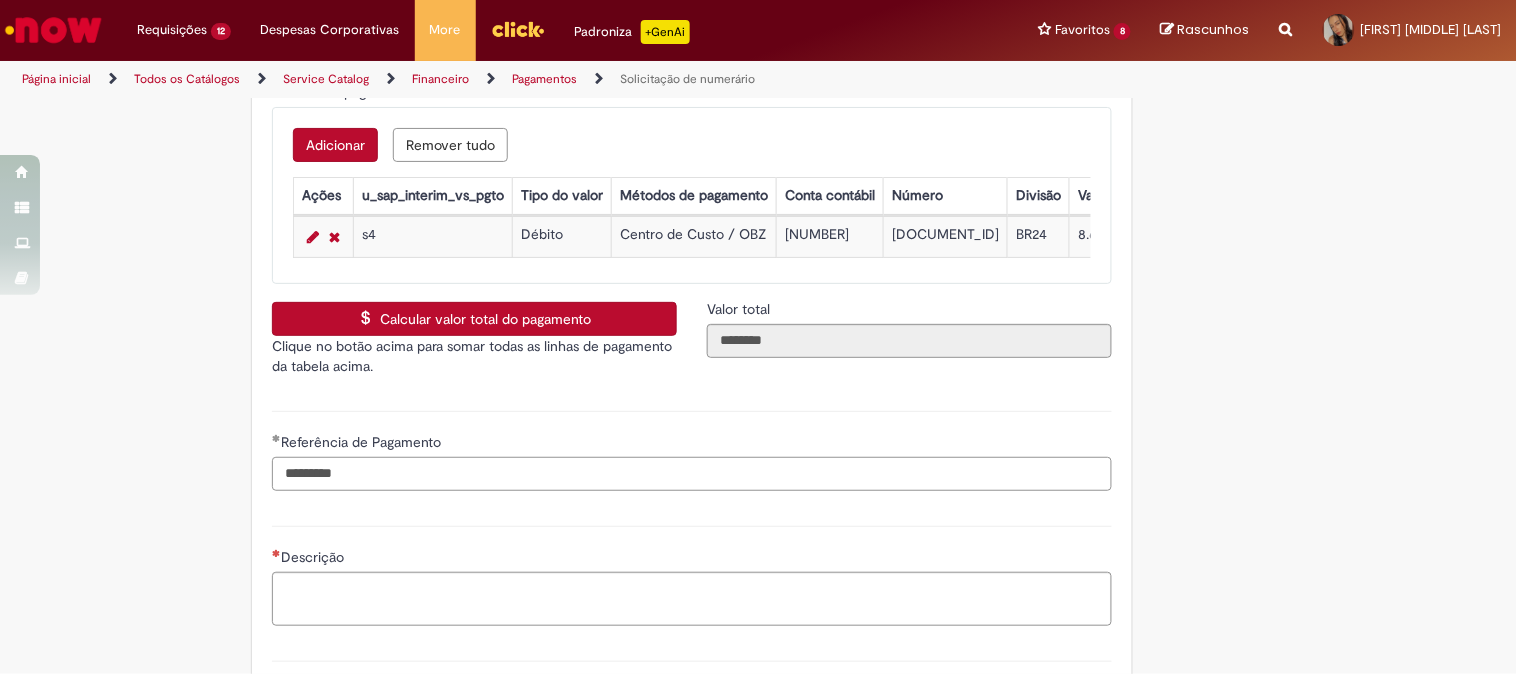type on "*********" 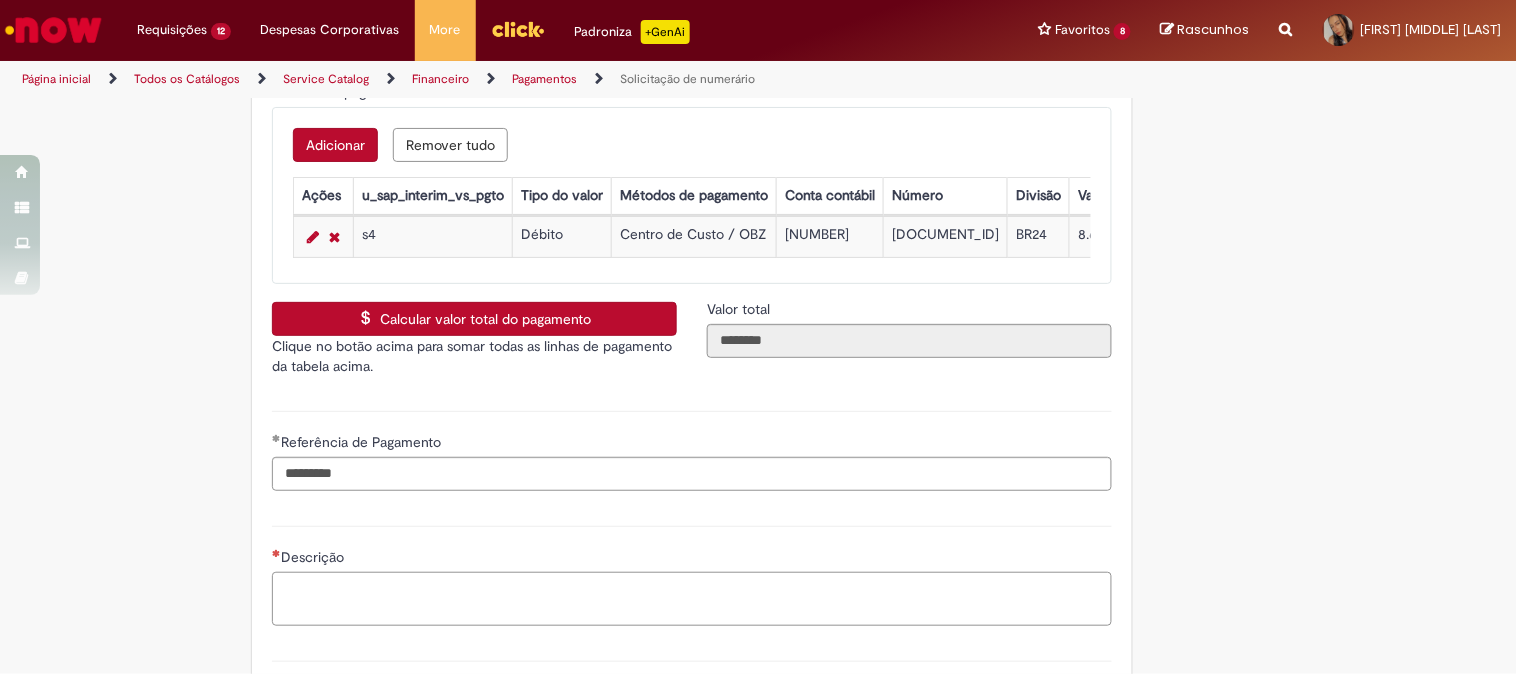 click on "Descrição" at bounding box center (692, 599) 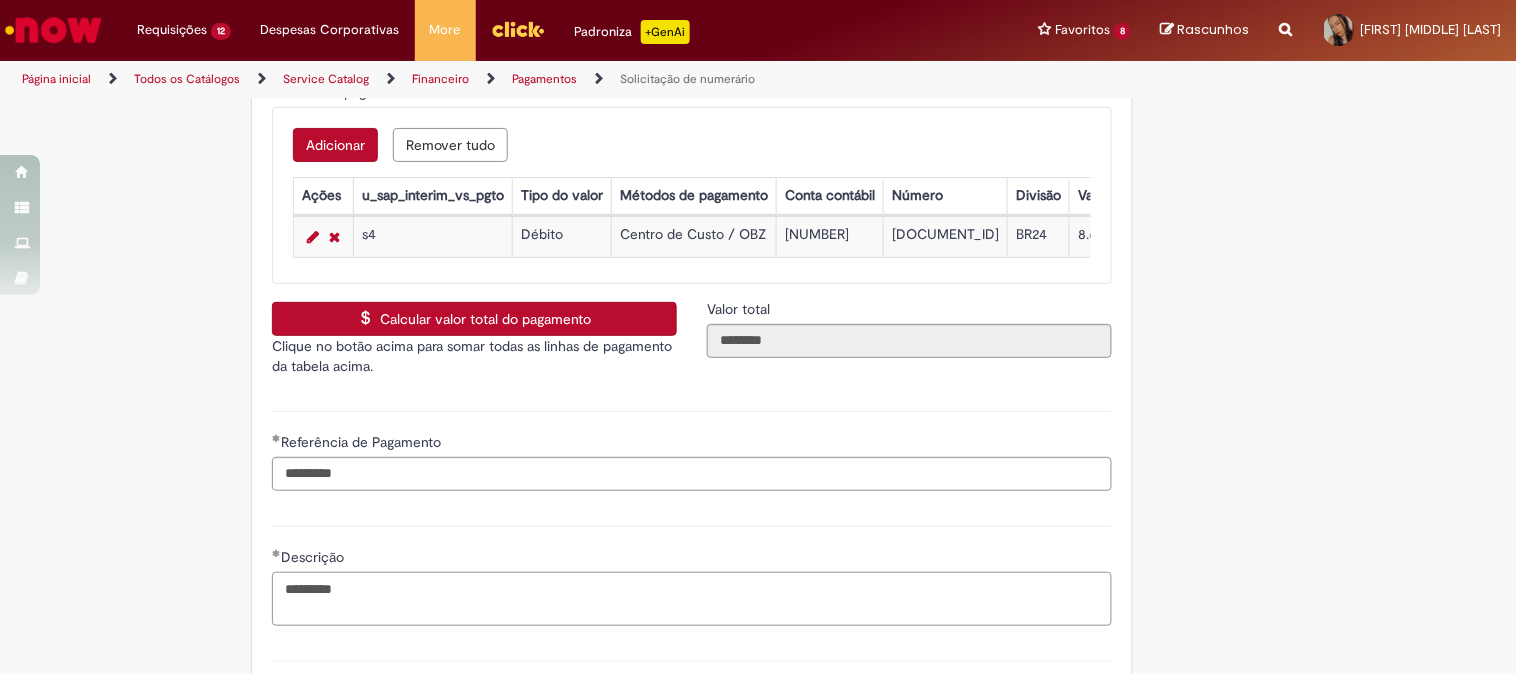 scroll, scrollTop: 3555, scrollLeft: 0, axis: vertical 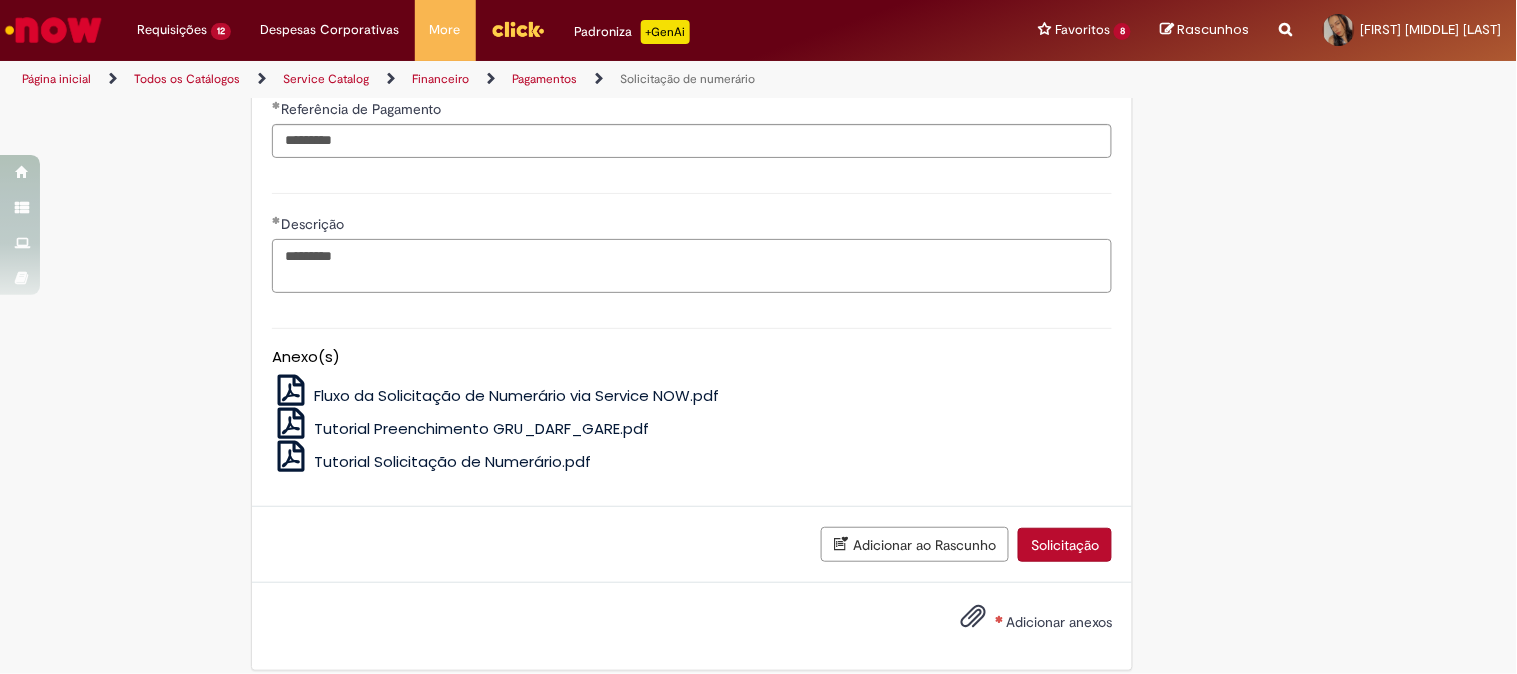 type on "*********" 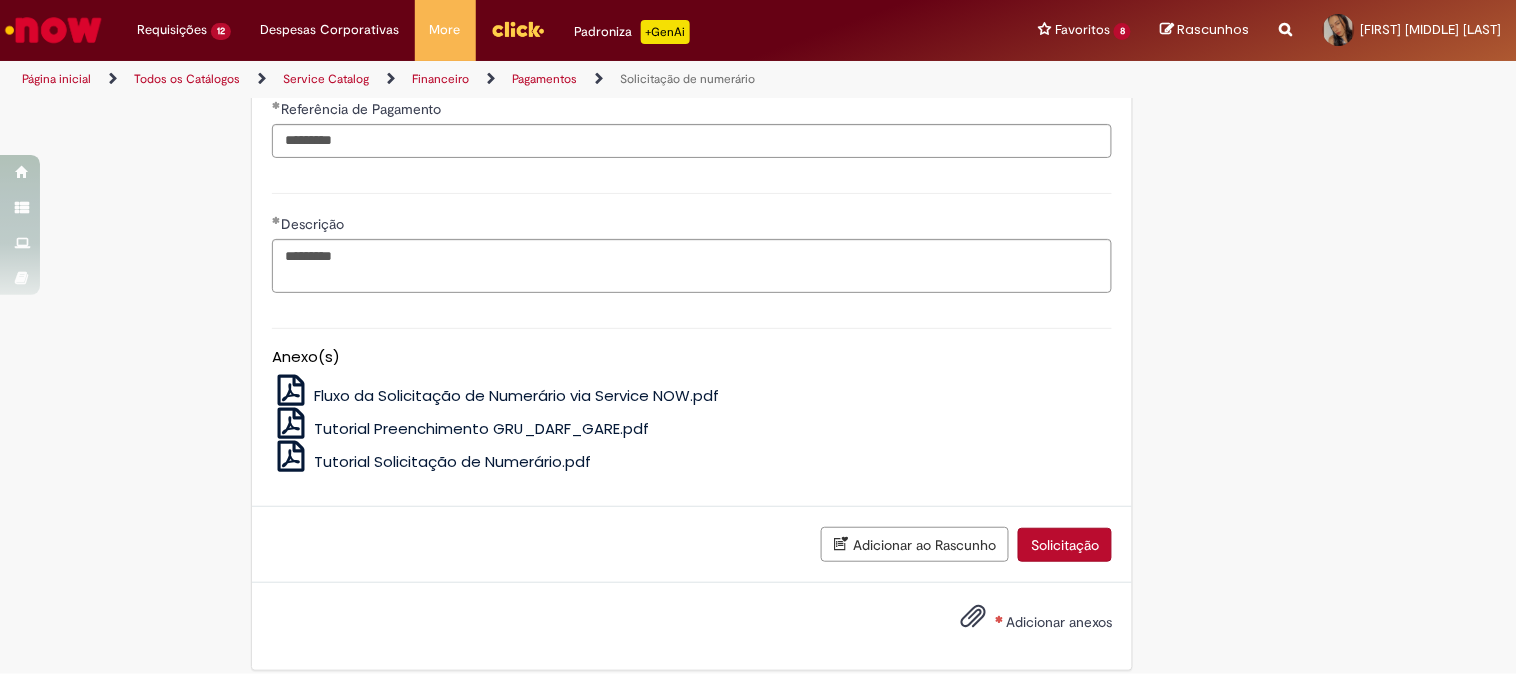 click on "Adicionar anexos" at bounding box center [1021, 623] 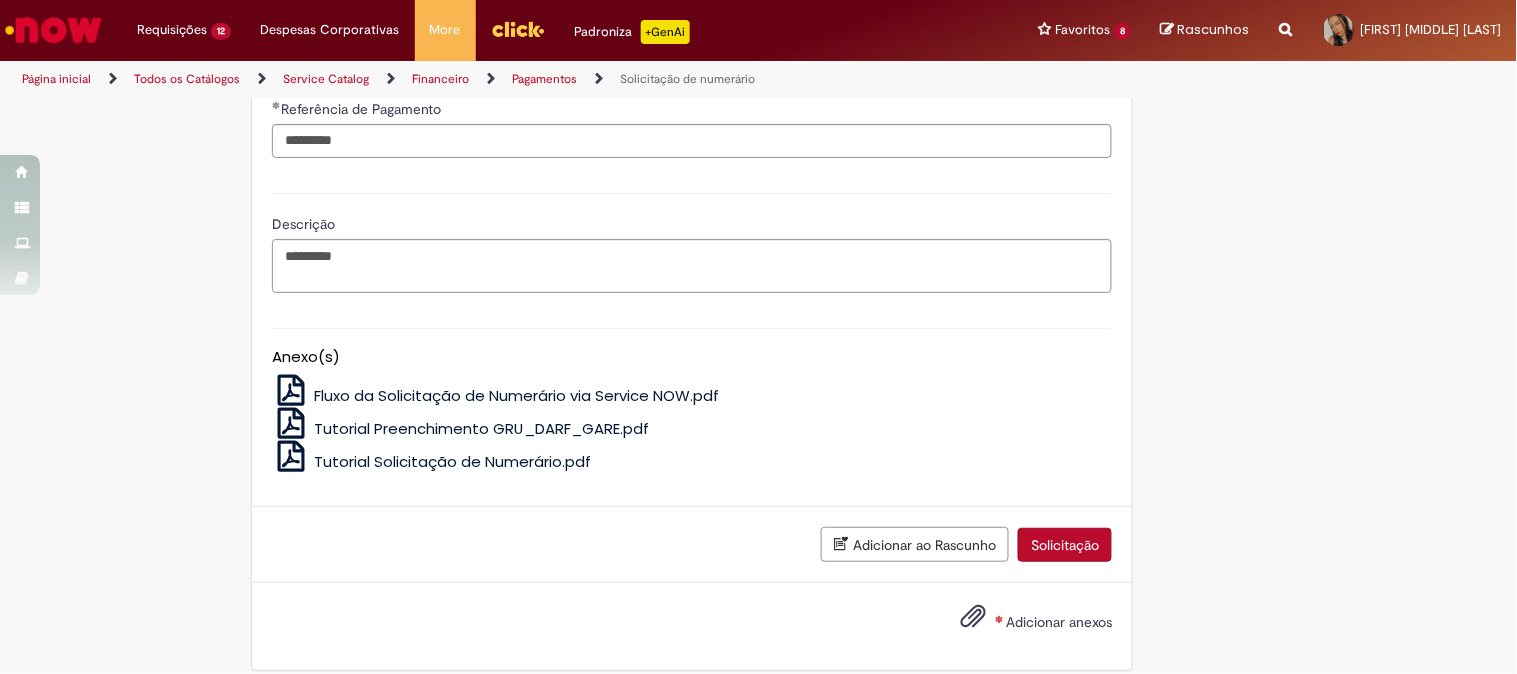 click on "Solicitação" at bounding box center (1065, 545) 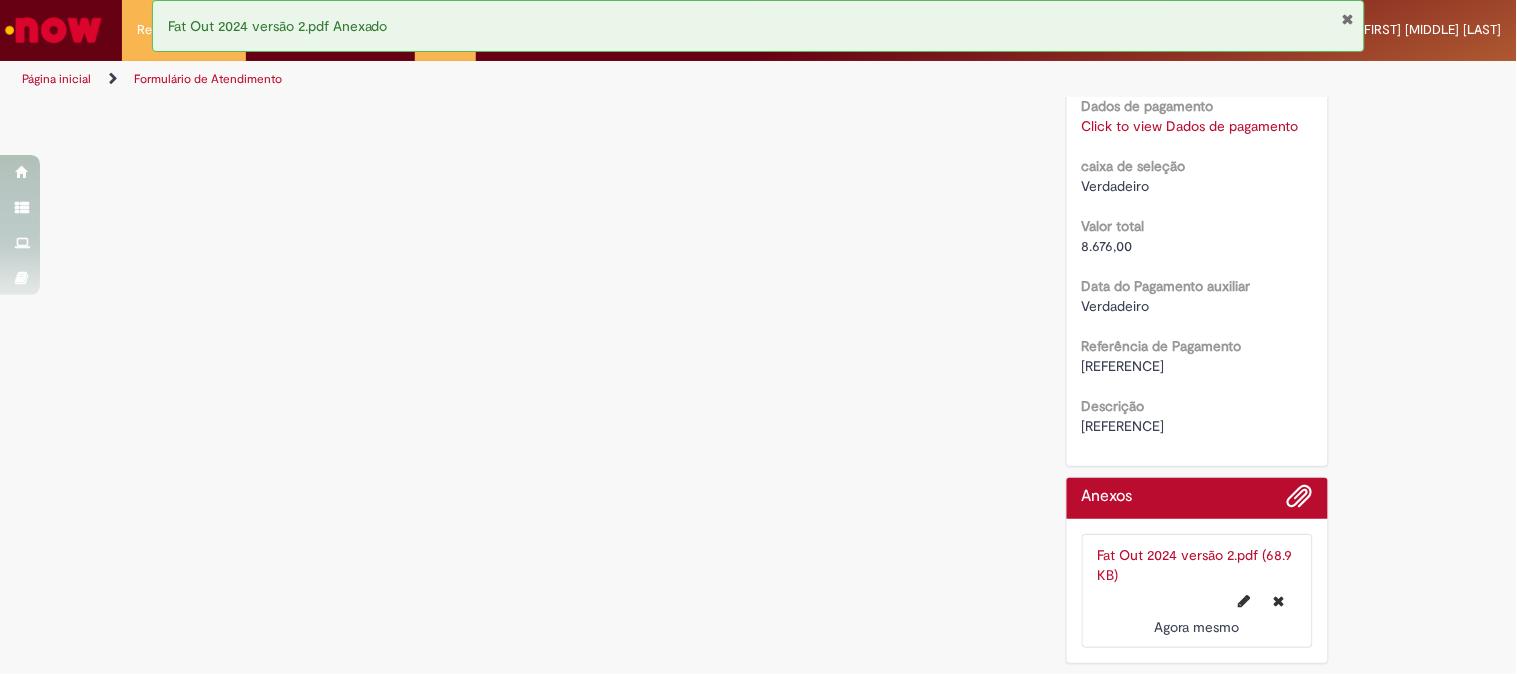 scroll, scrollTop: 0, scrollLeft: 0, axis: both 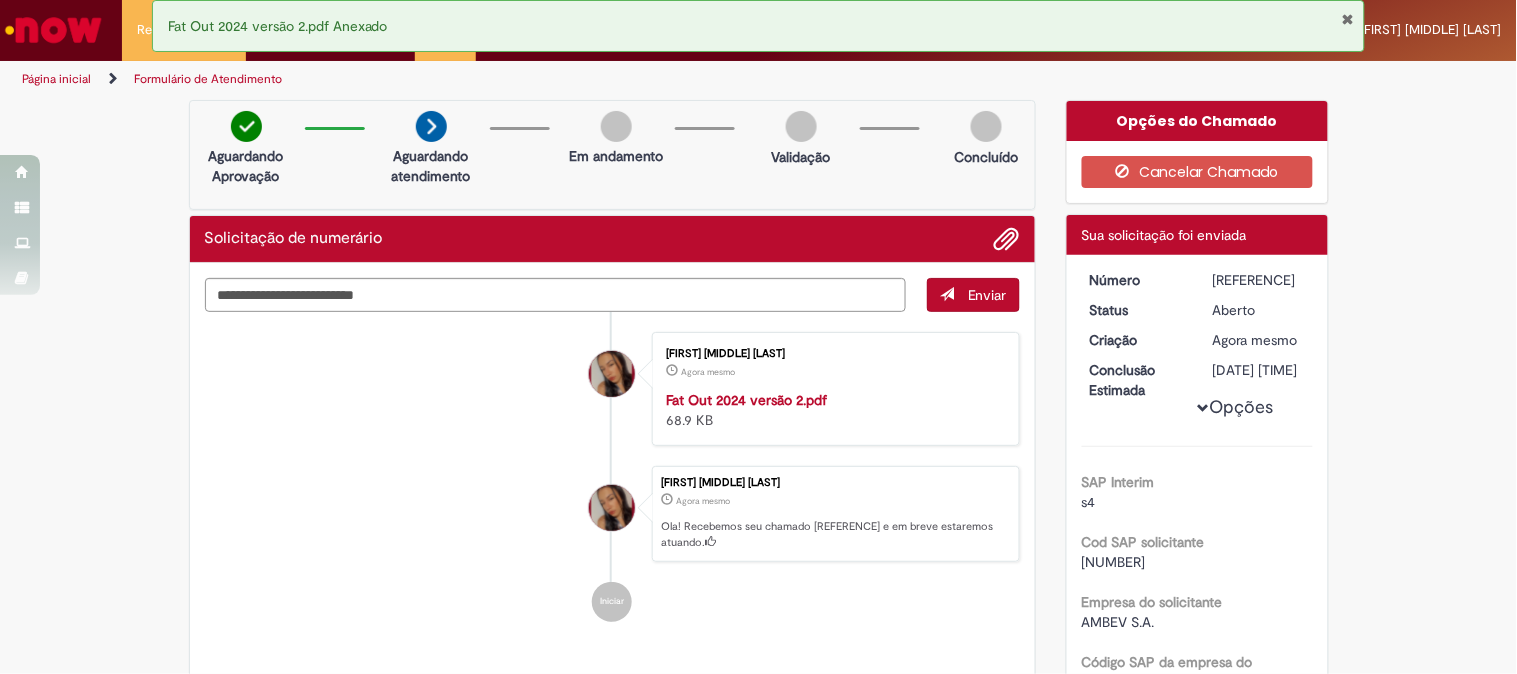 type 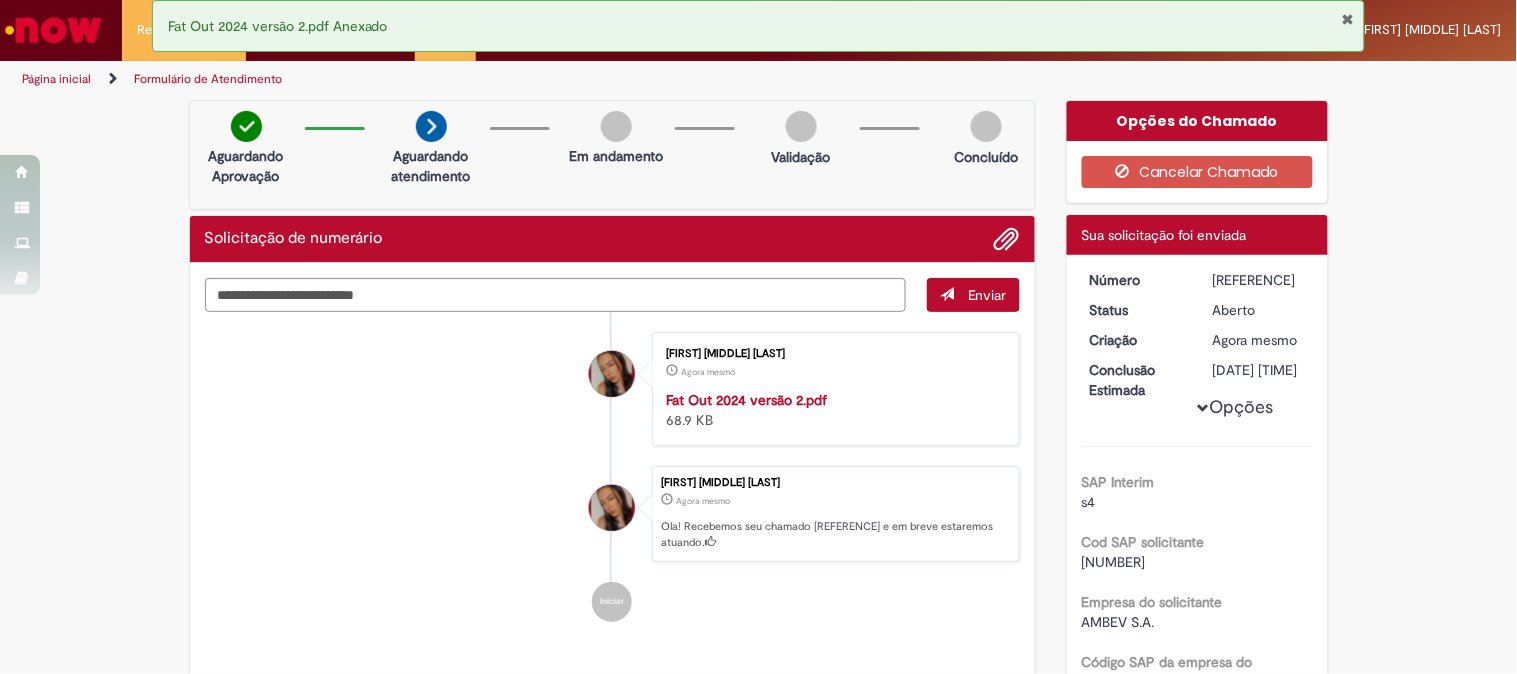 click on "Verificar Código de Barras
Aguardando Aprovação
Aguardando atendimento
Em andamento
Validação
Concluído
Solicitação de numerário
Enviar
[FIRST] [MIDDLE] [LAST]
Agora mesmo Agora mesmo
Fat Out 2024 versão 2.pdf  68.9 KB" at bounding box center [758, 1345] 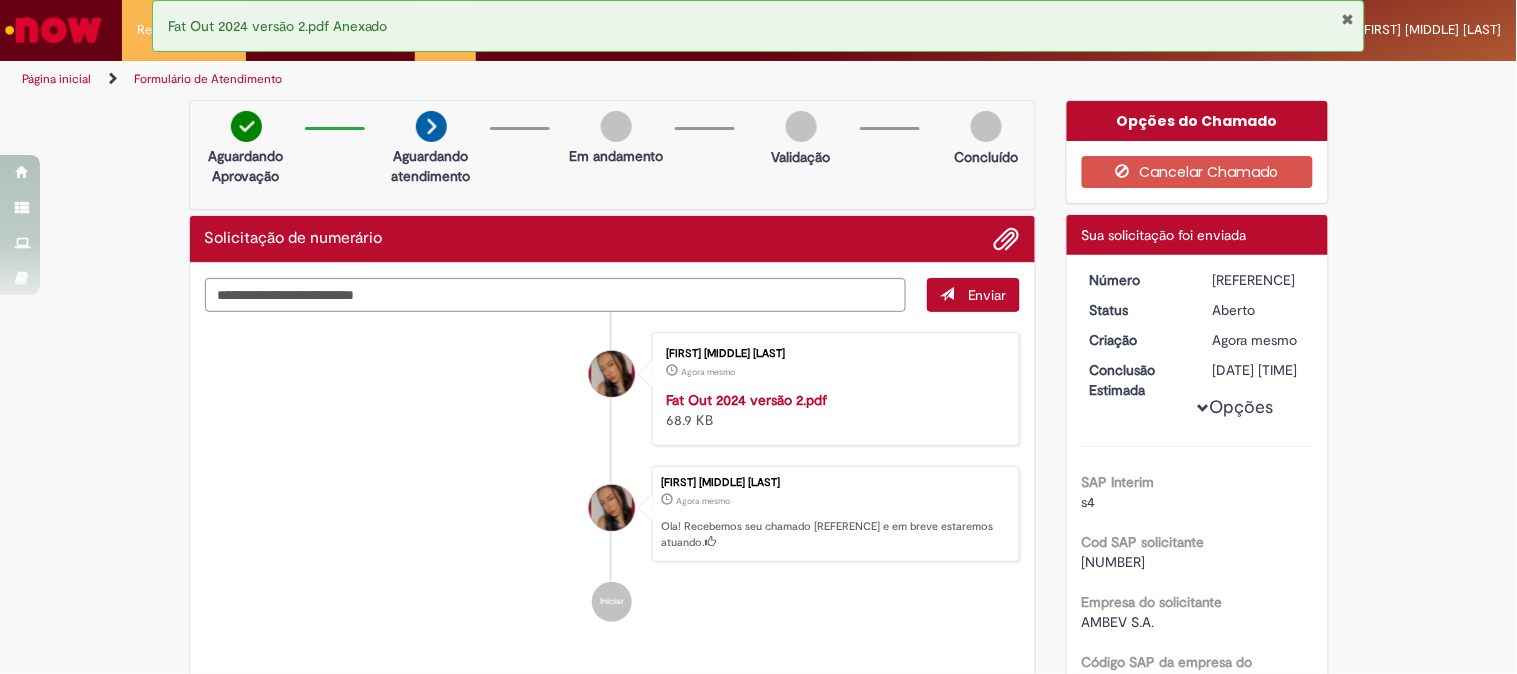 click on "[REFERENCE]" at bounding box center [1259, 280] 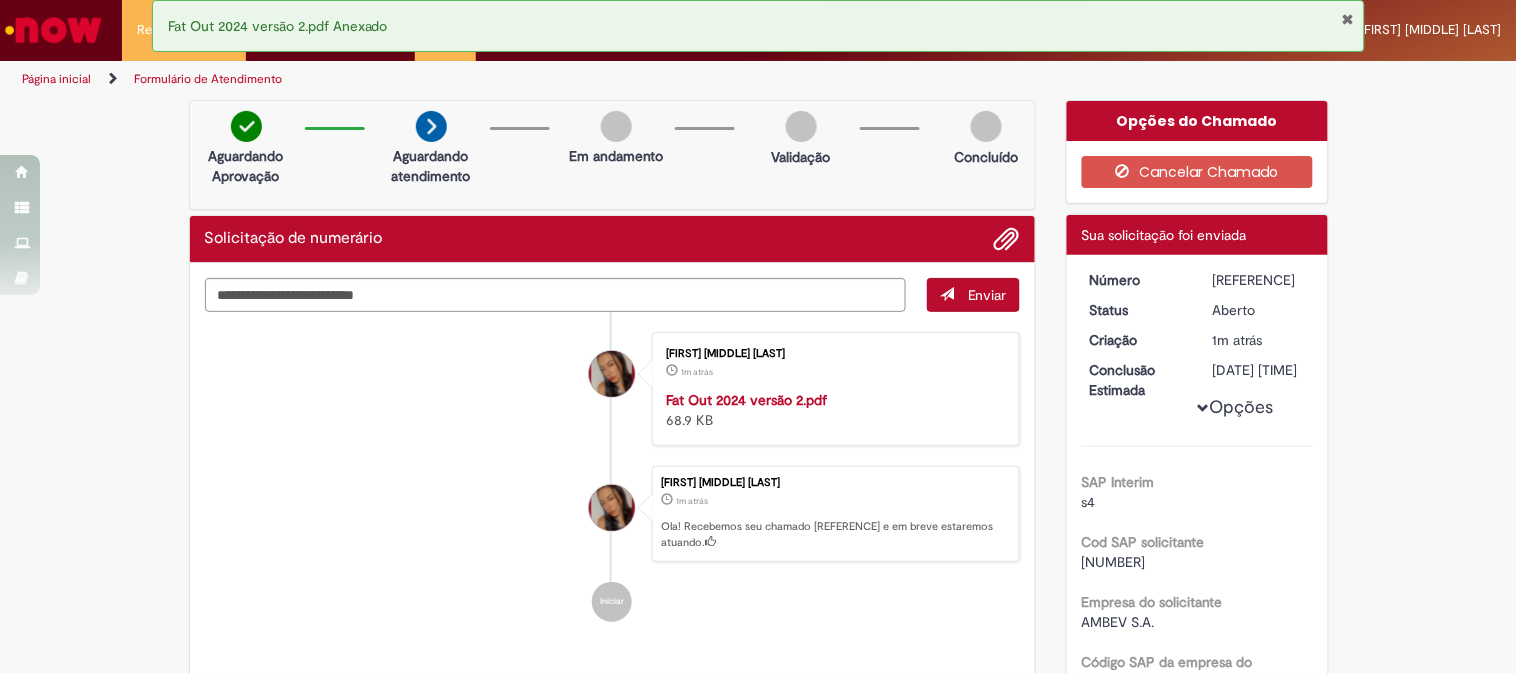 click on "Formulário de Atendimento
Verificar Código de Barras
Aguardando Aprovação
Aguardando atendimento
Em andamento
Validação
Concluído
Solicitação de numerário
Enviar
[FIRST] [MIDDLE] [LAST]
1m atrás 1m atrás
Fat Out 2024 versão 2.pdf  68.9 KB" at bounding box center (758, 1345) 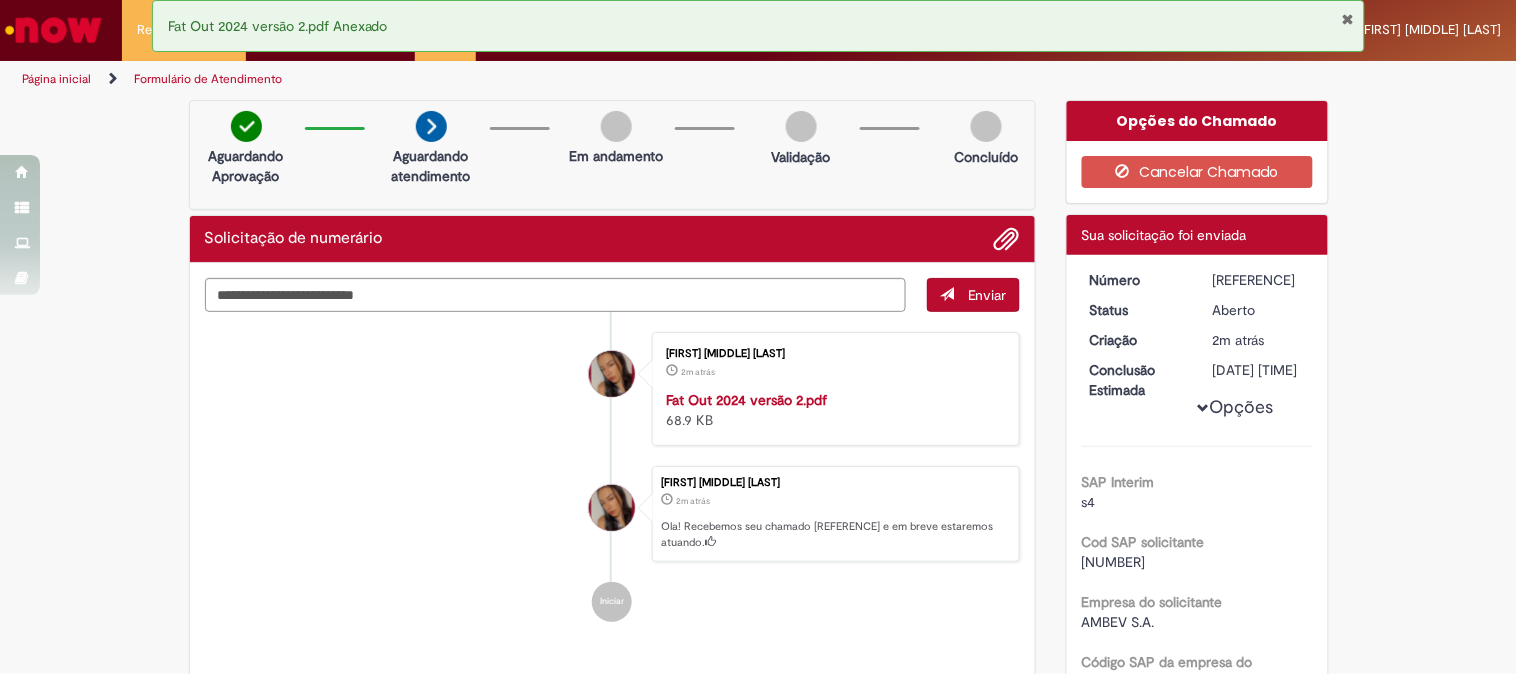 click at bounding box center [53, 30] 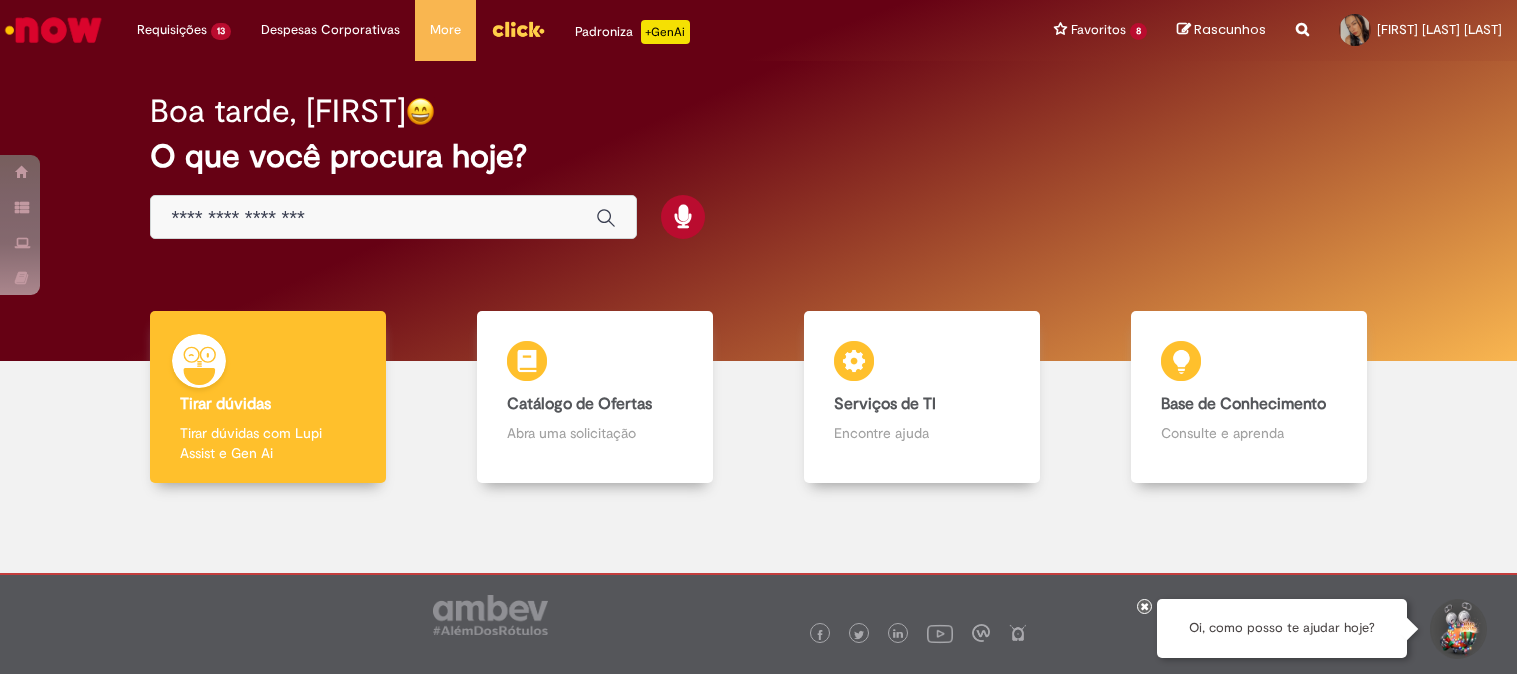 scroll, scrollTop: 0, scrollLeft: 0, axis: both 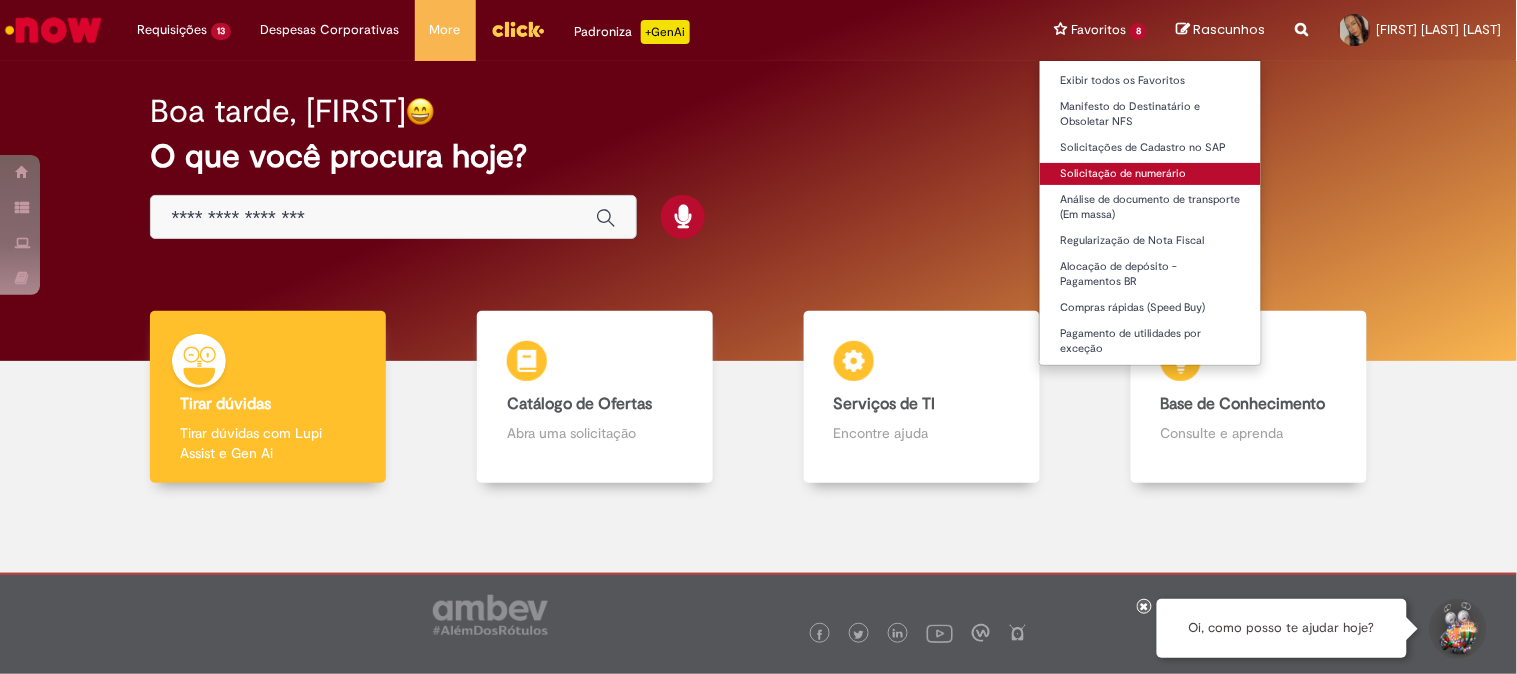 click on "Solicitação de numerário" at bounding box center (1150, 174) 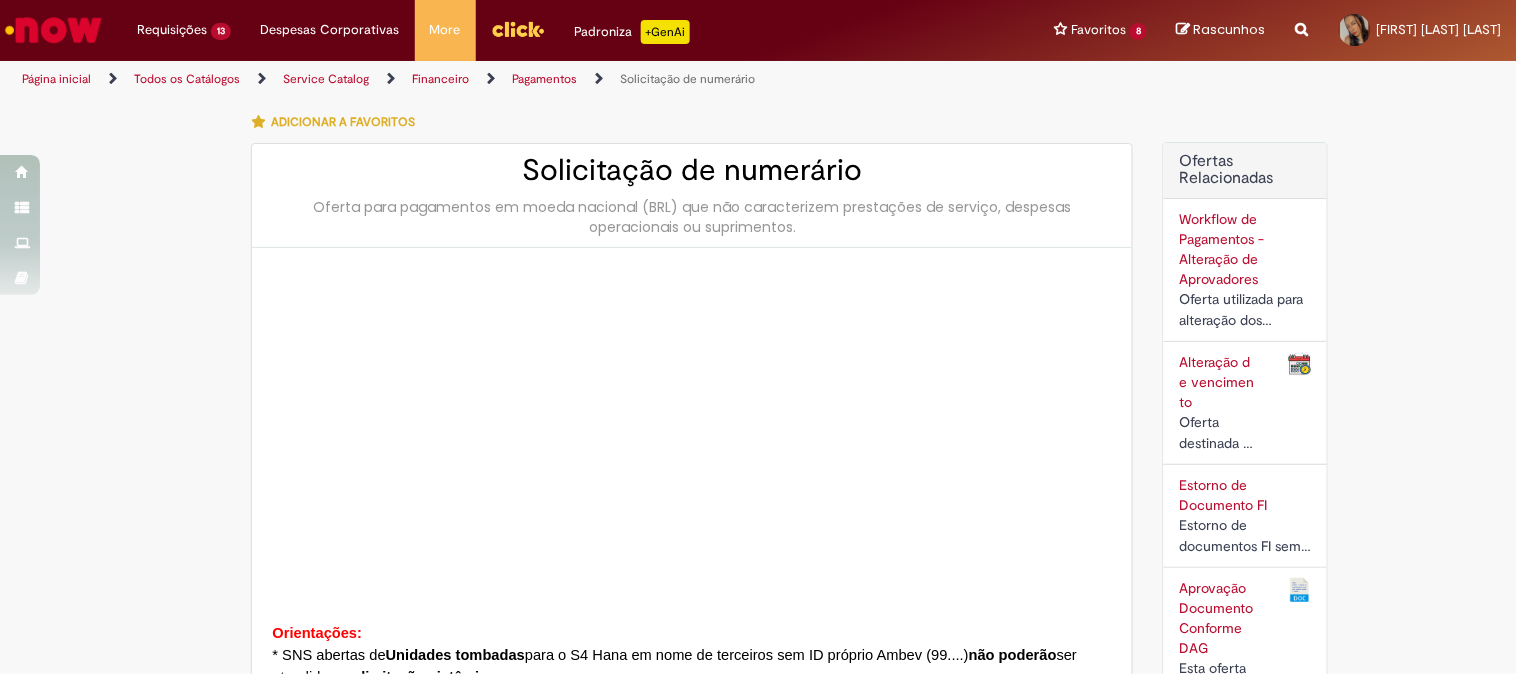 type on "********" 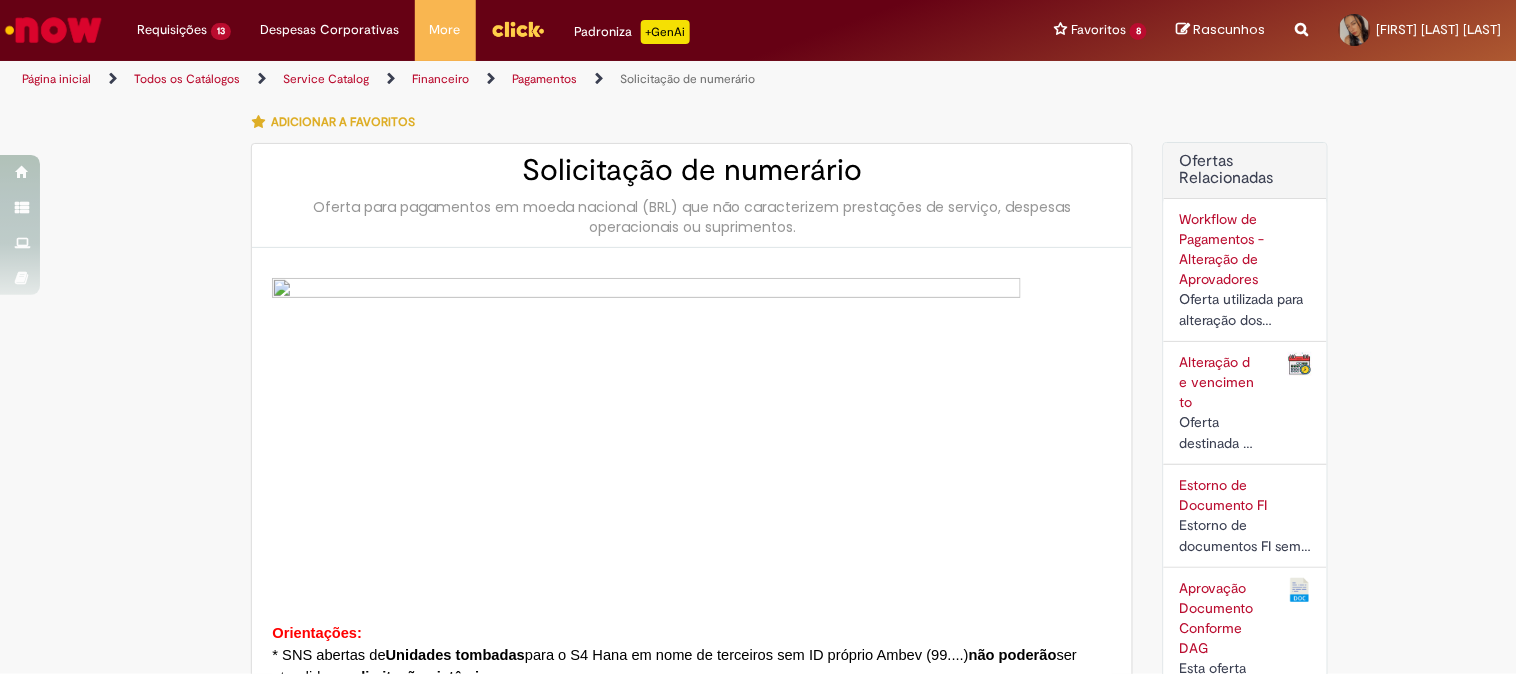 type on "**********" 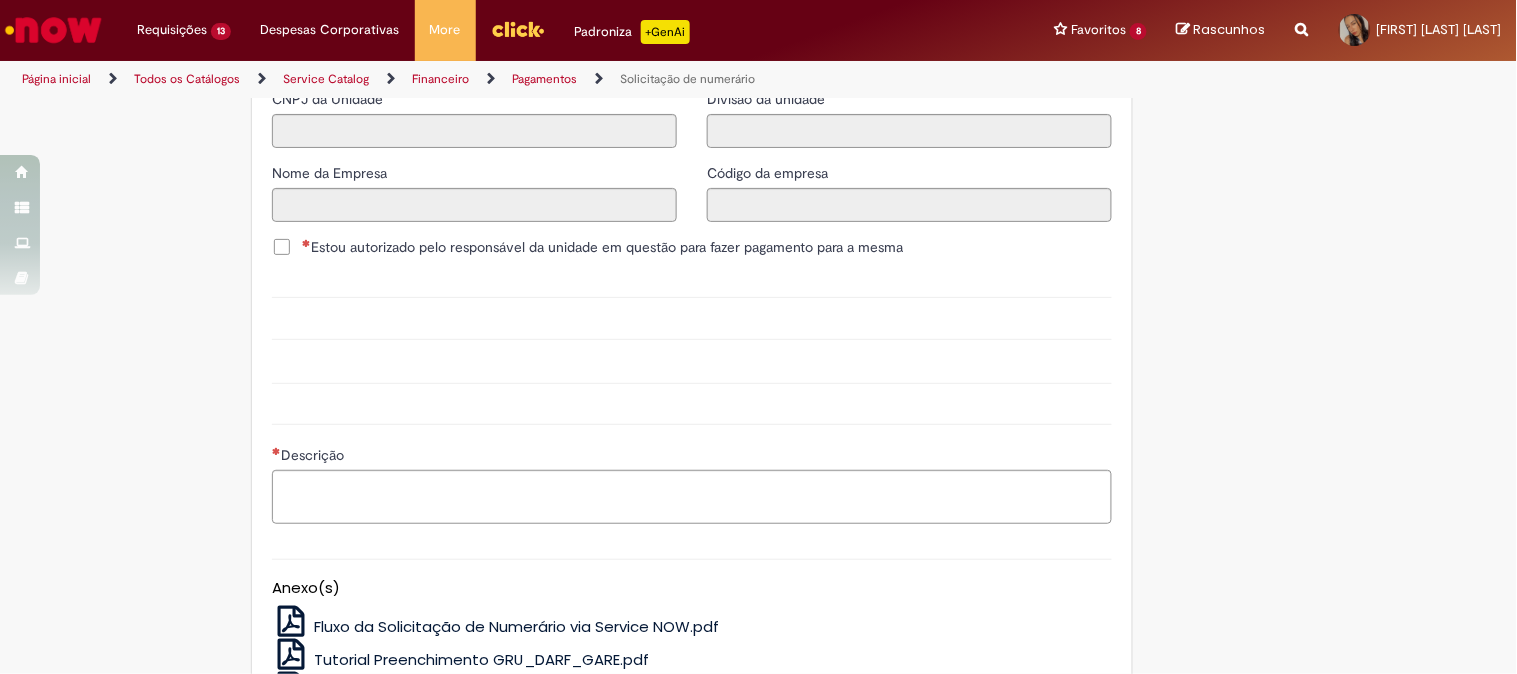 scroll, scrollTop: 2000, scrollLeft: 0, axis: vertical 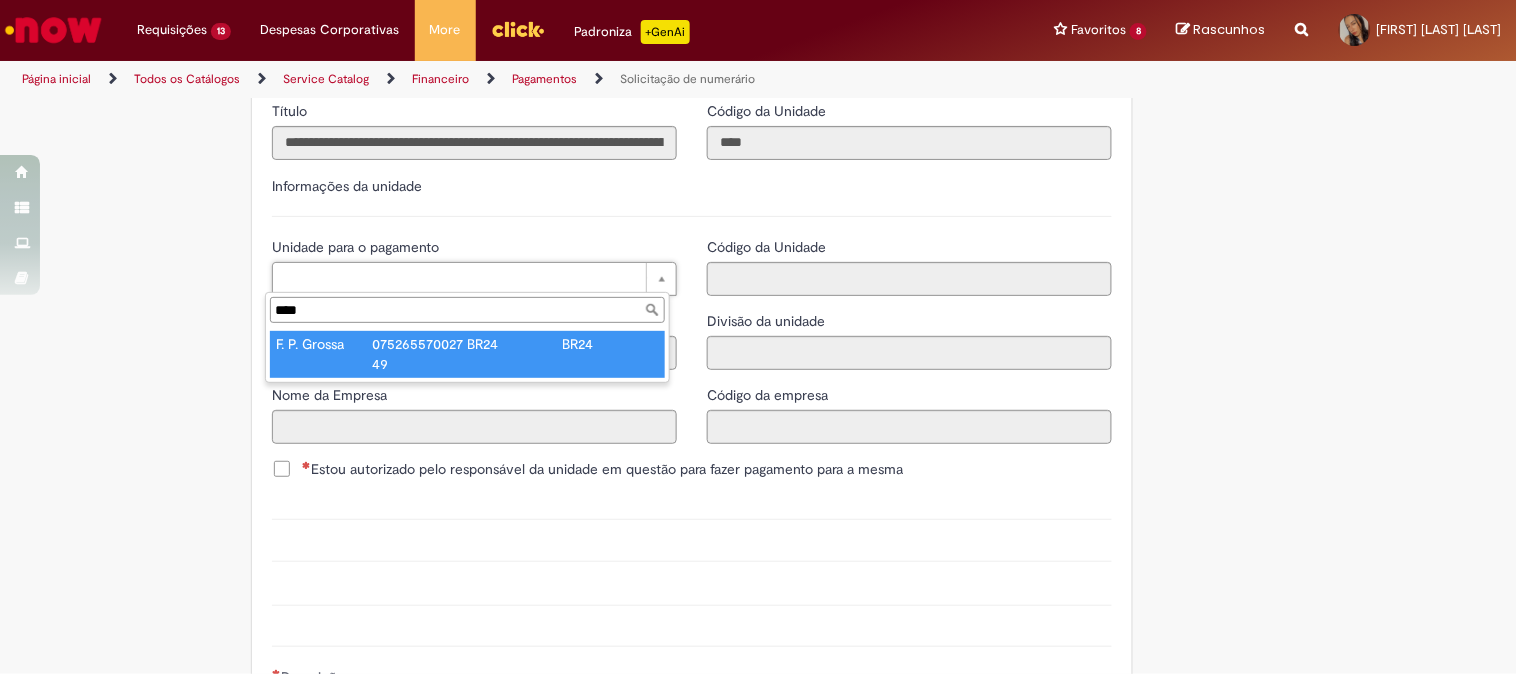 type on "****" 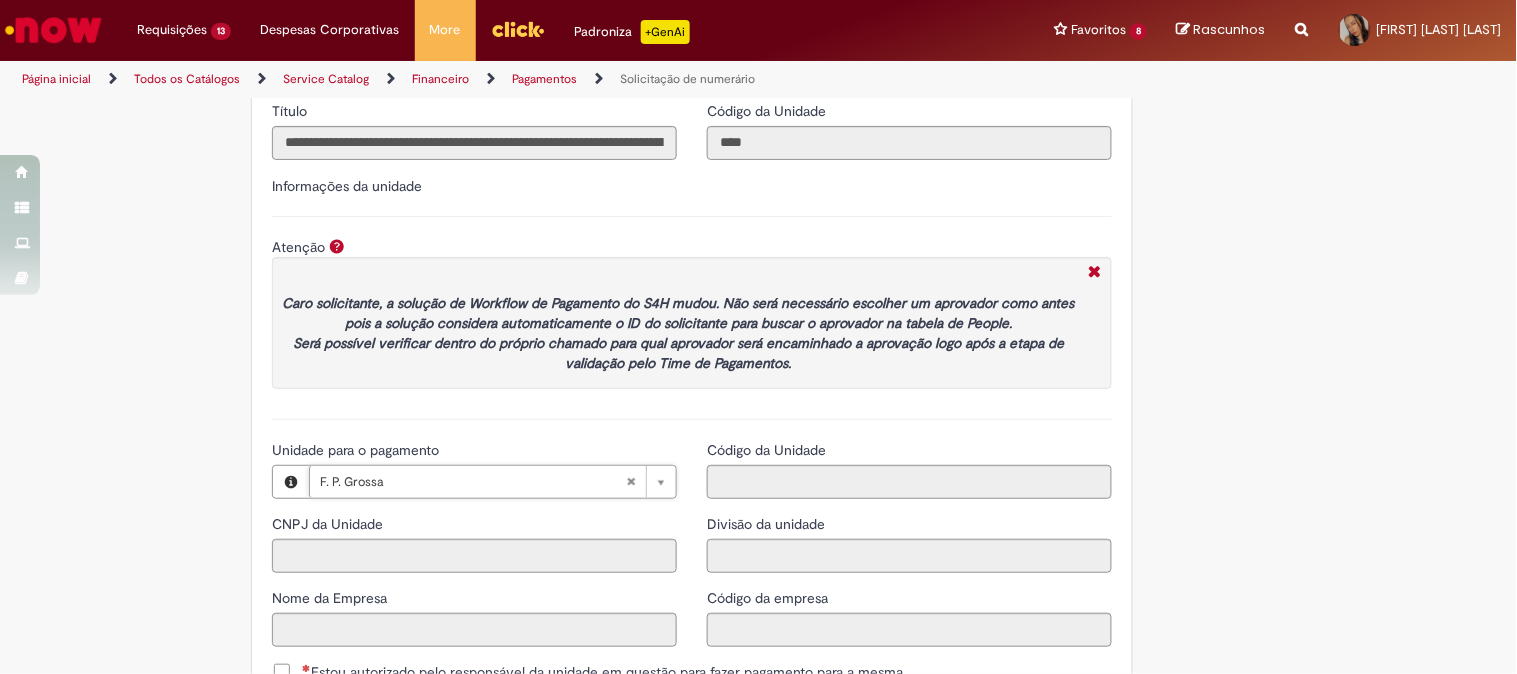 type on "**********" 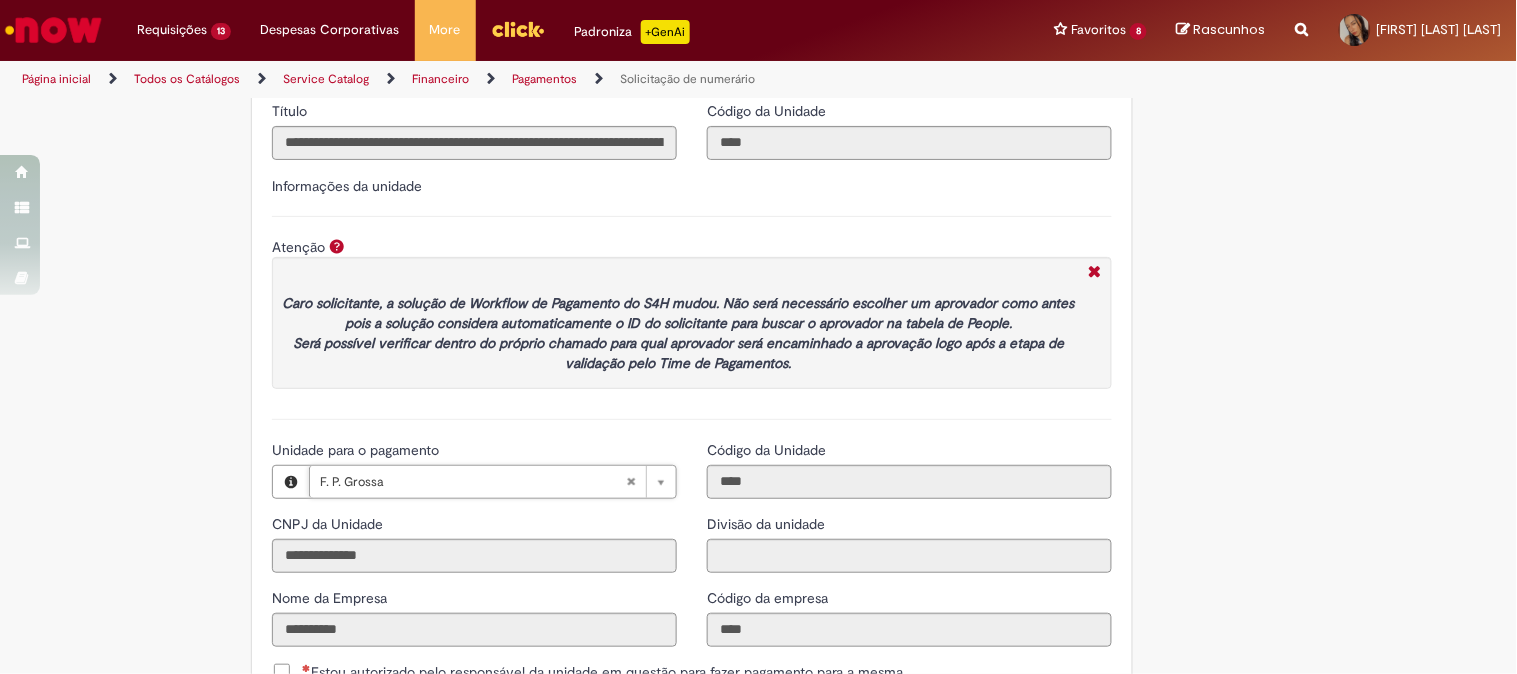 scroll, scrollTop: 2333, scrollLeft: 0, axis: vertical 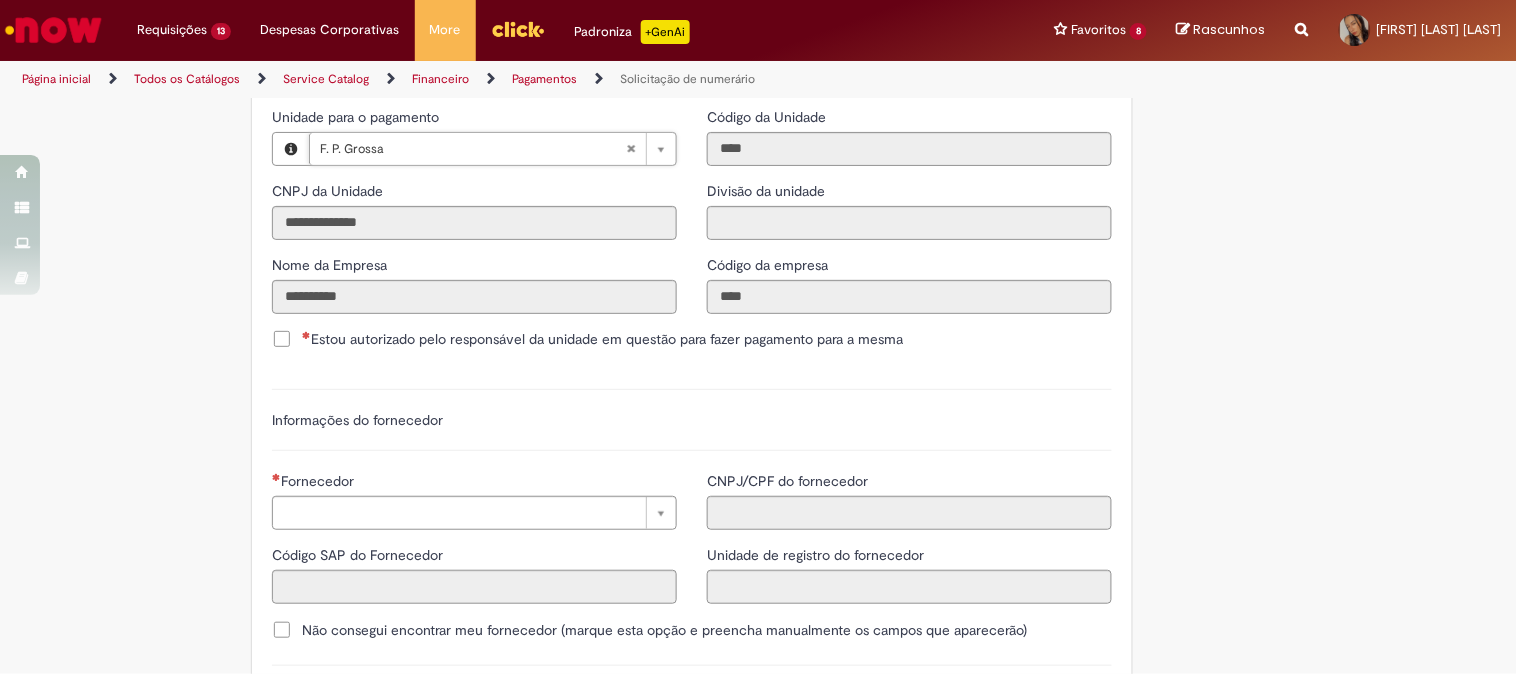 click on "Estou autorizado pelo responsável da unidade em questão para fazer pagamento para a mesma" at bounding box center [602, 339] 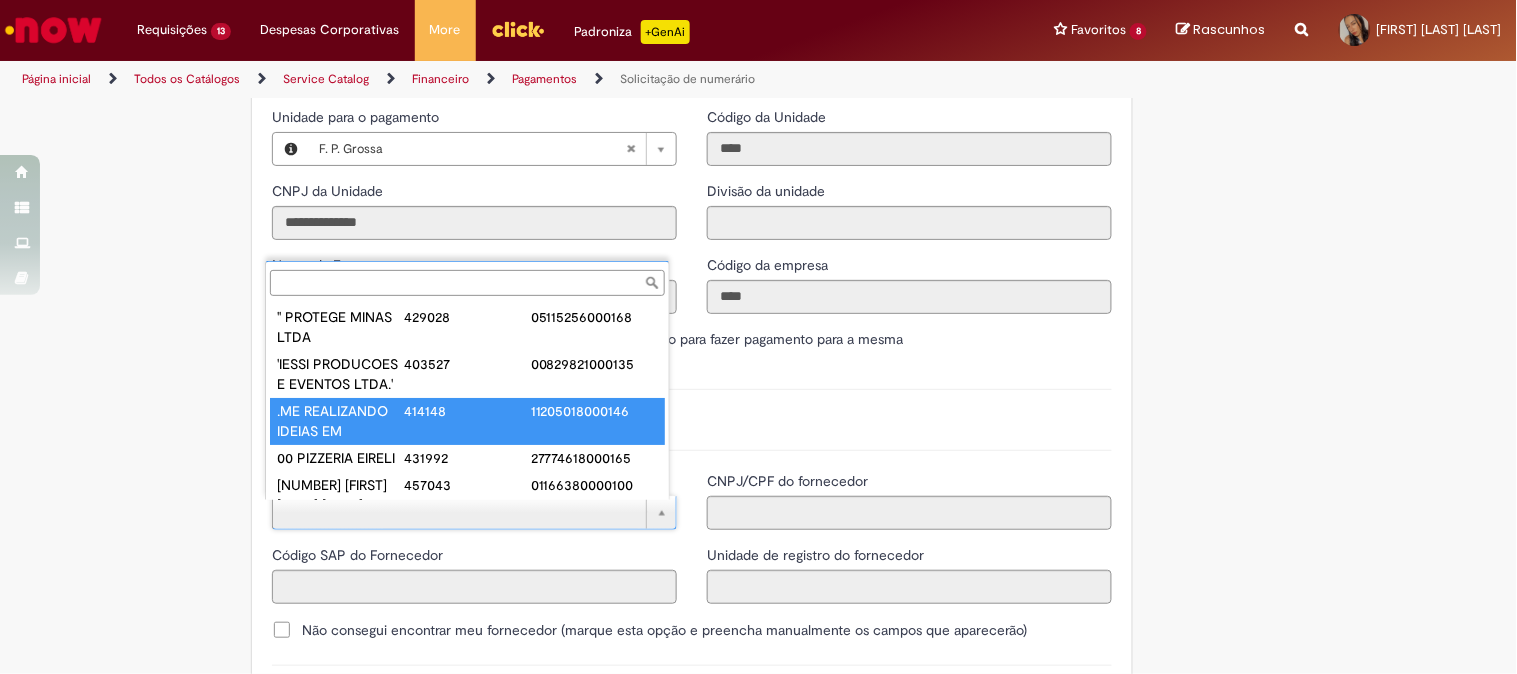 paste on "**********" 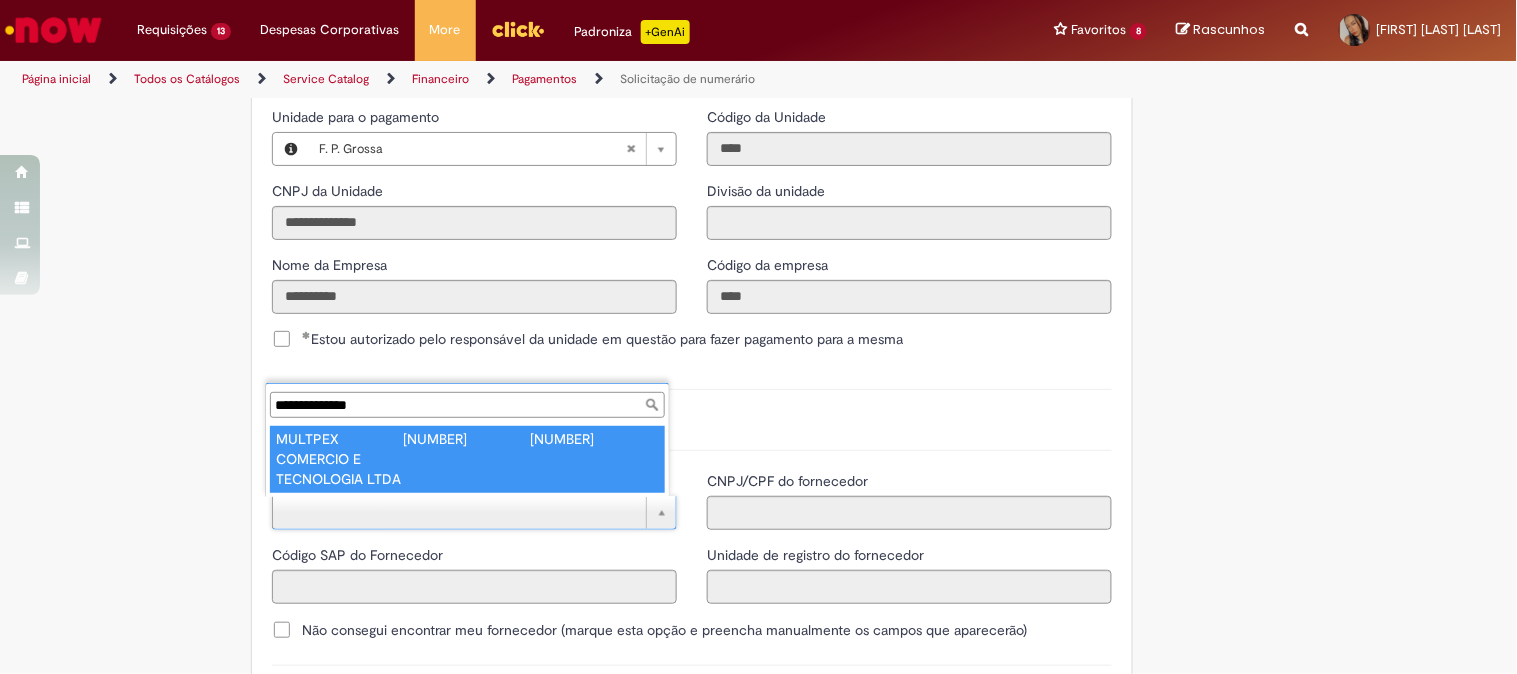 type on "**********" 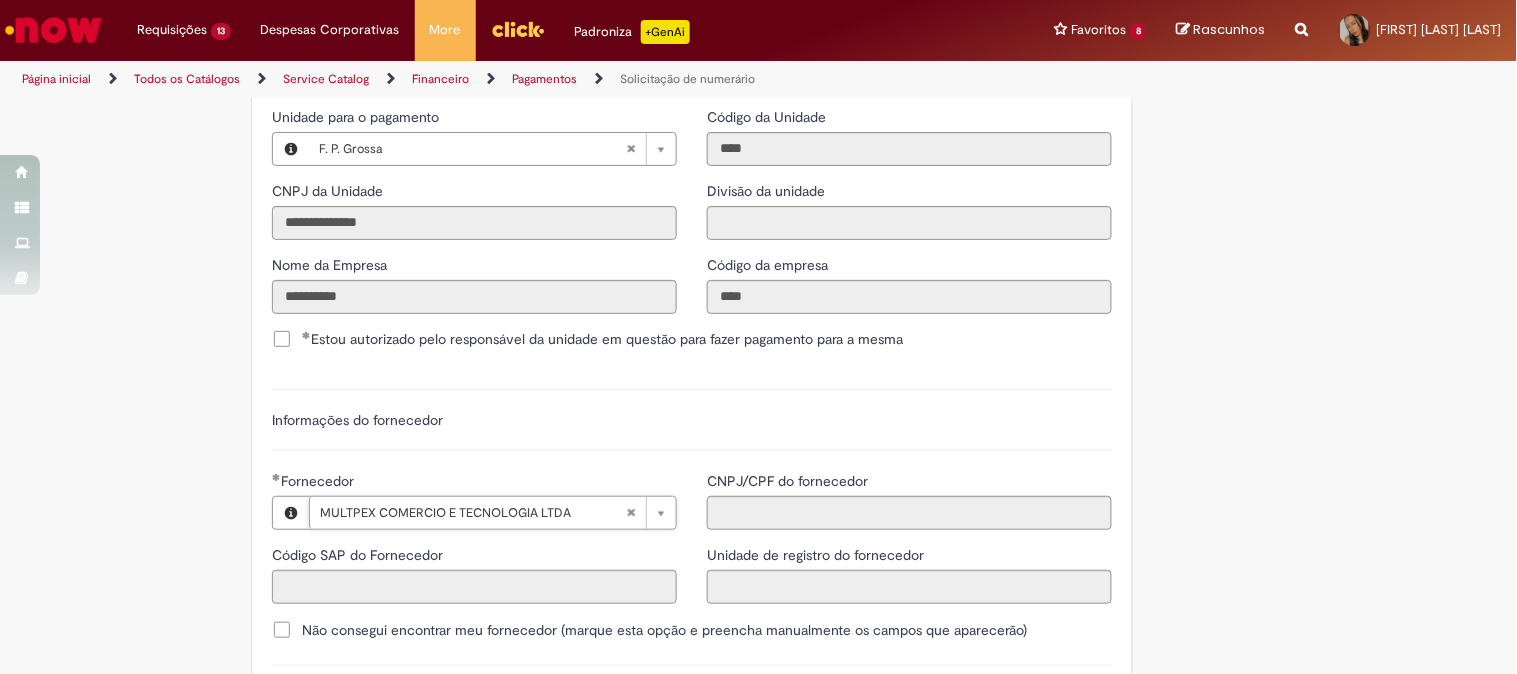 type on "******" 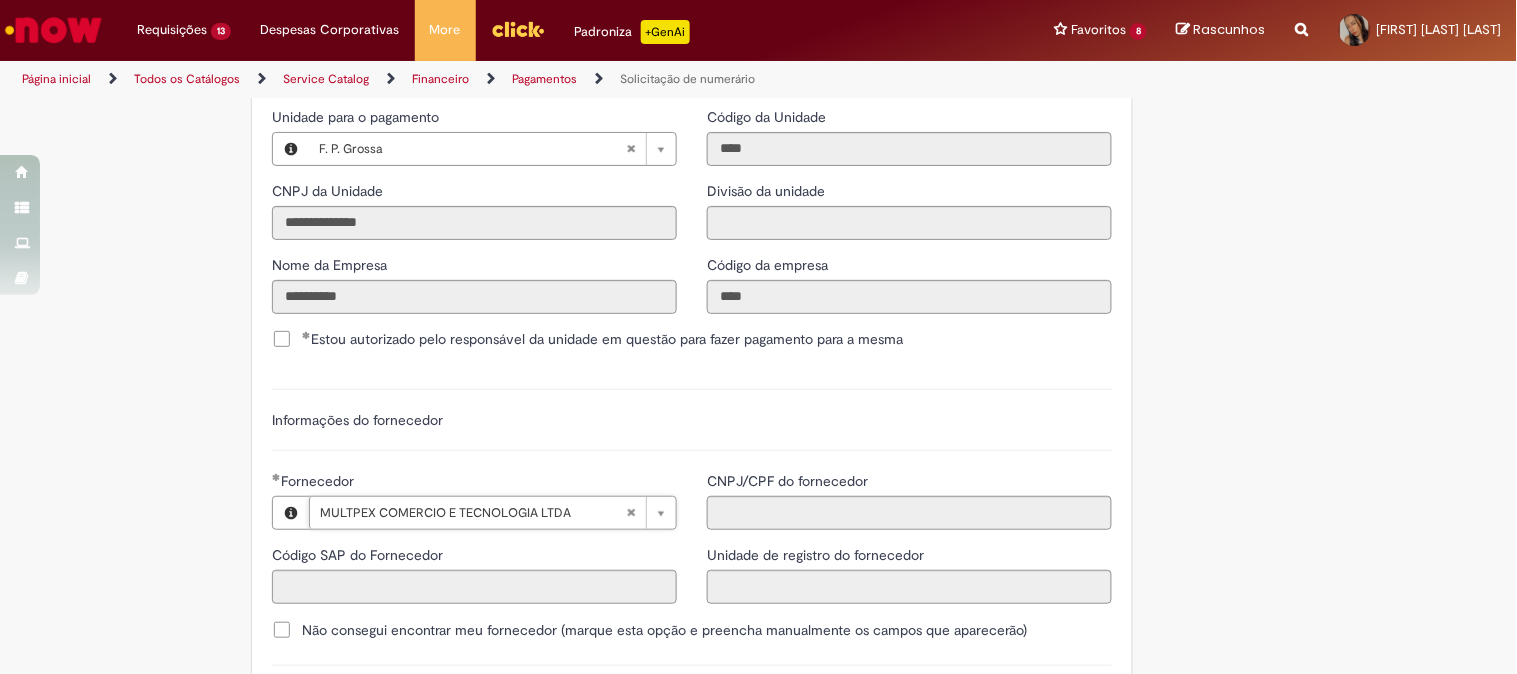 type on "**********" 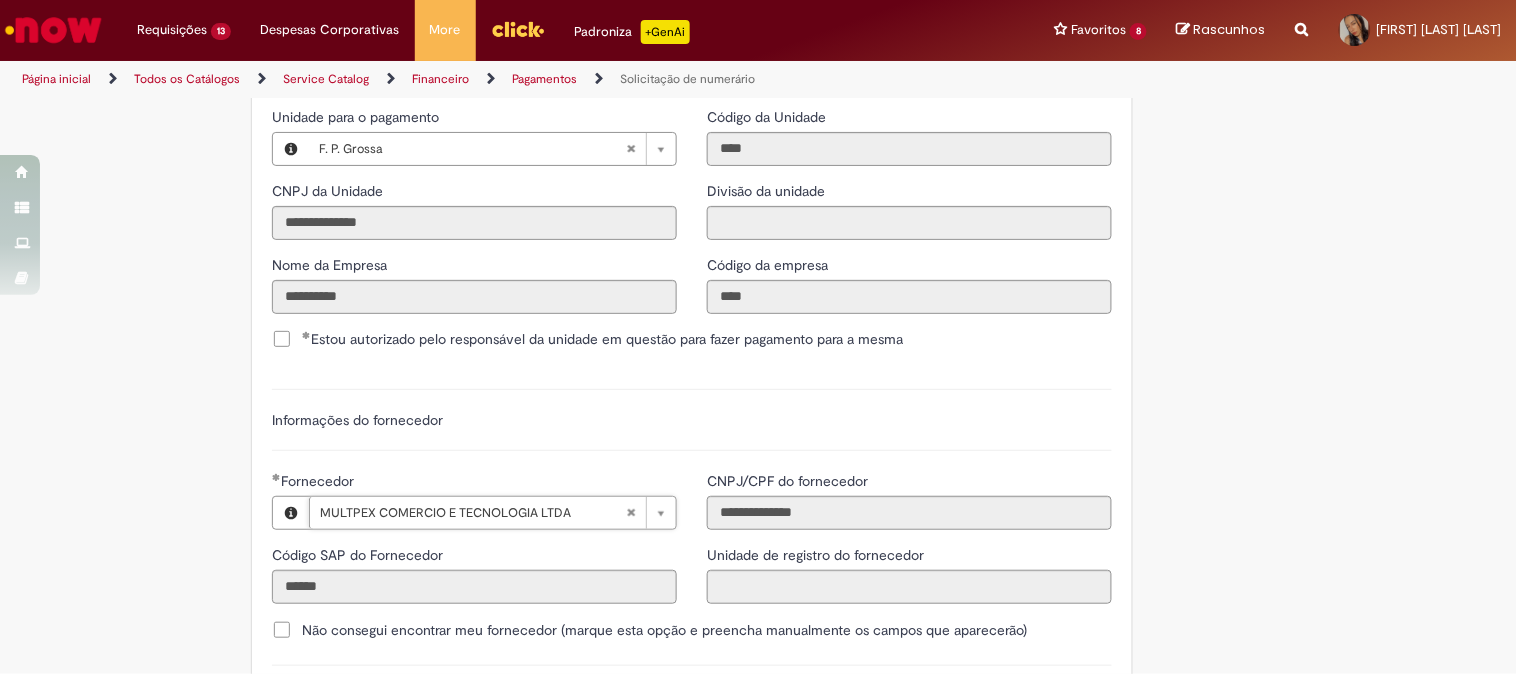 scroll, scrollTop: 2777, scrollLeft: 0, axis: vertical 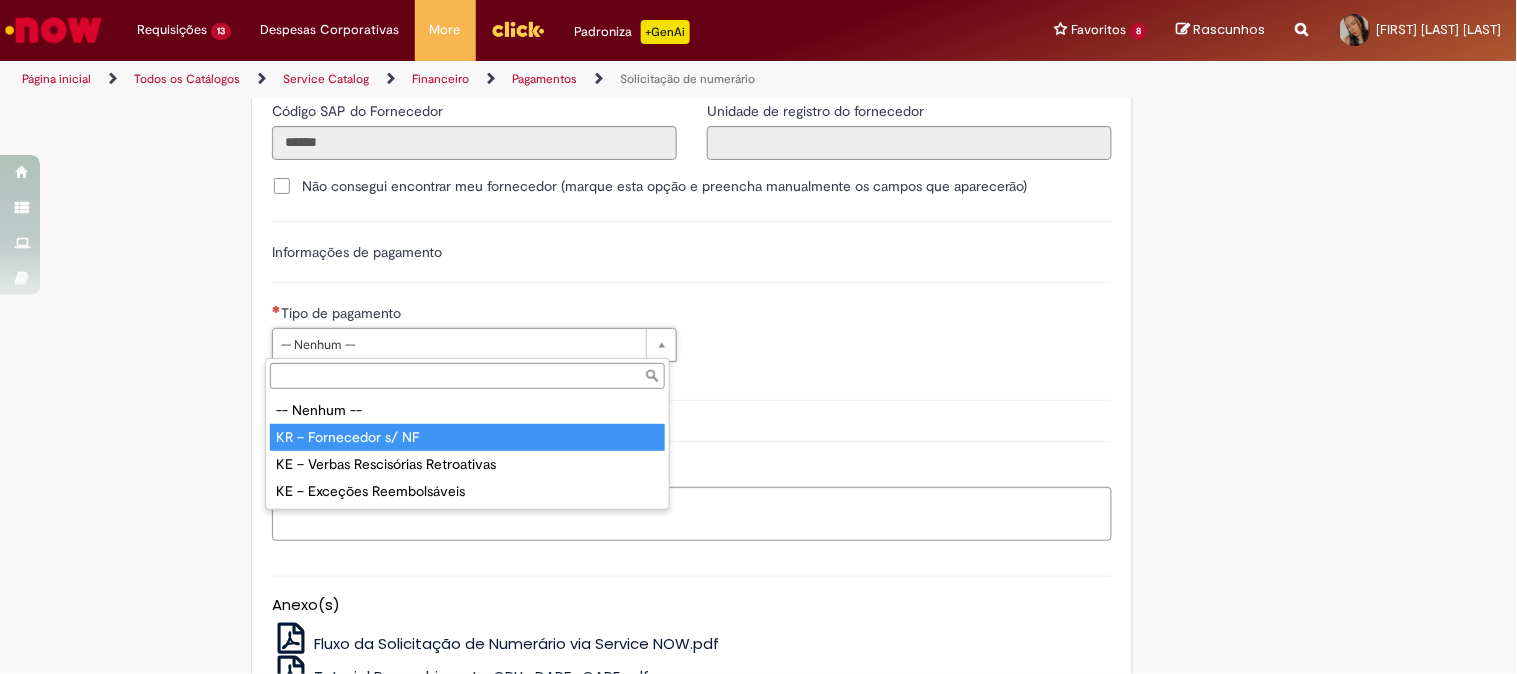 type on "**********" 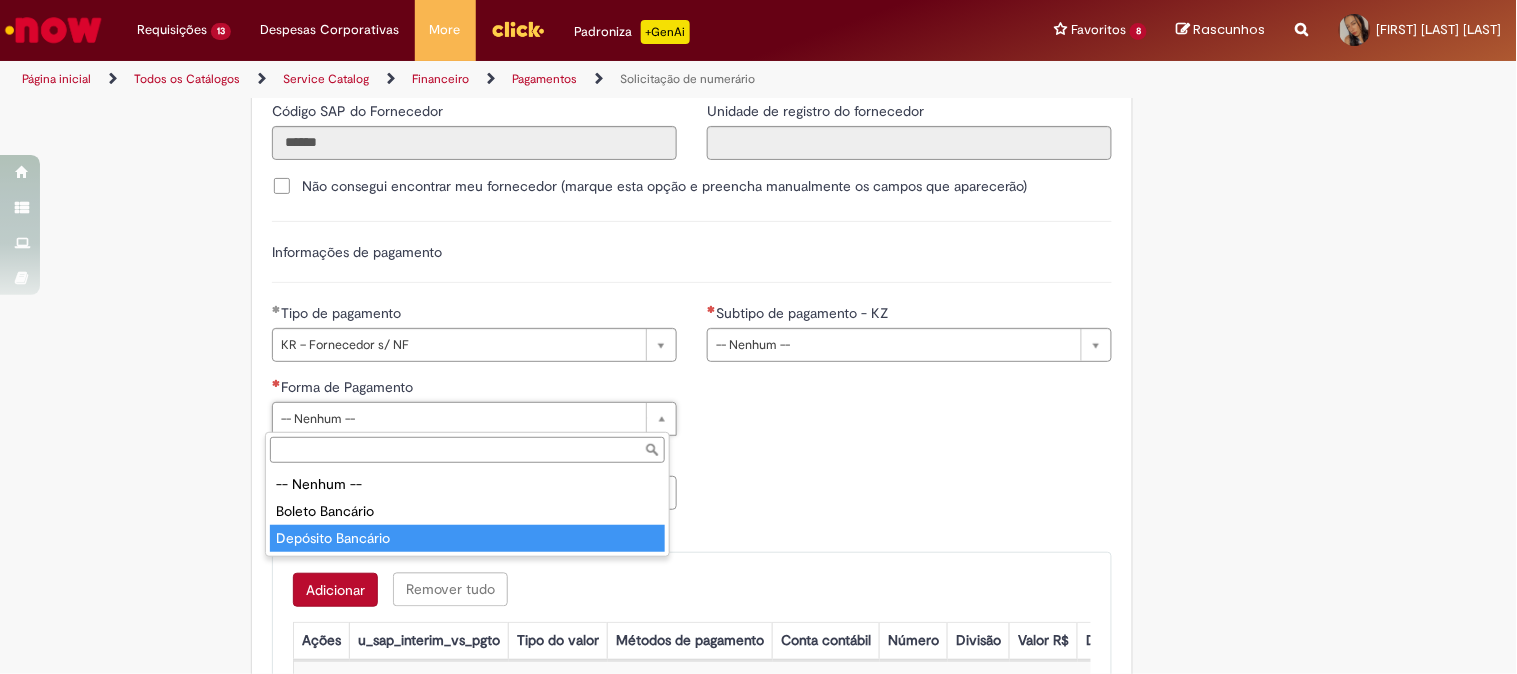 type on "**********" 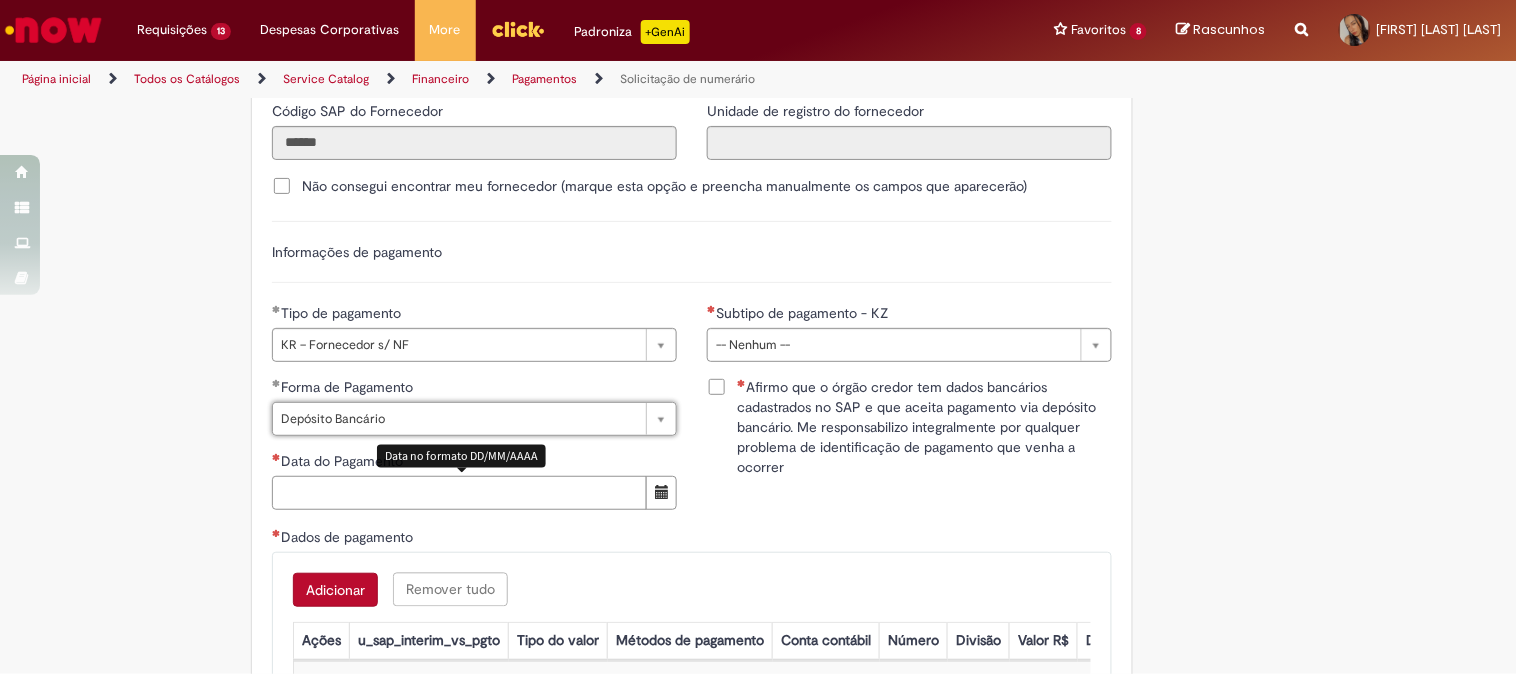 click on "Data do Pagamento" at bounding box center (459, 493) 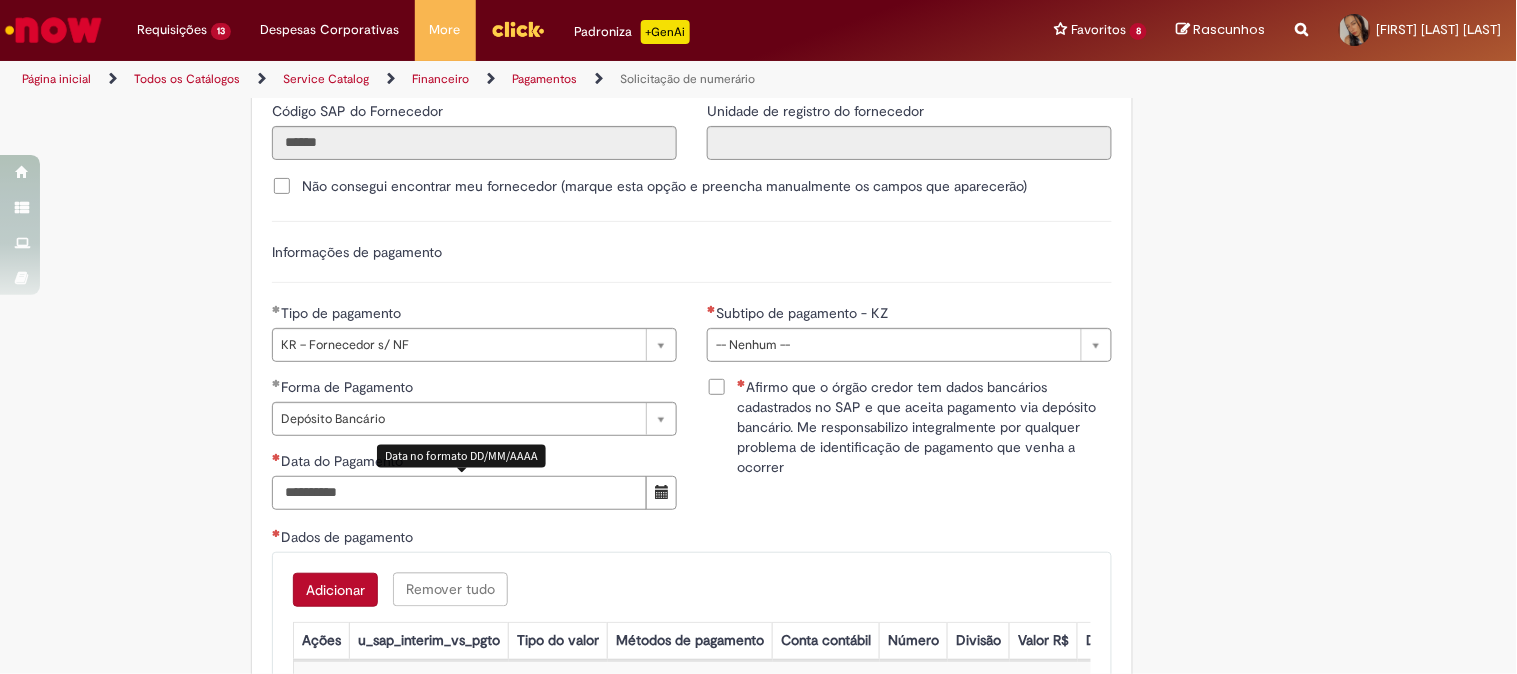 type on "**********" 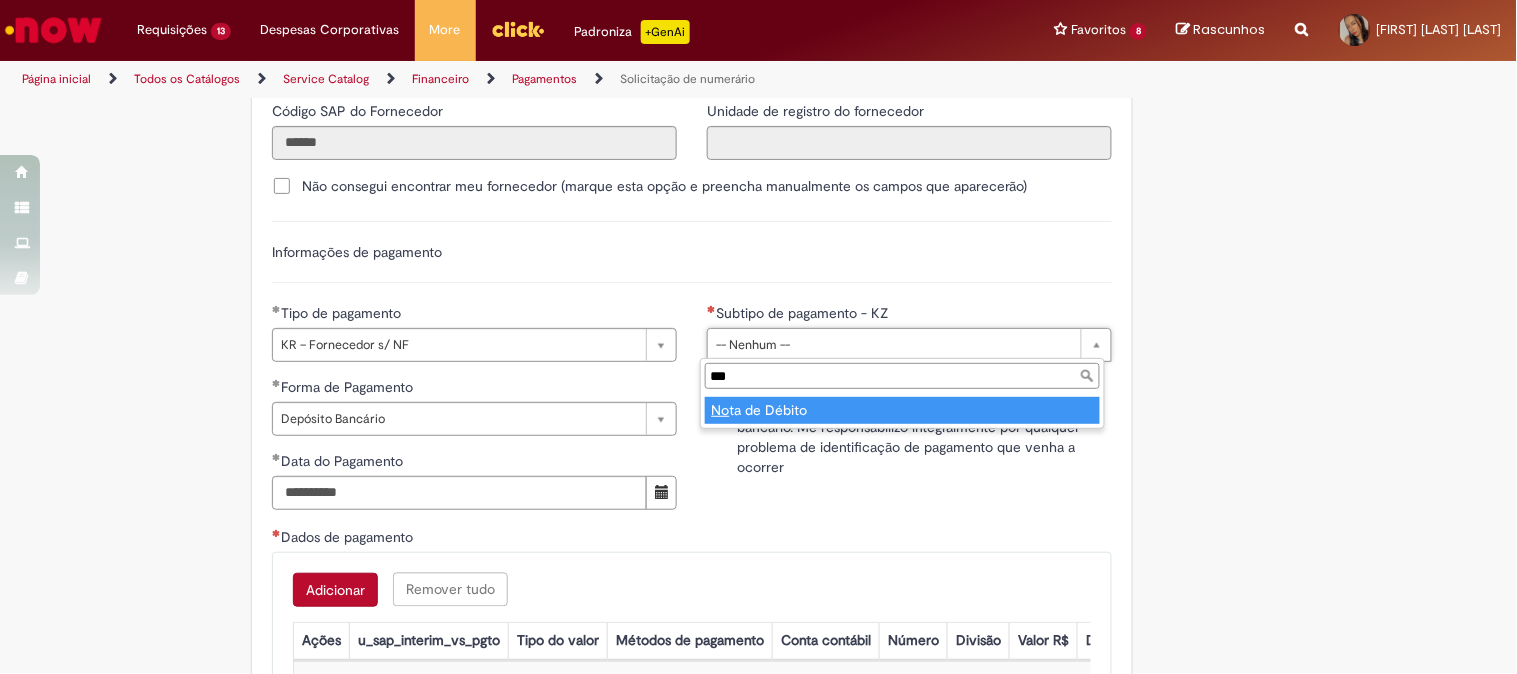 type on "****" 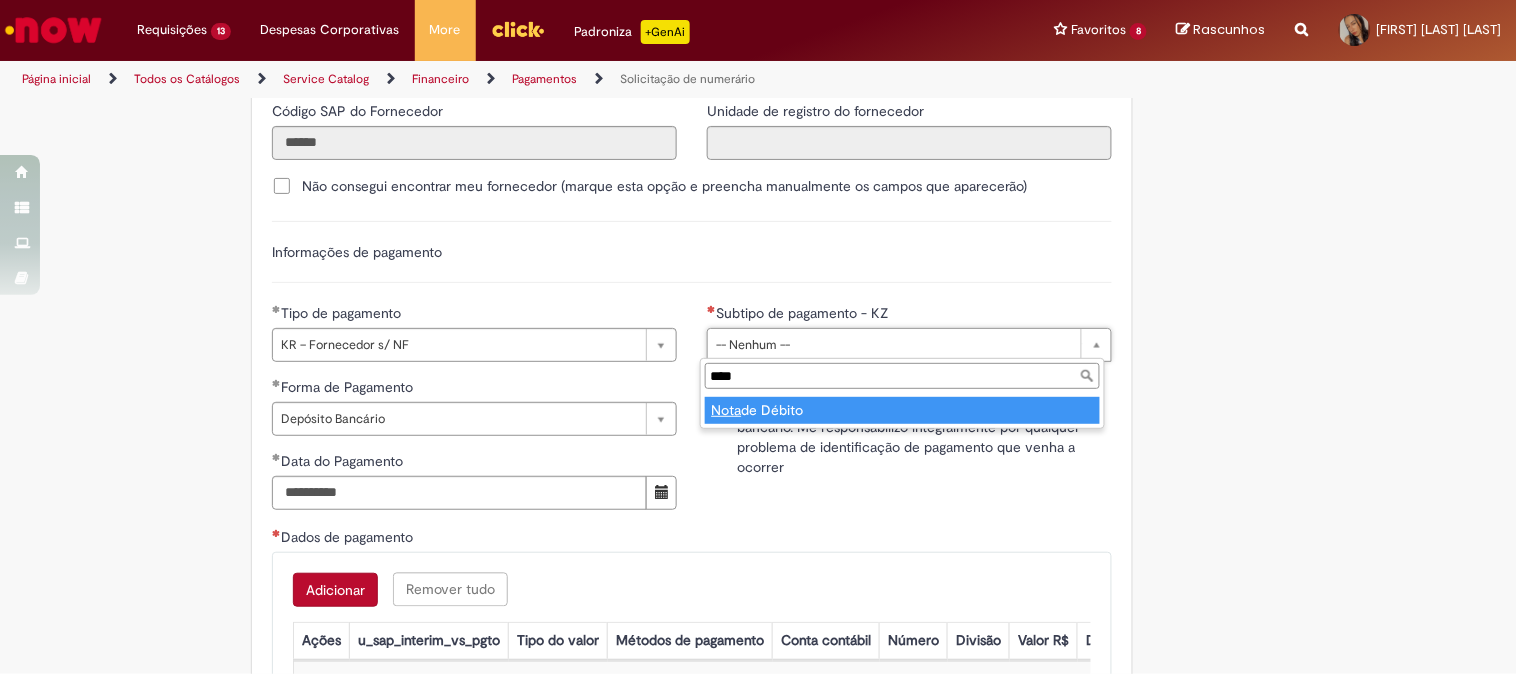 type on "**********" 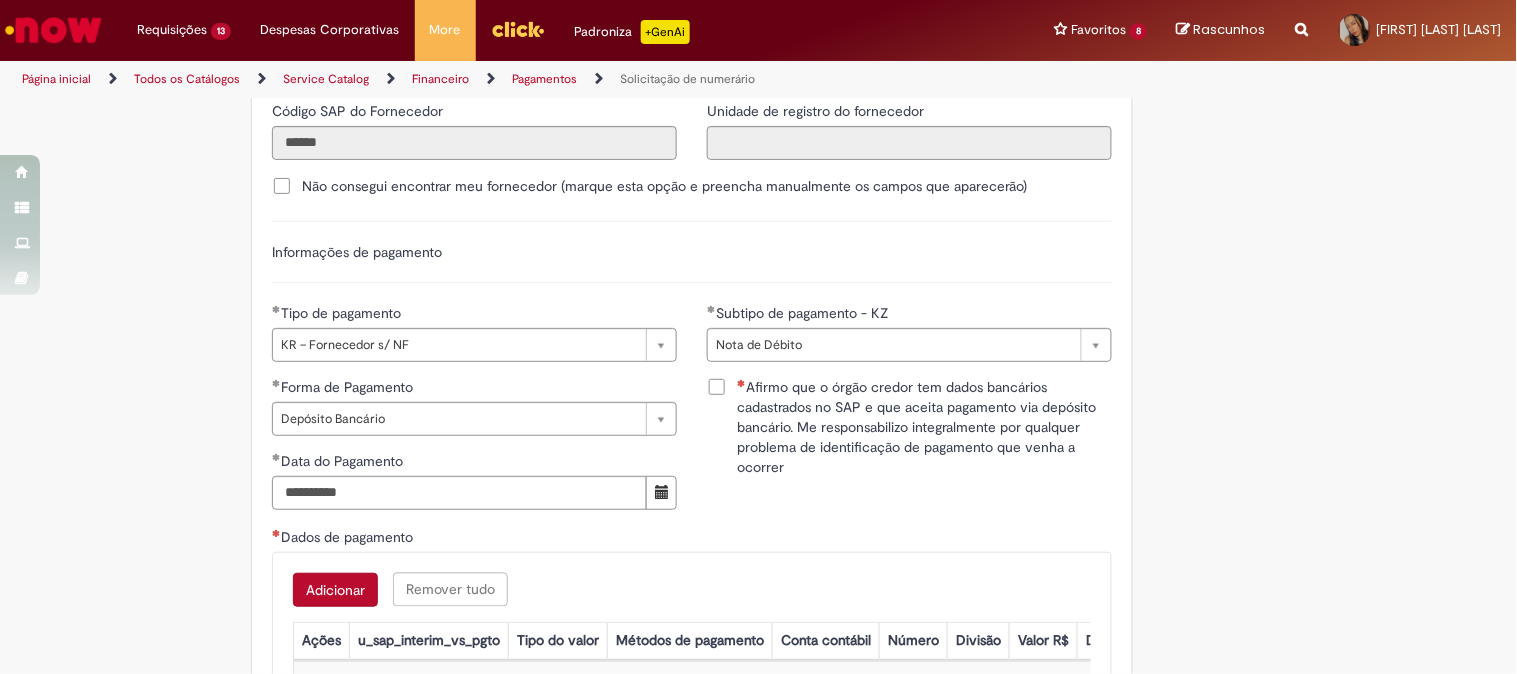 click on "Afirmo que o órgão credor tem dados bancários cadastrados no SAP e que aceita pagamento via depósito bancário. Me responsabilizo integralmente por qualquer problema de identificação de pagamento que venha a ocorrer" at bounding box center [924, 427] 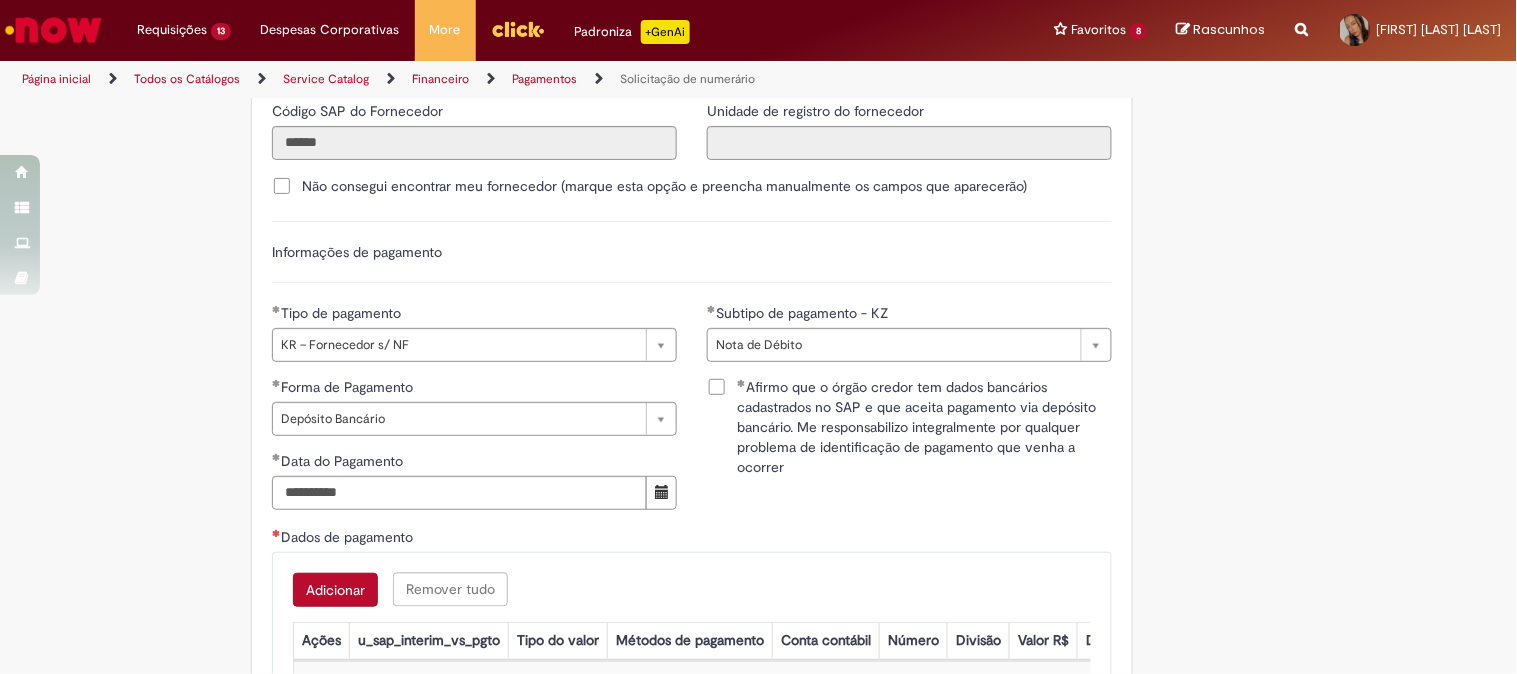 click on "Adicionar" at bounding box center [335, 590] 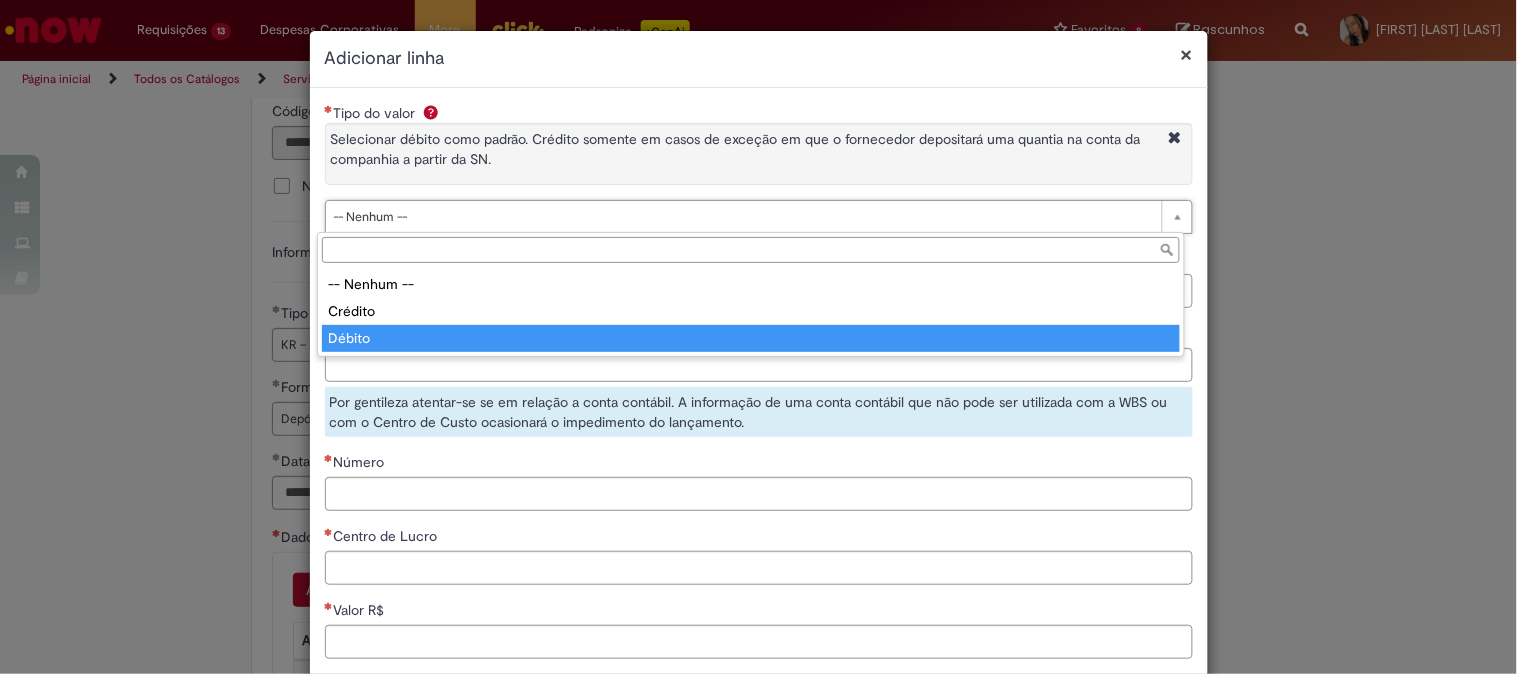 type on "******" 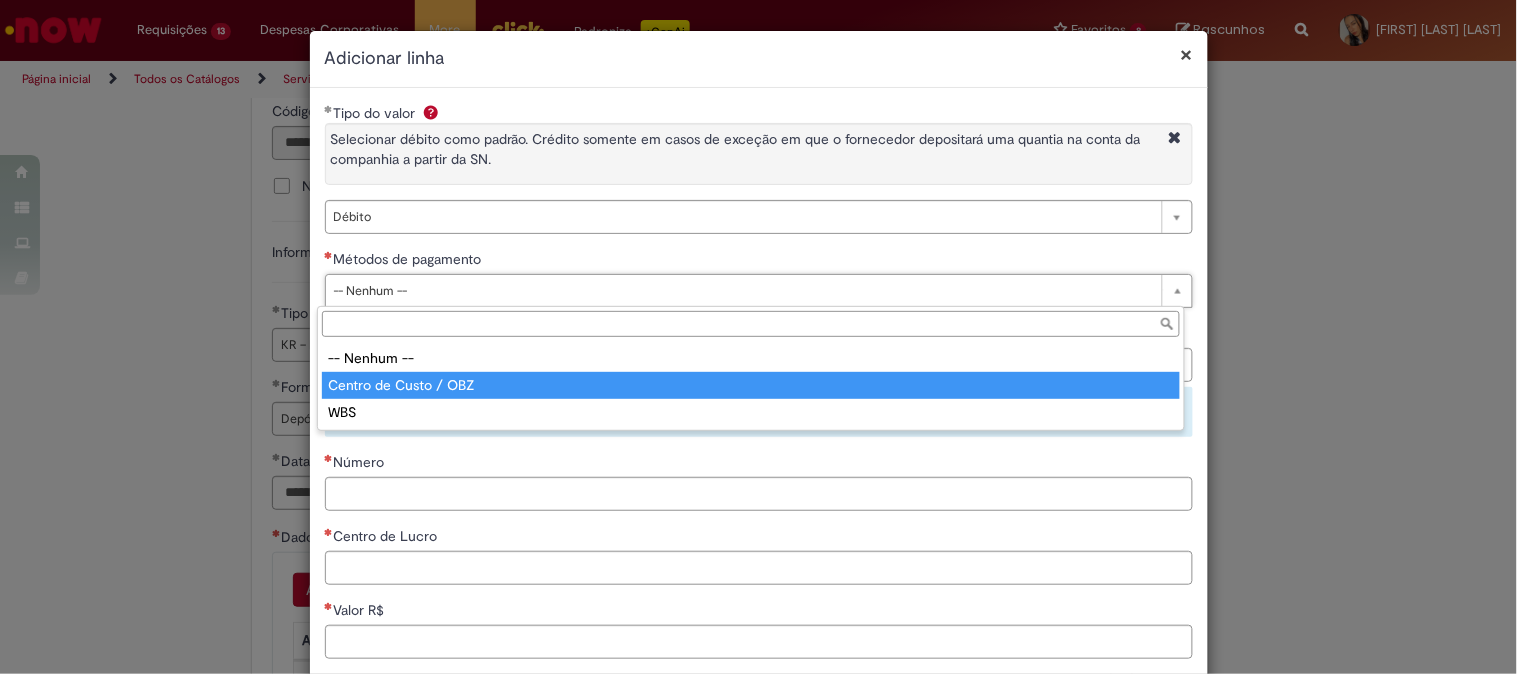 type on "**********" 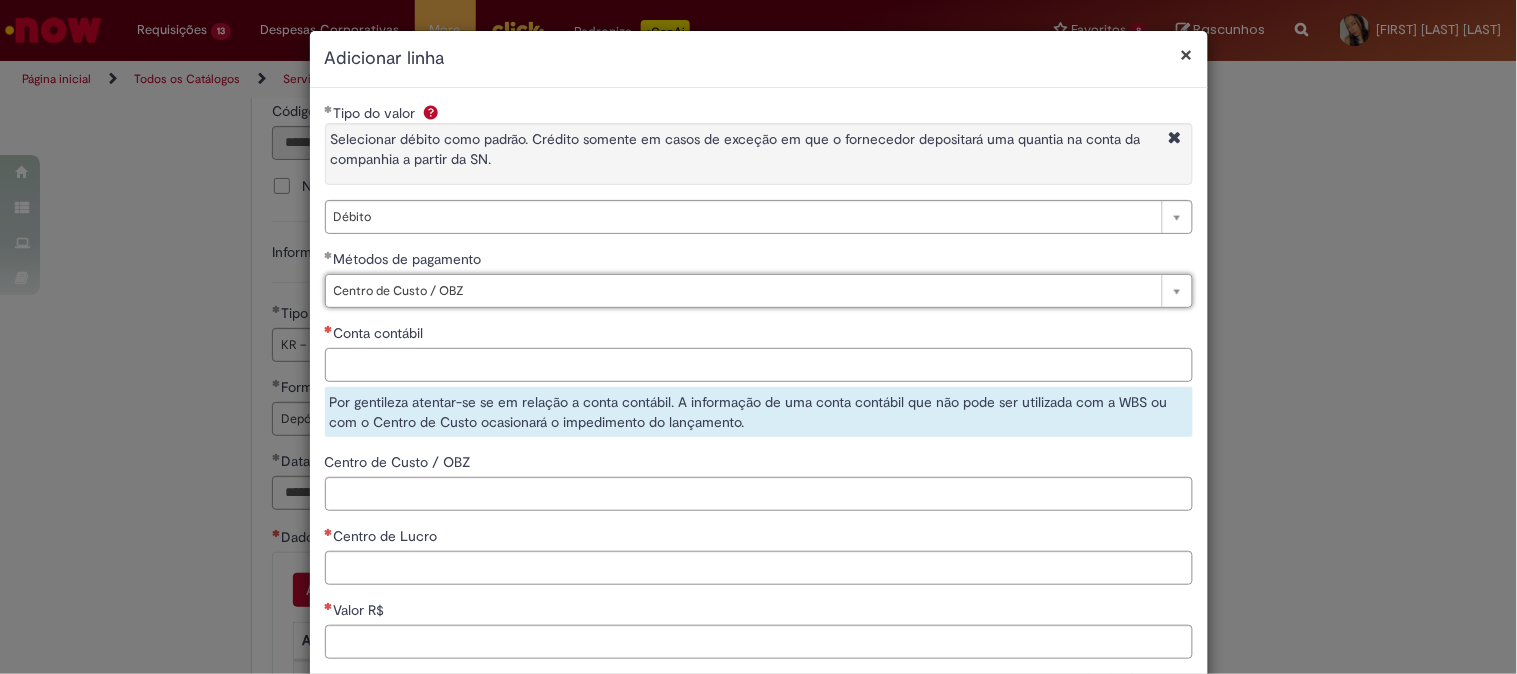 click on "Conta contábil" at bounding box center (759, 365) 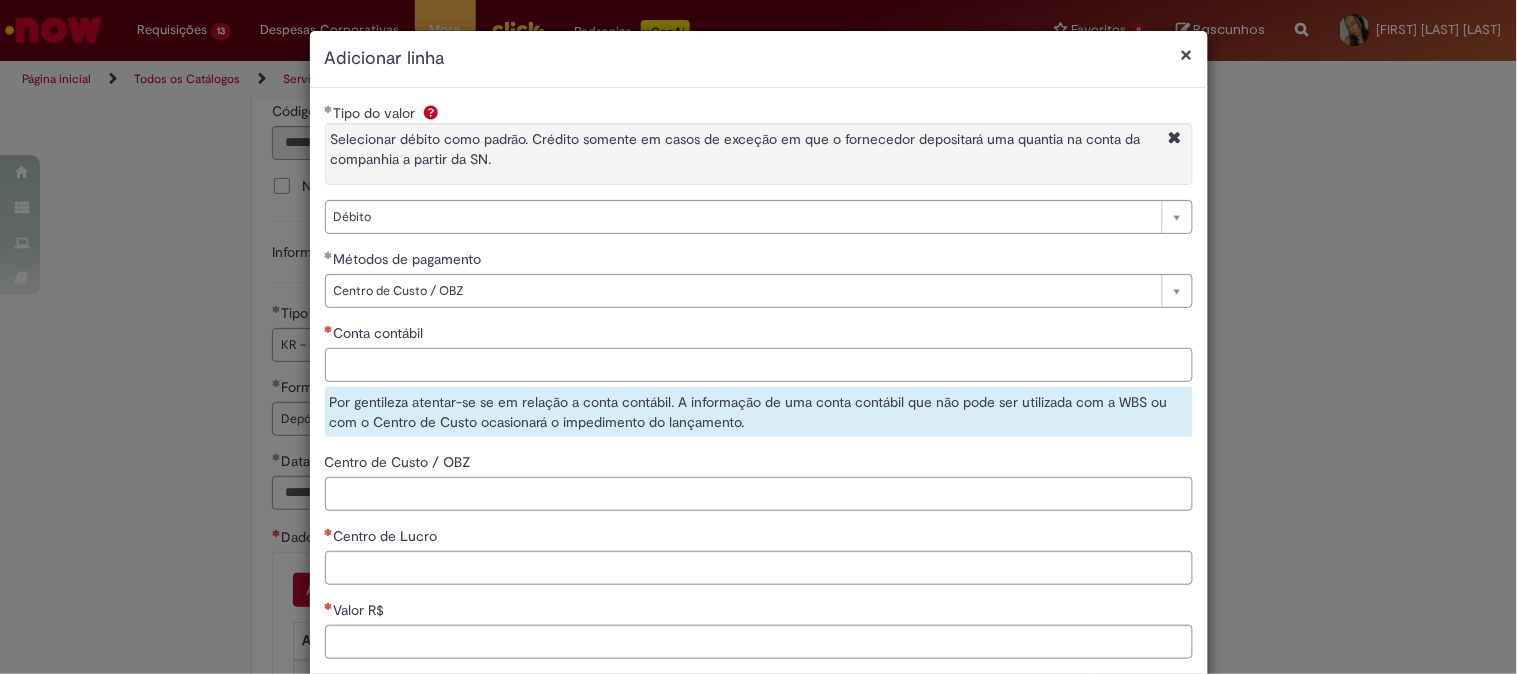 paste on "********" 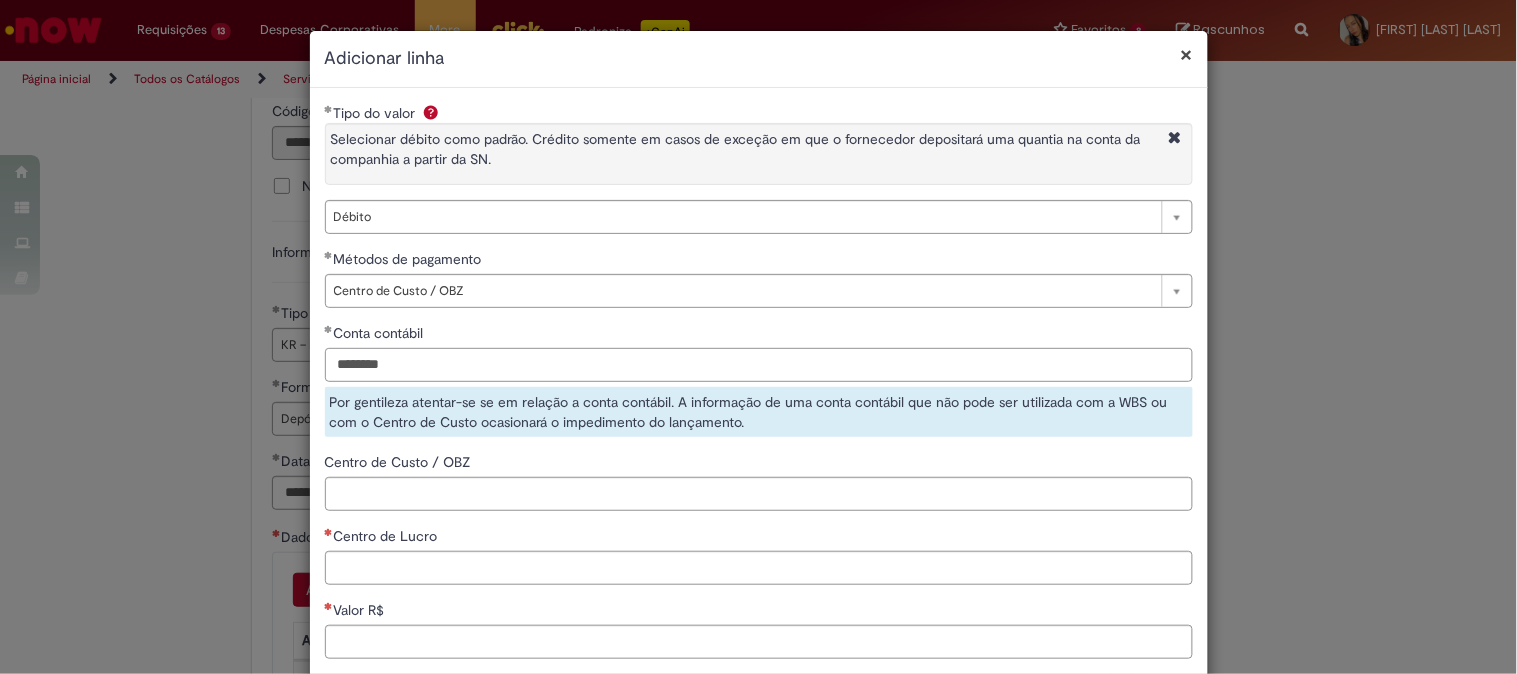 type on "********" 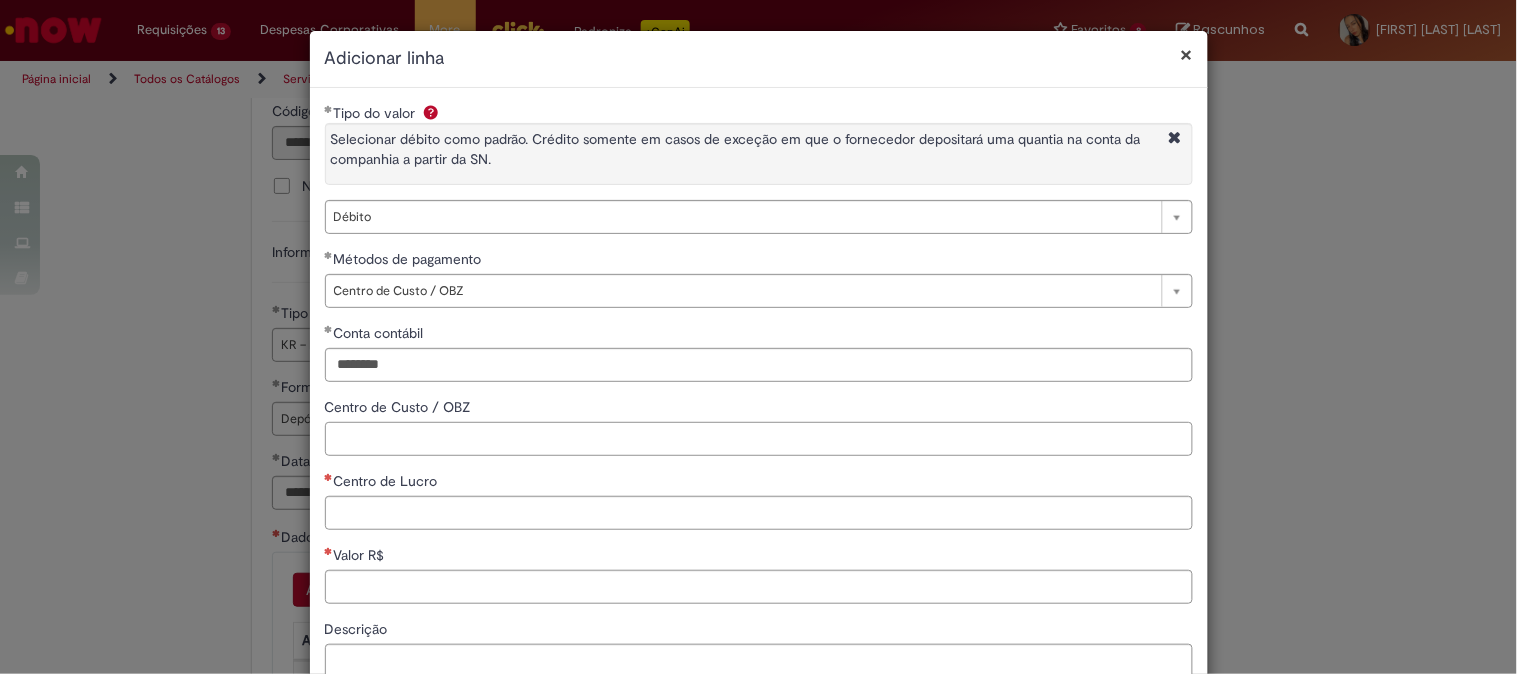 click on "Centro de Custo / OBZ" at bounding box center (759, 439) 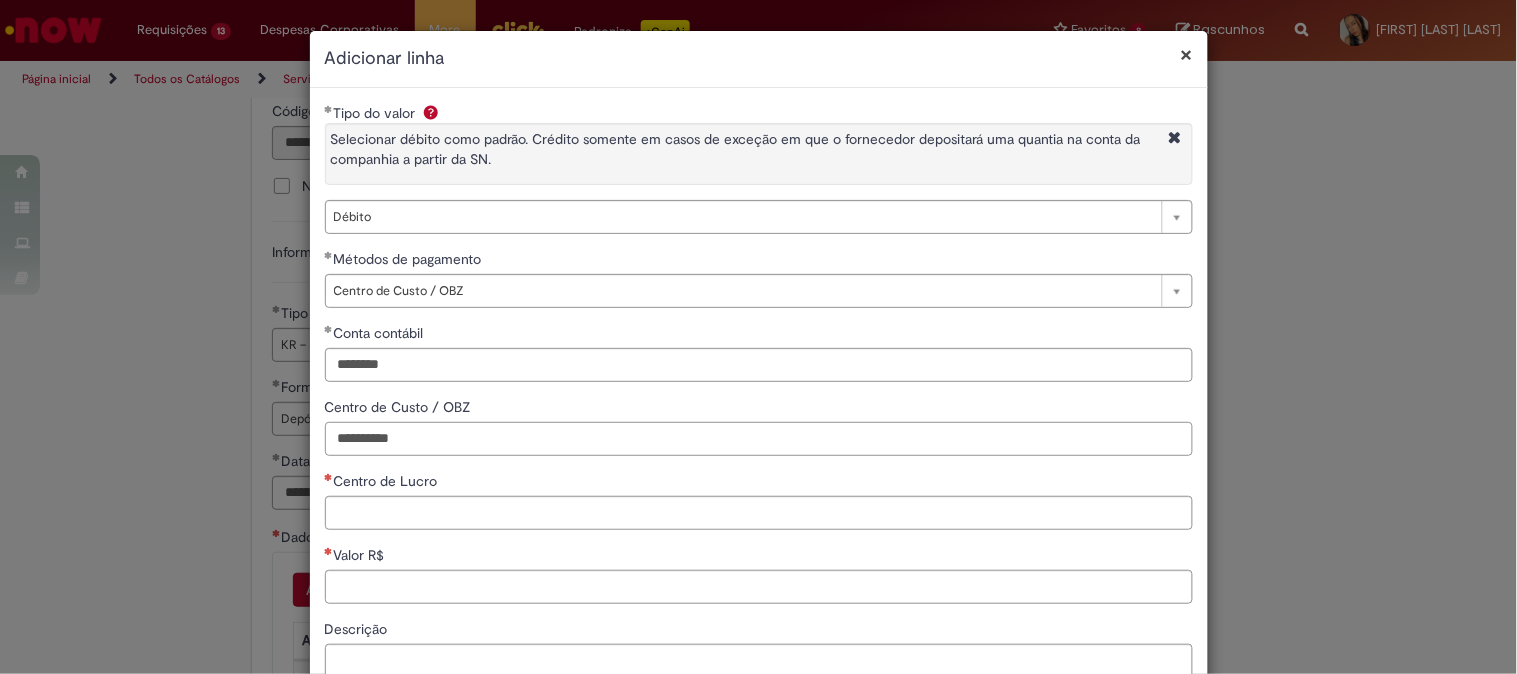 type on "**********" 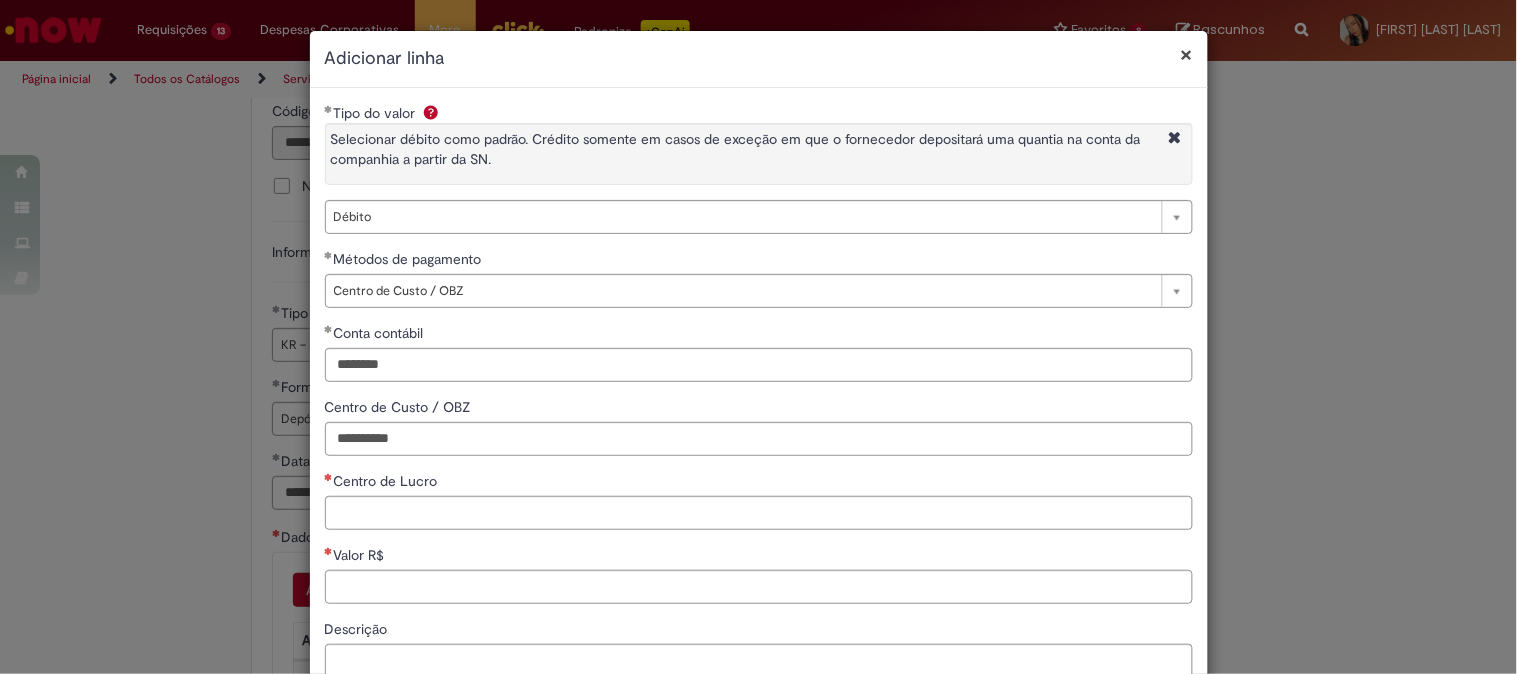 click on "Centro de Lucro" at bounding box center [759, 483] 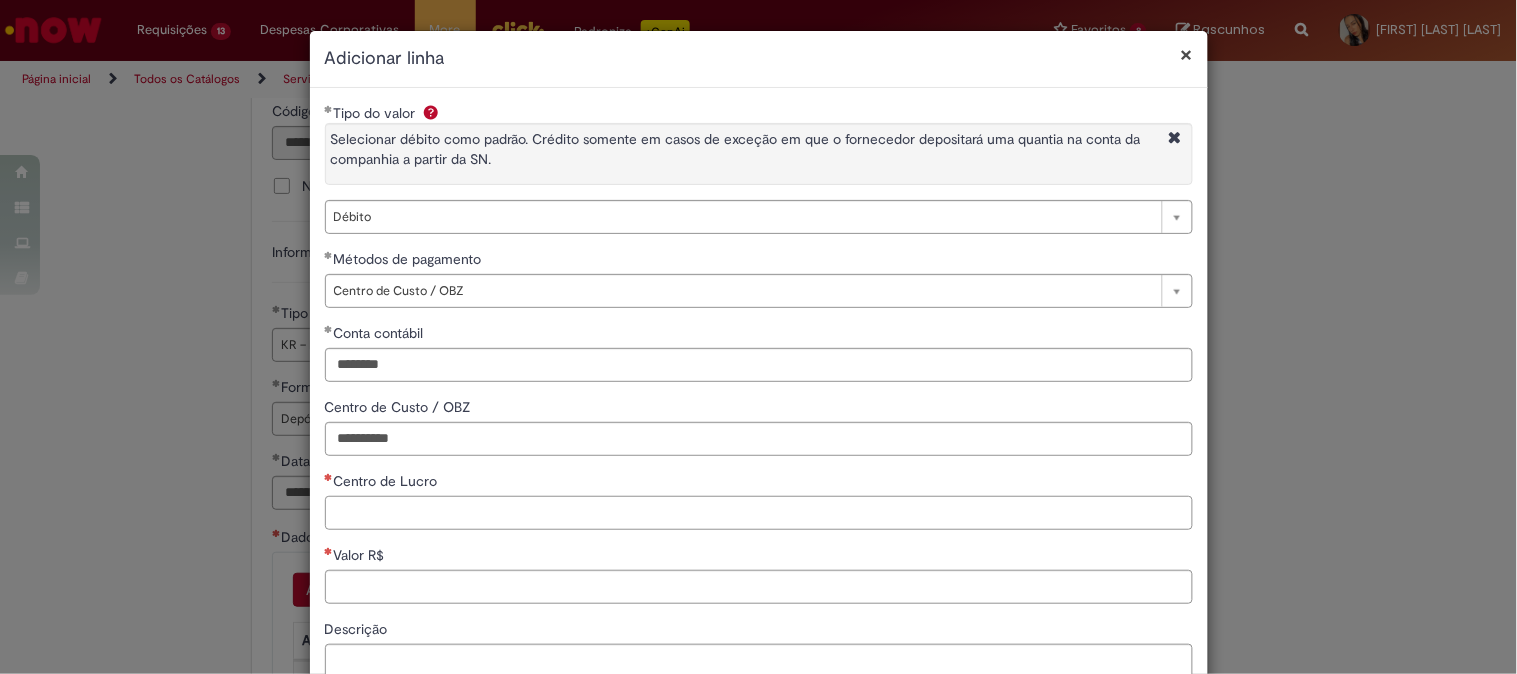 click on "Centro de Lucro" at bounding box center (759, 513) 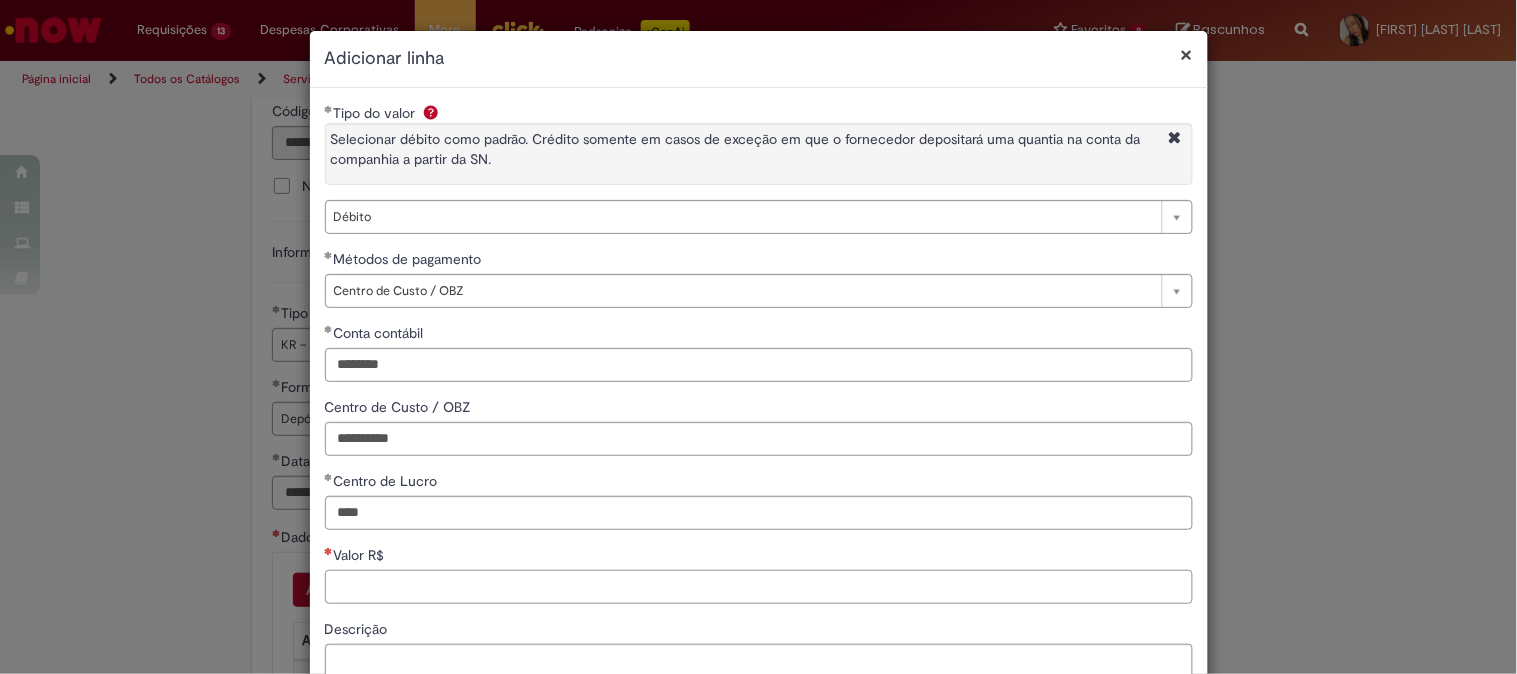 type on "****" 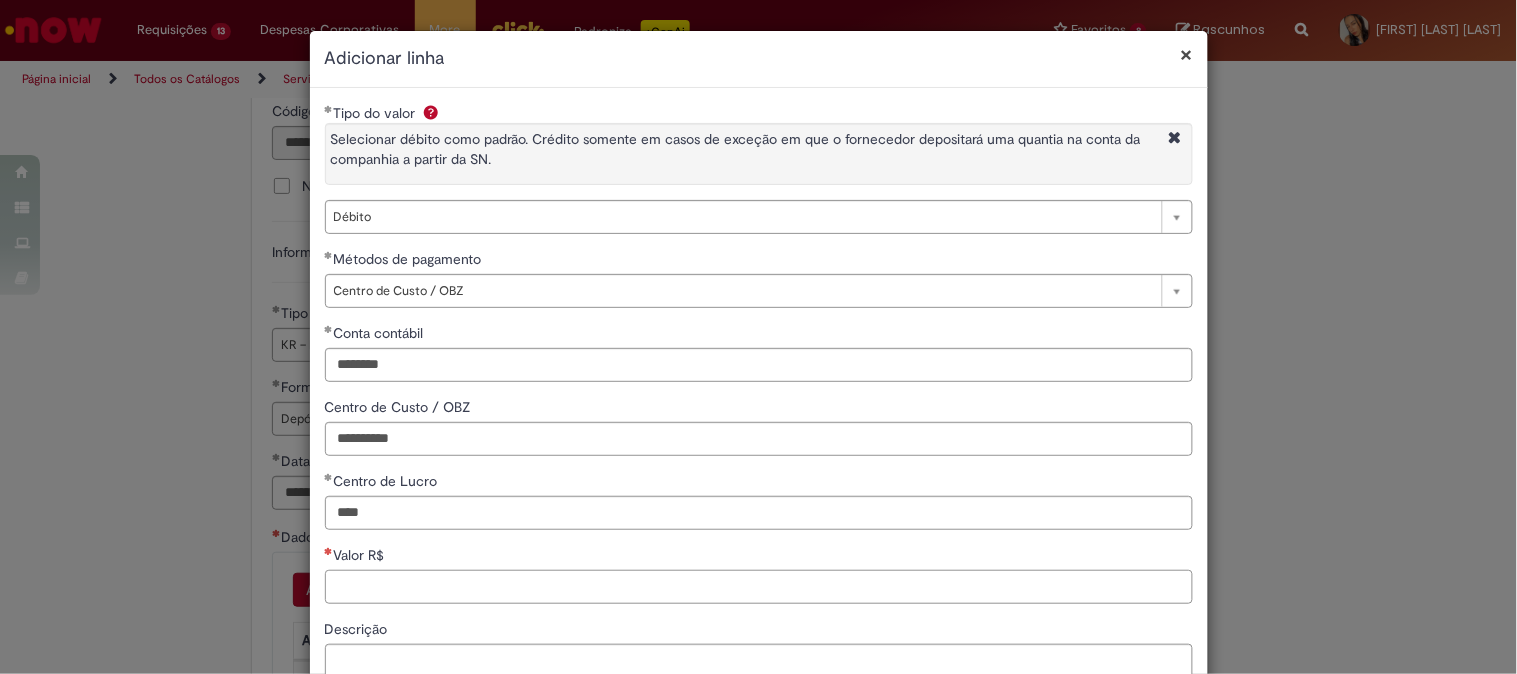 paste on "********" 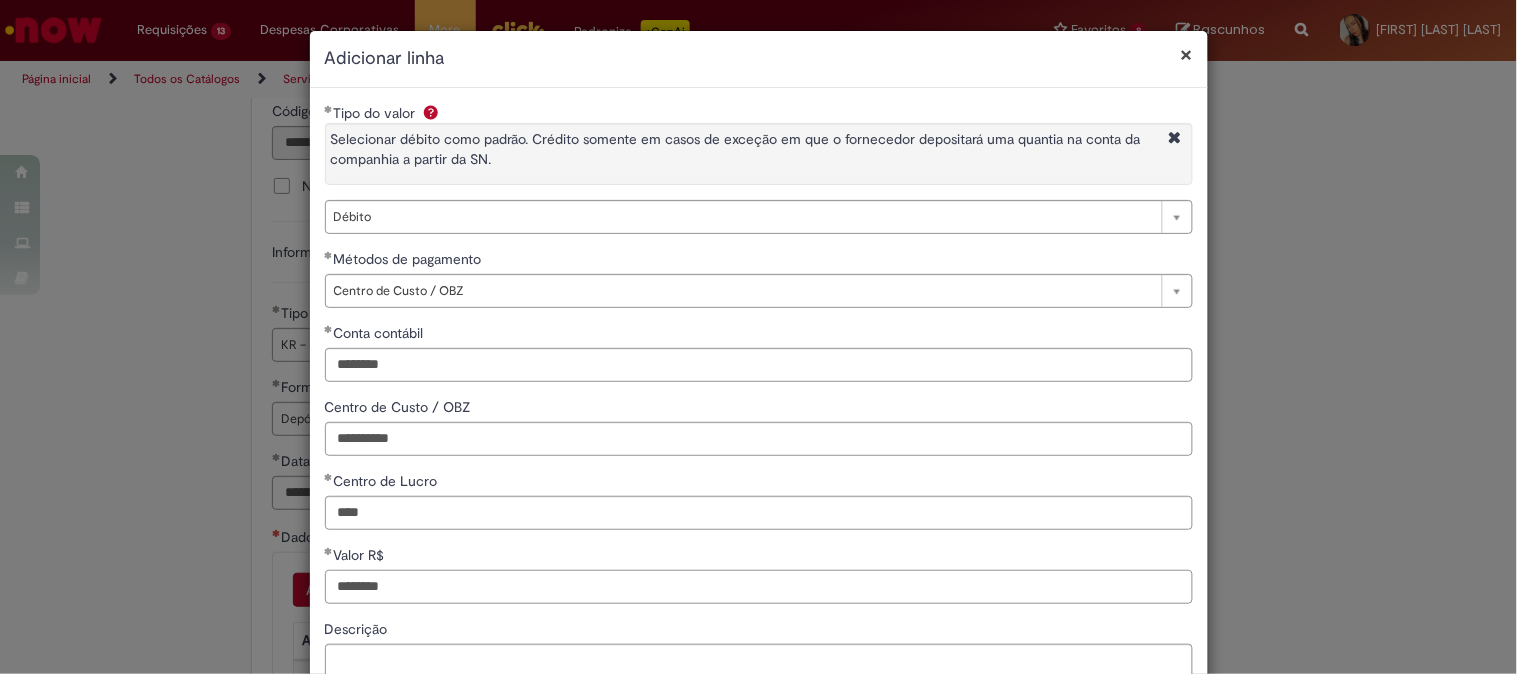 scroll, scrollTop: 226, scrollLeft: 0, axis: vertical 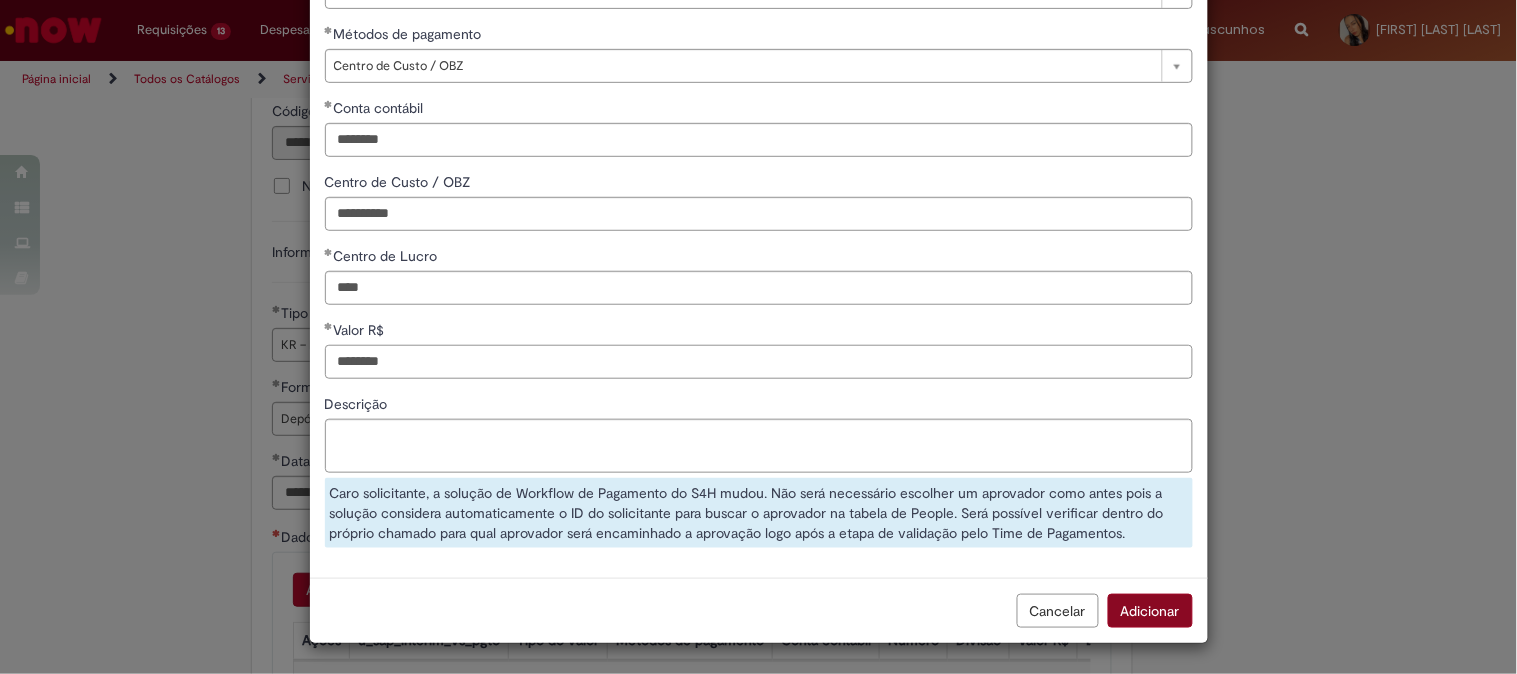 type on "********" 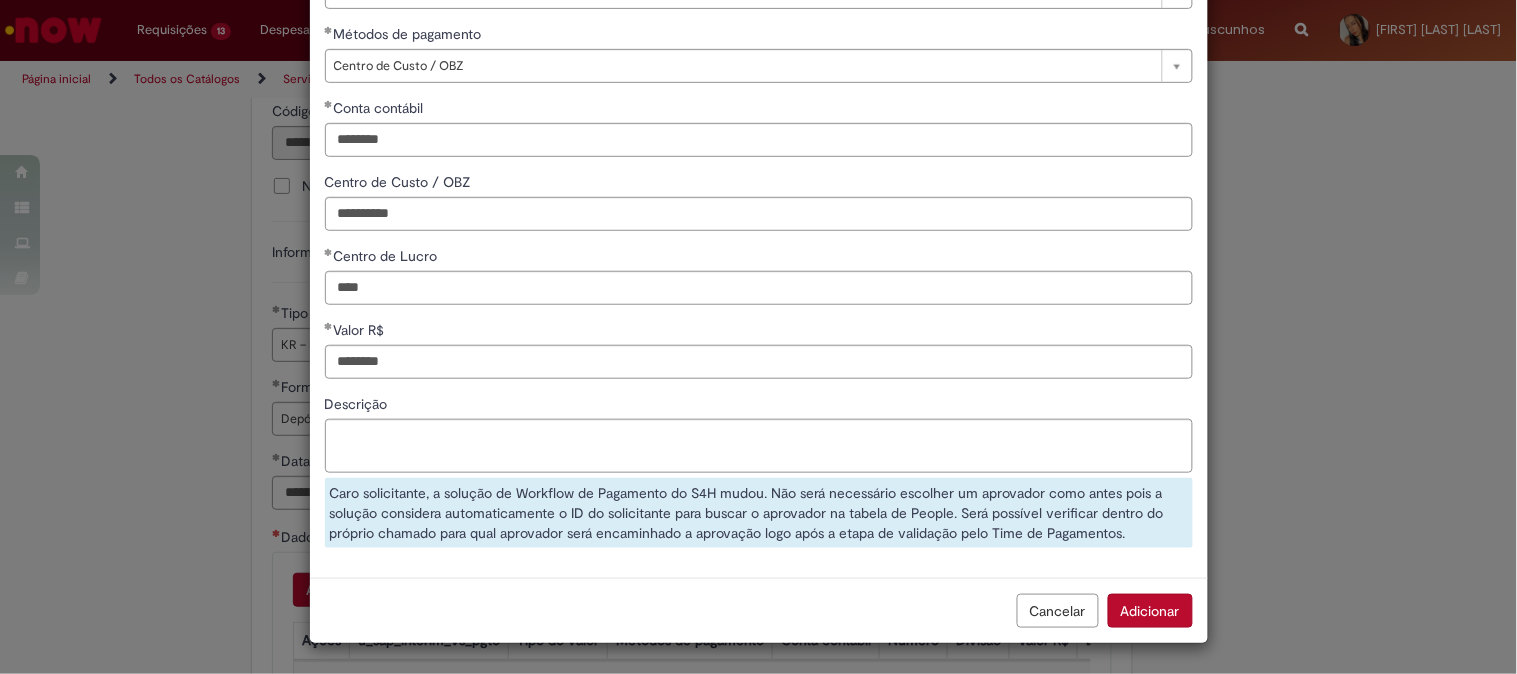click on "Adicionar" at bounding box center [1150, 611] 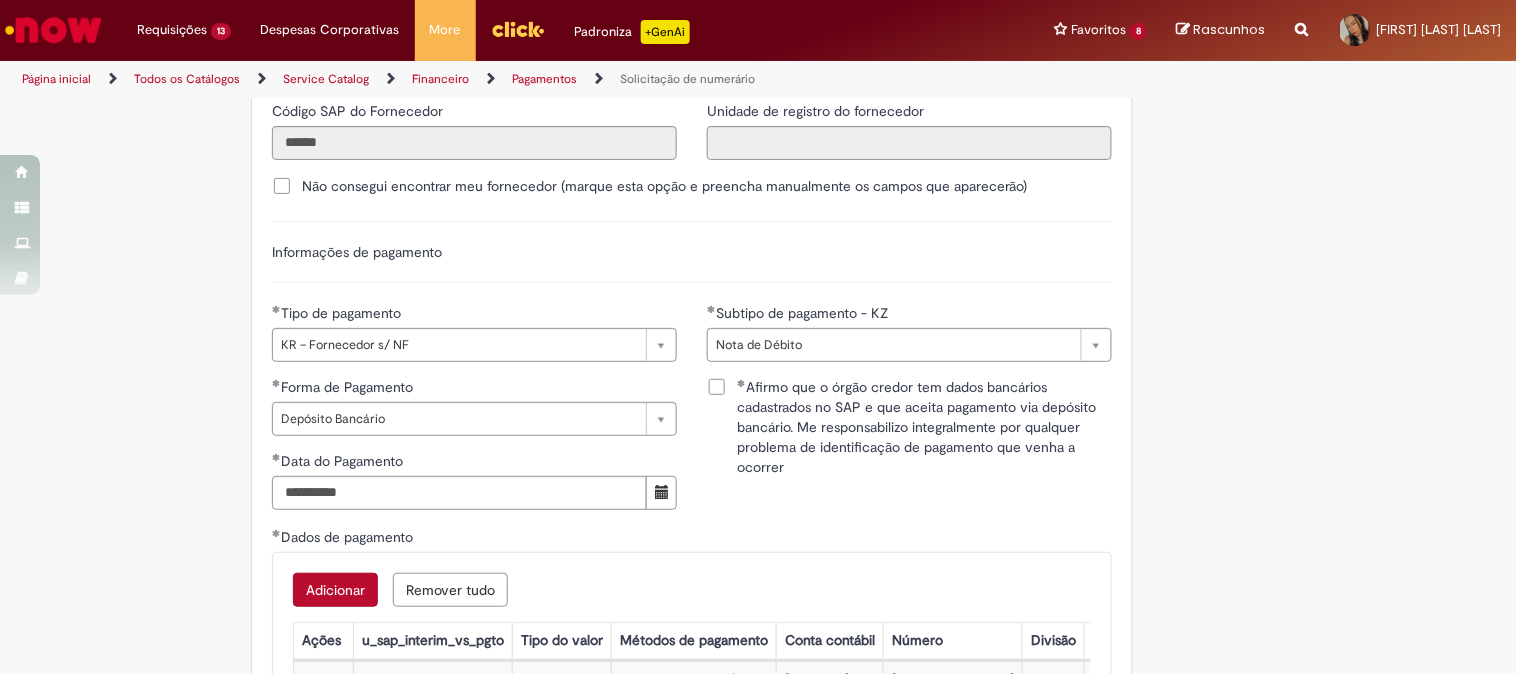 scroll, scrollTop: 3000, scrollLeft: 0, axis: vertical 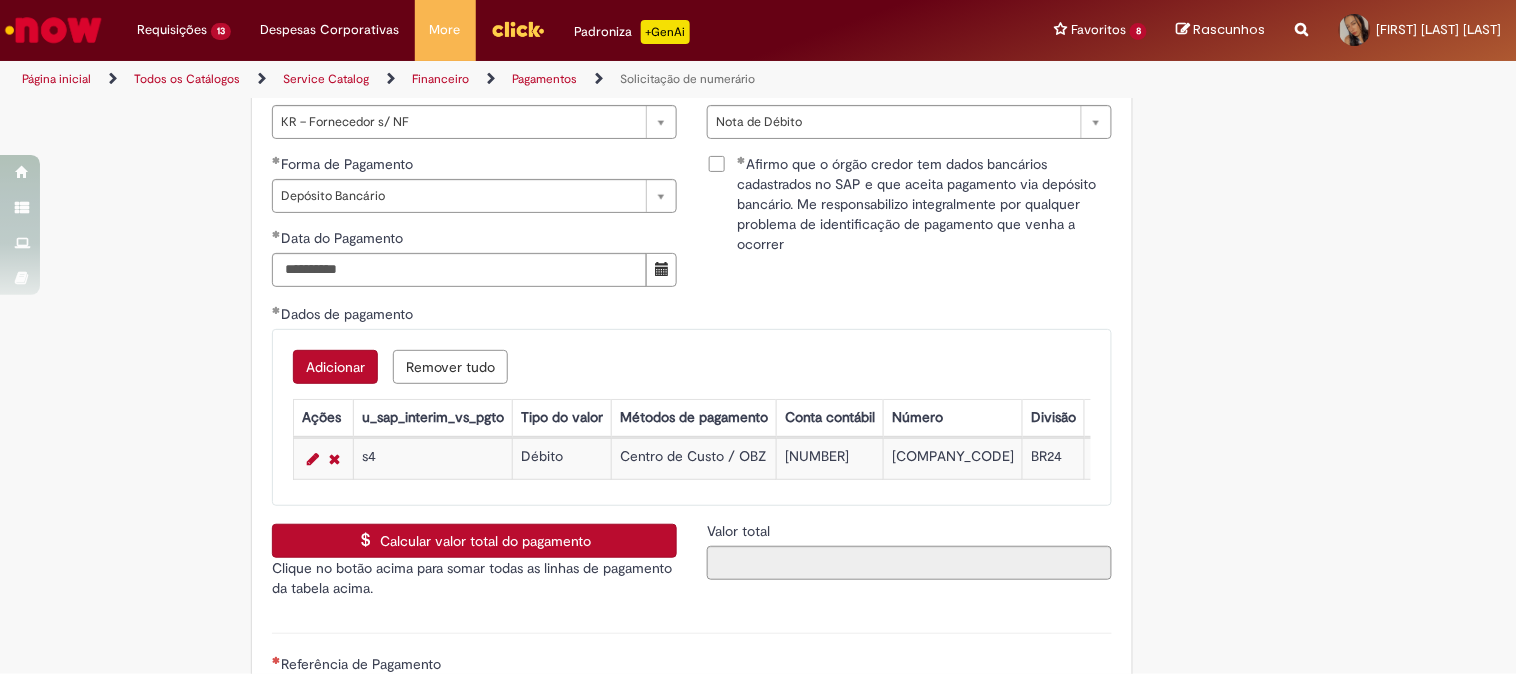 click on "Calcular valor total do pagamento" at bounding box center [474, 541] 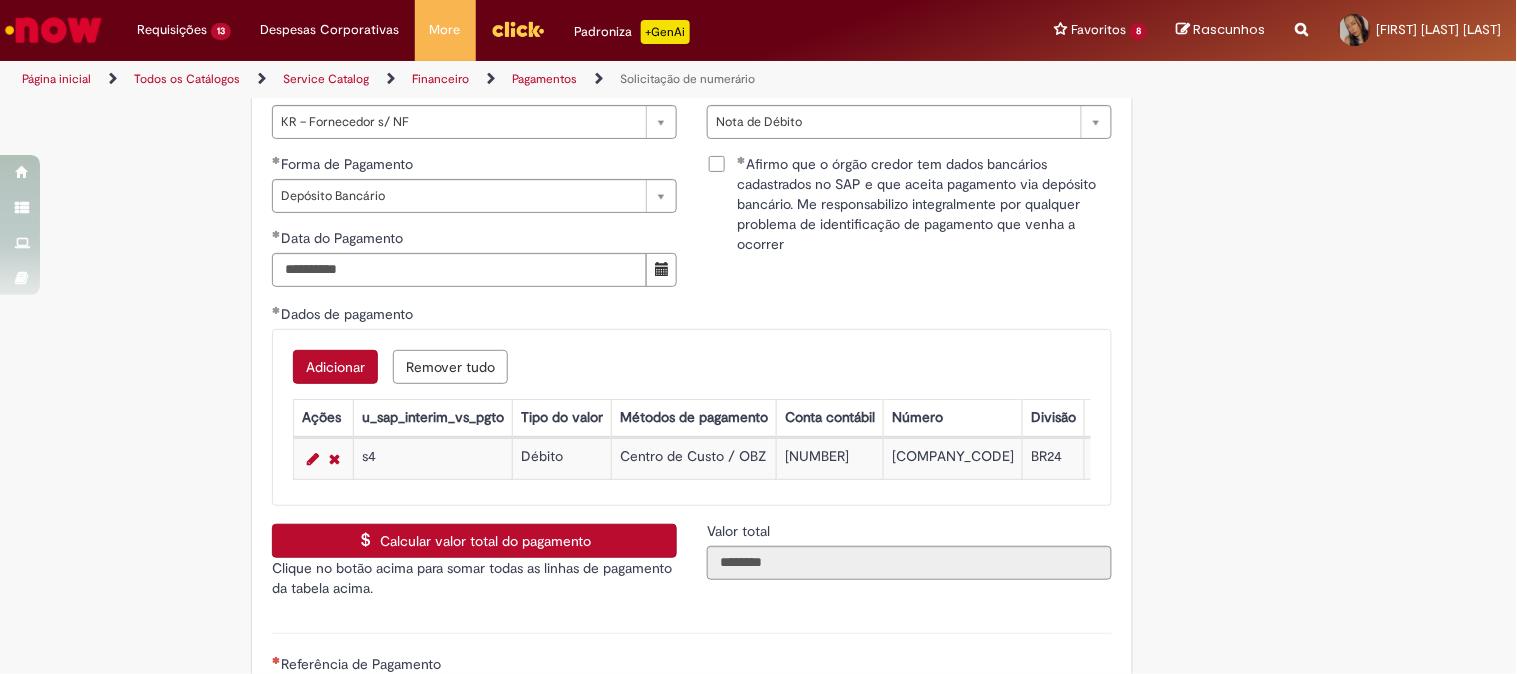 scroll, scrollTop: 3444, scrollLeft: 0, axis: vertical 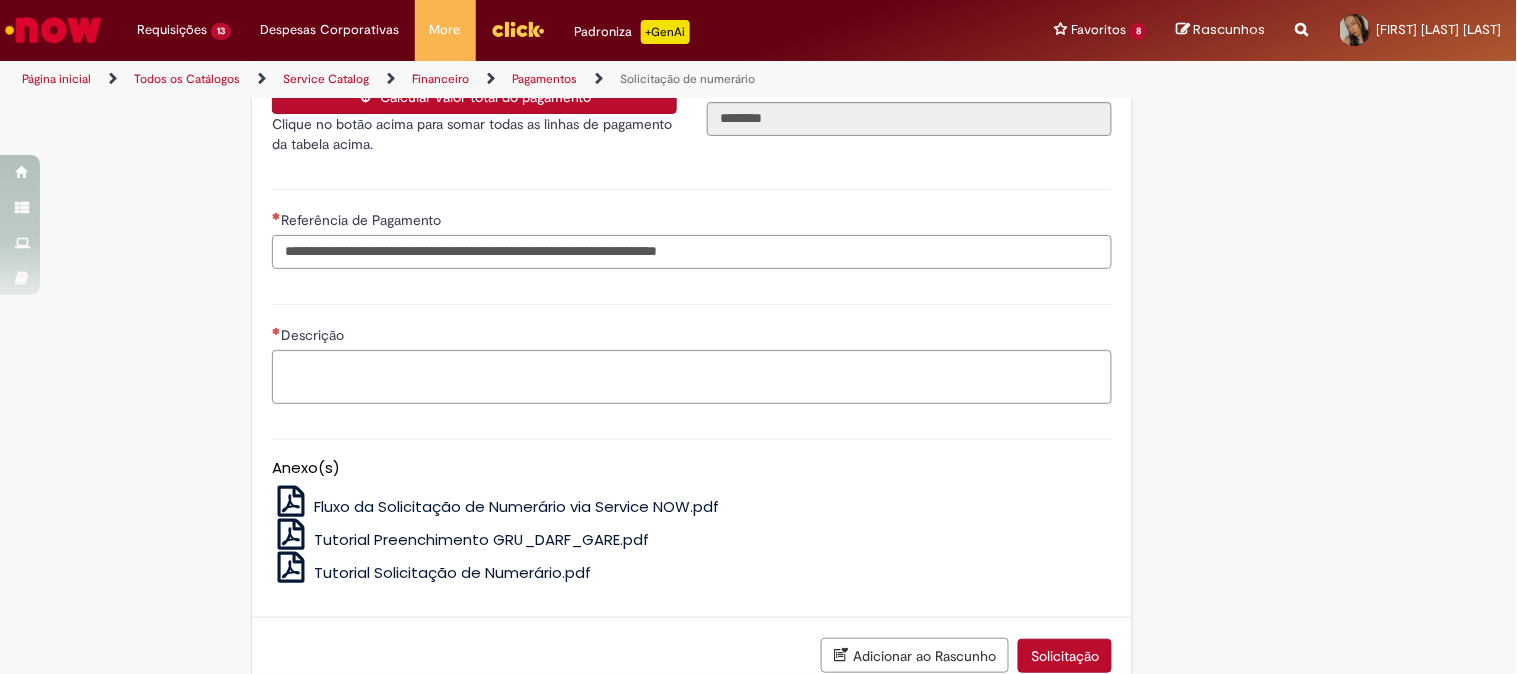 click on "Referência de Pagamento" at bounding box center (692, 252) 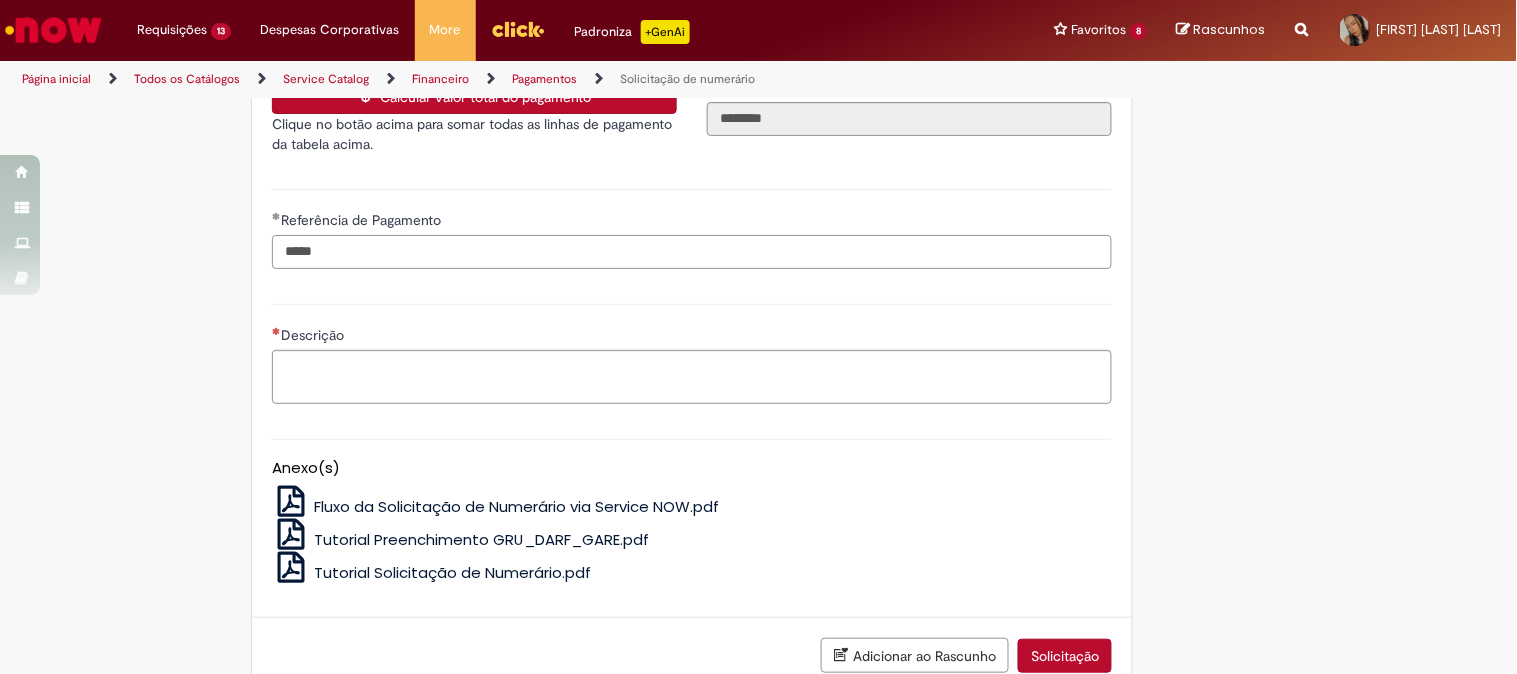 click on "****" at bounding box center (692, 252) 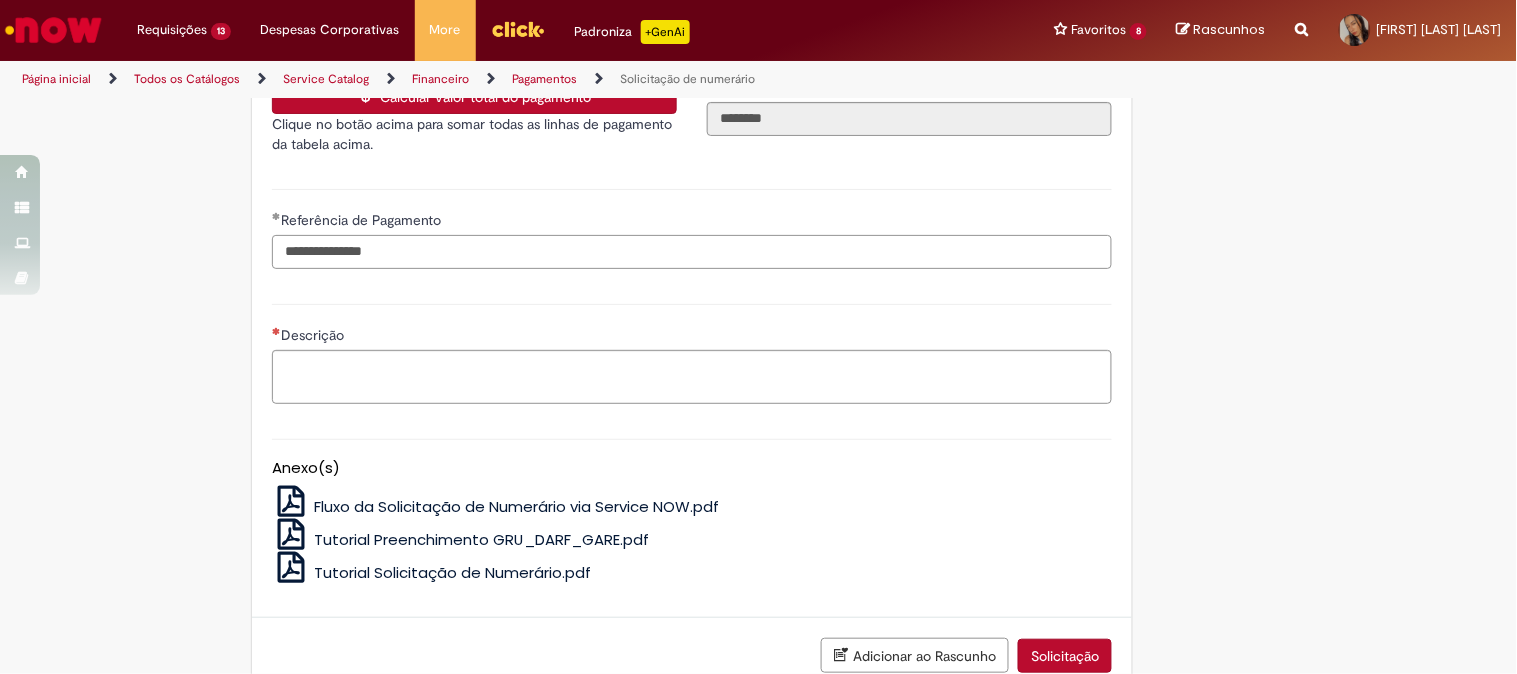 click on "**********" at bounding box center [692, 252] 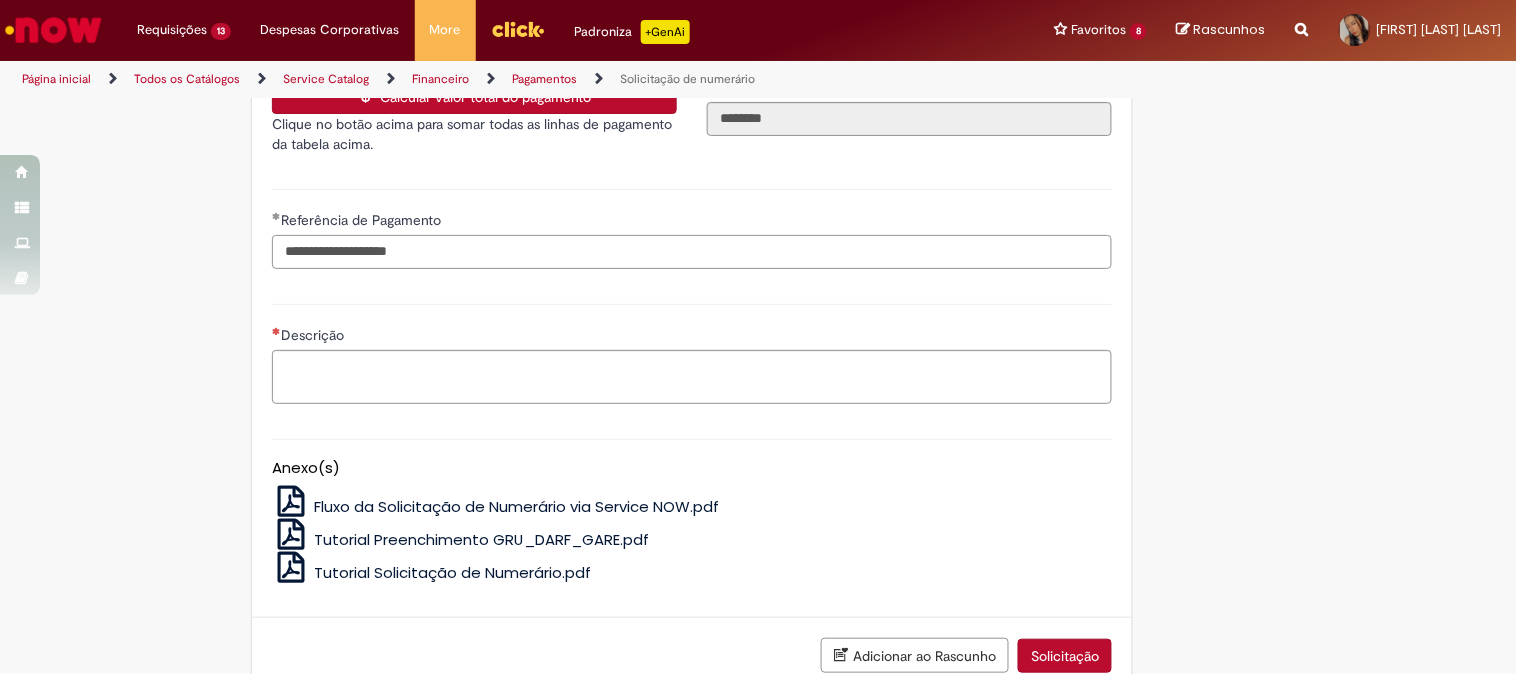 type on "**********" 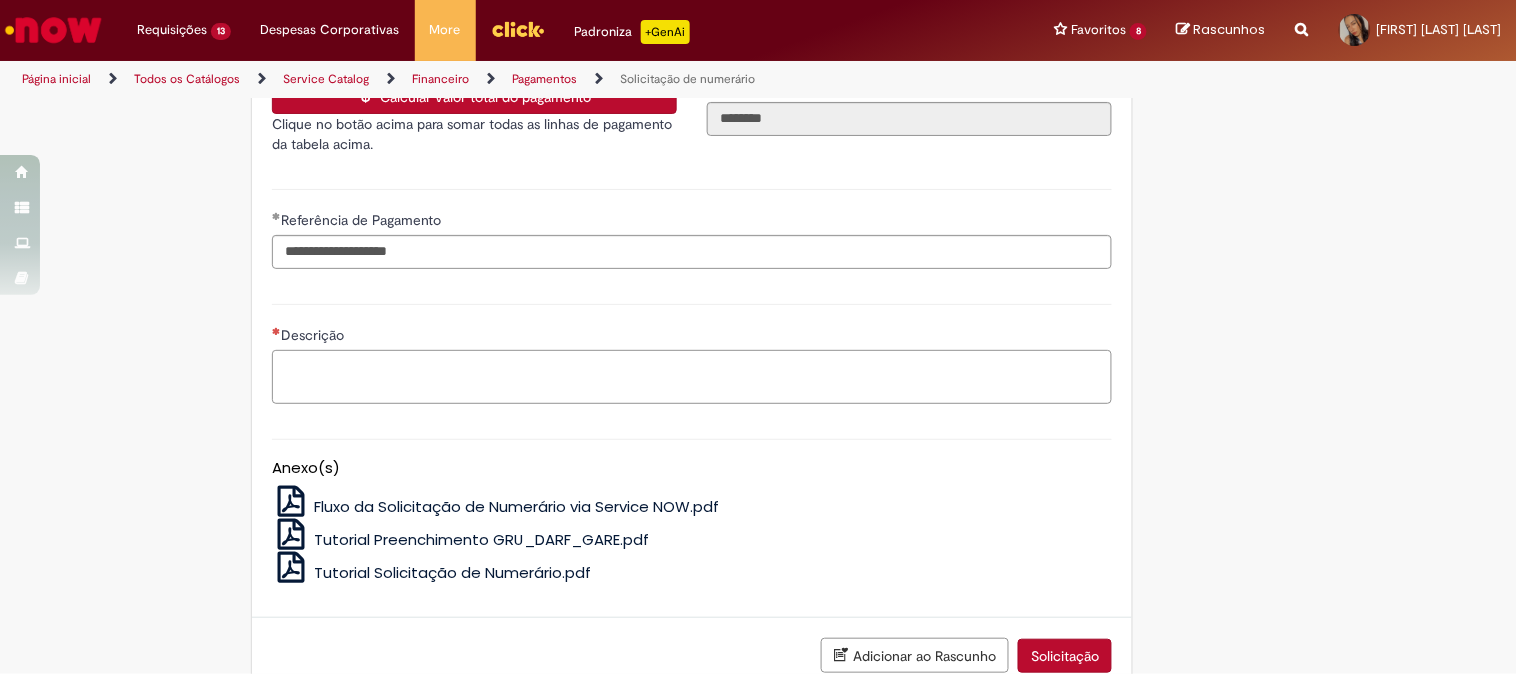click on "Descrição" at bounding box center [692, 377] 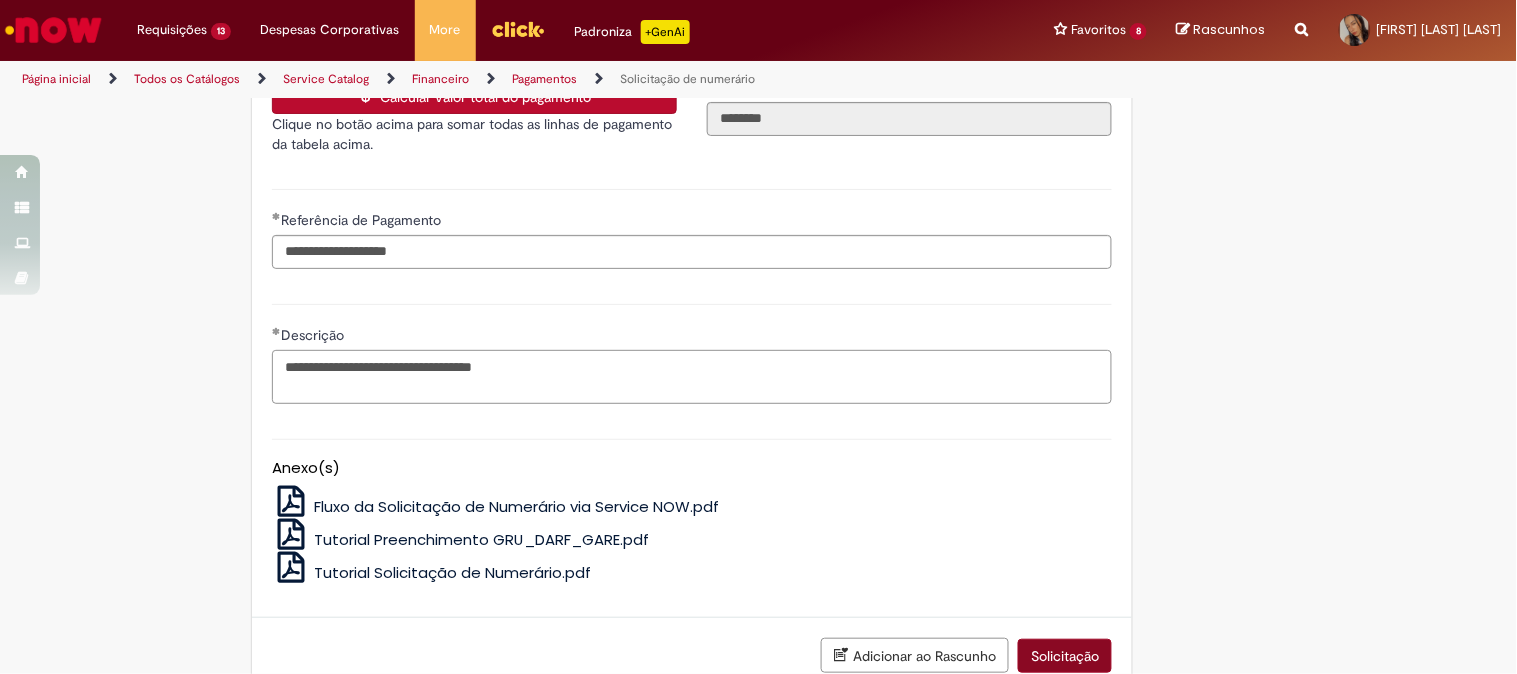 scroll, scrollTop: 3596, scrollLeft: 0, axis: vertical 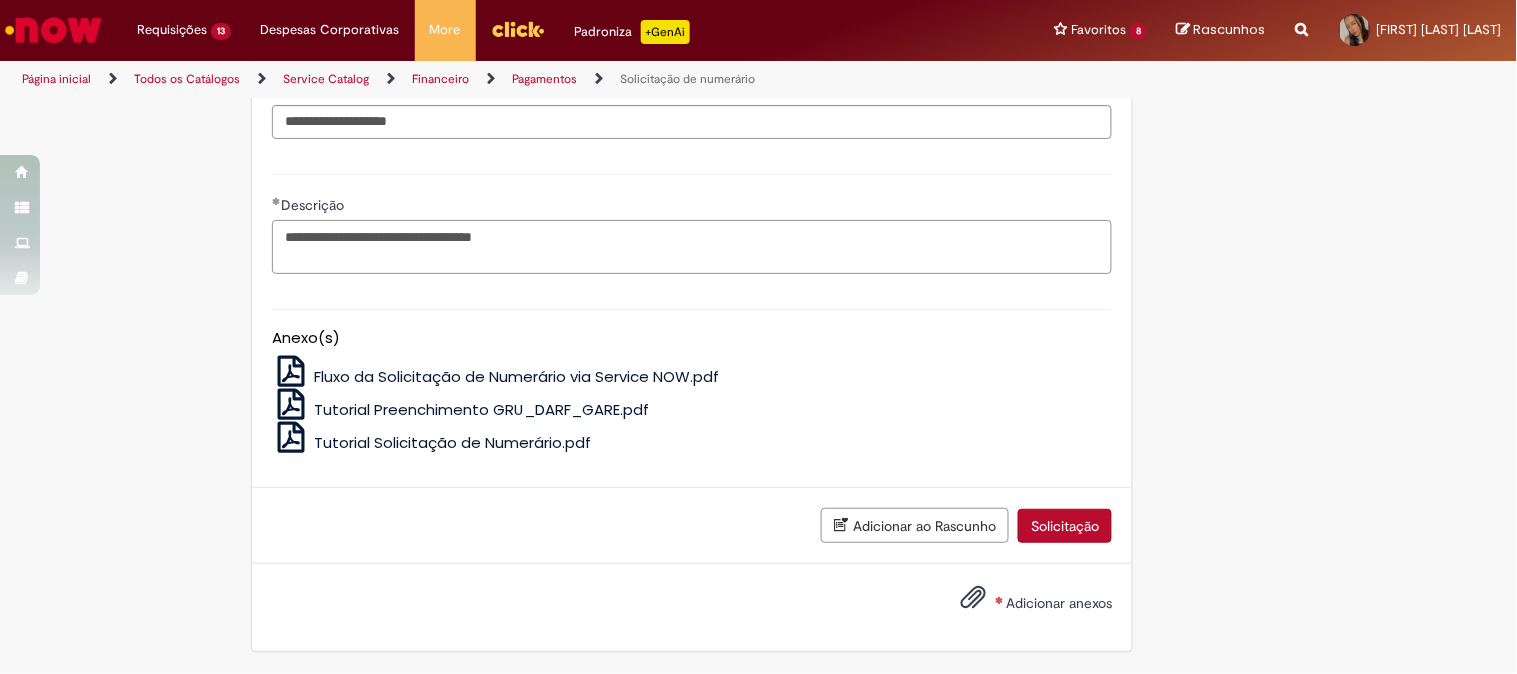 type on "**********" 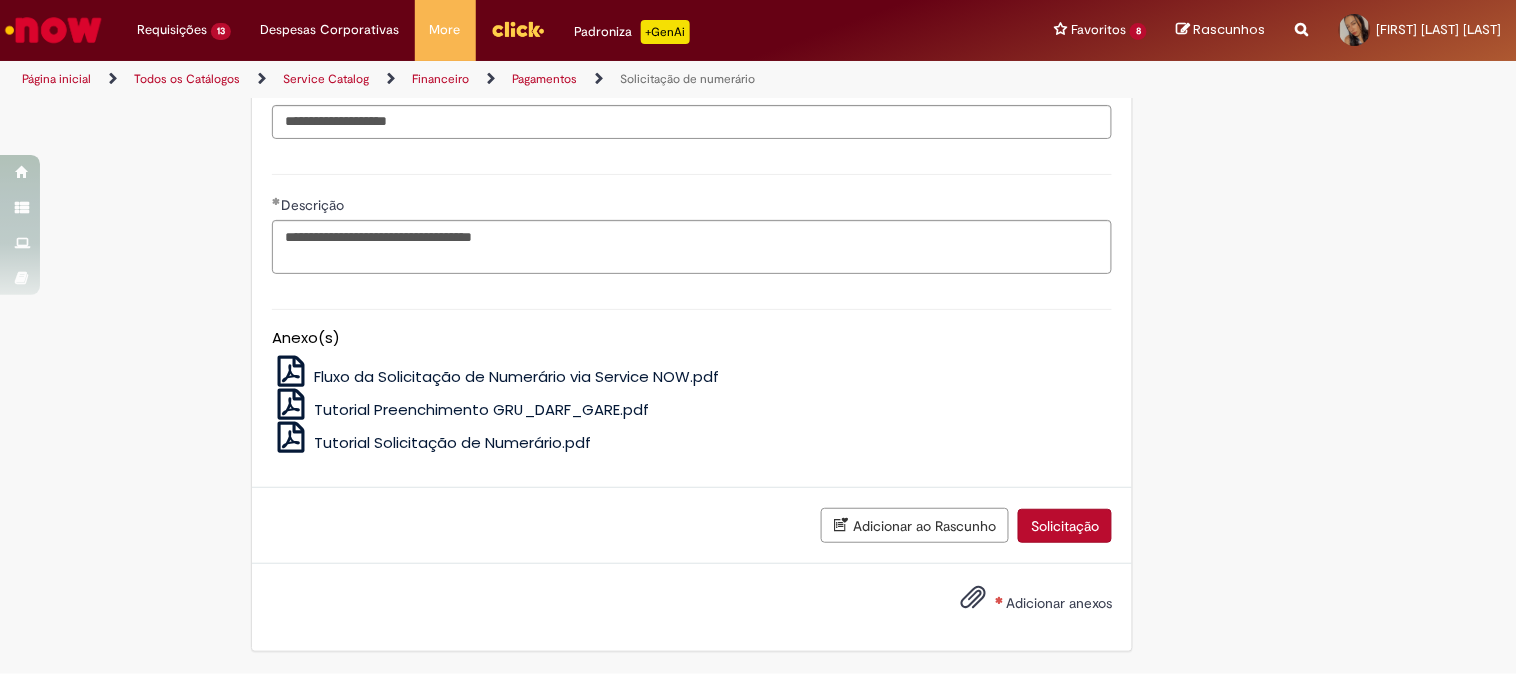 click on "Adicionar anexos" at bounding box center [1059, 604] 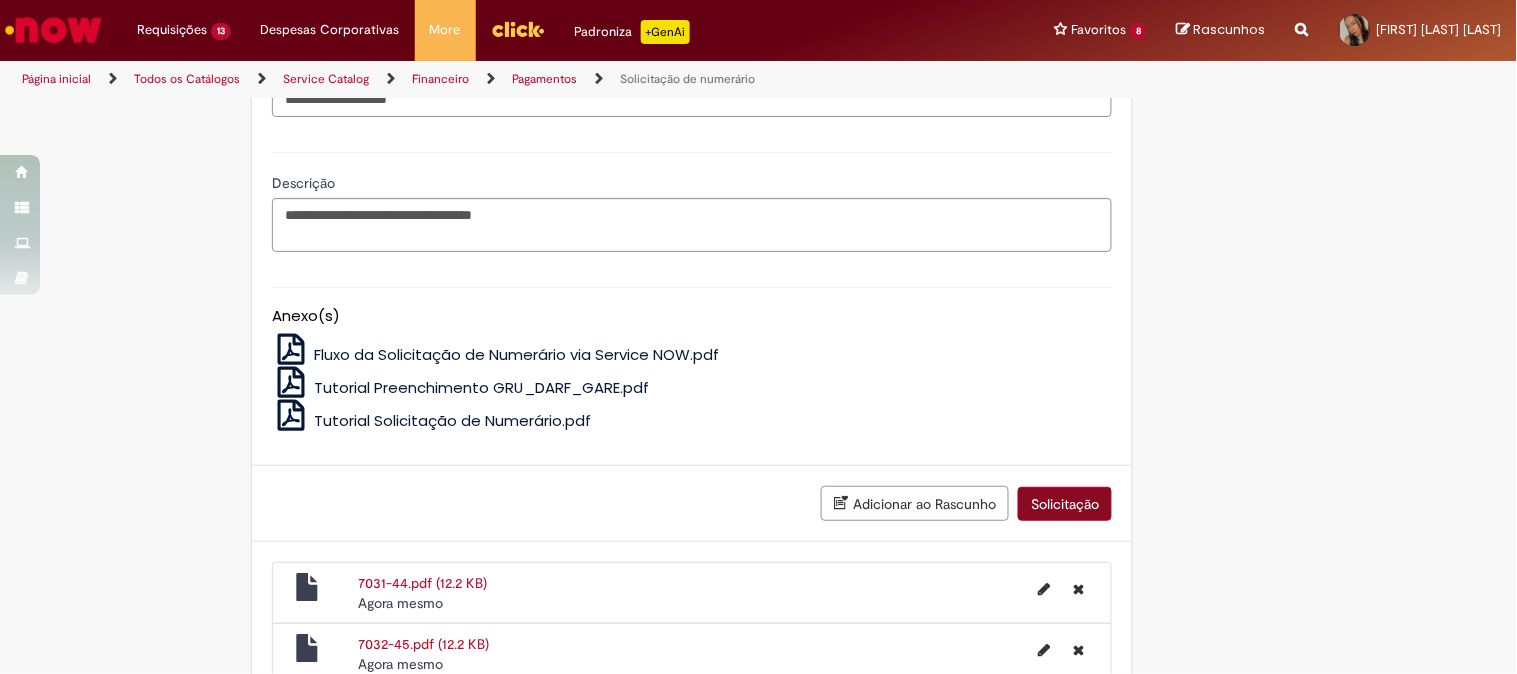 click on "Solicitação" at bounding box center (1065, 504) 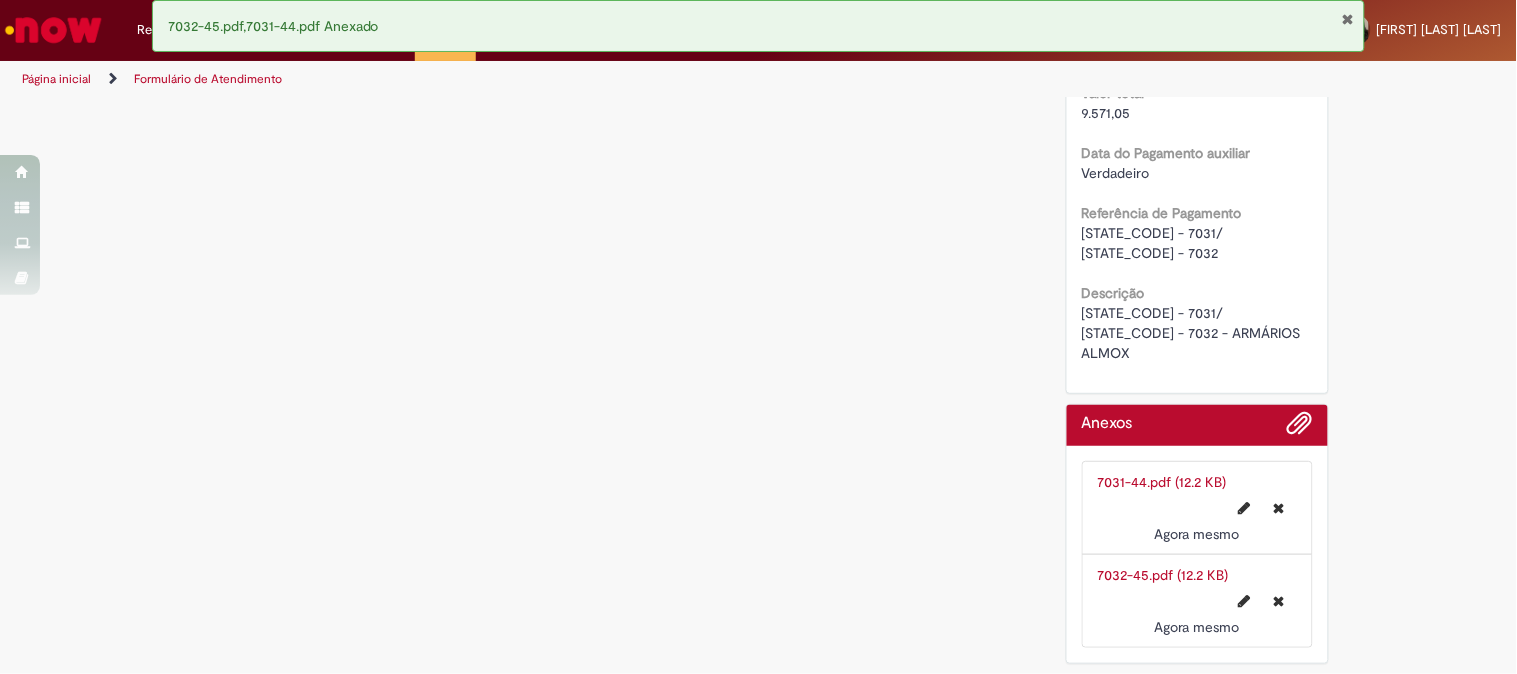 scroll, scrollTop: 0, scrollLeft: 0, axis: both 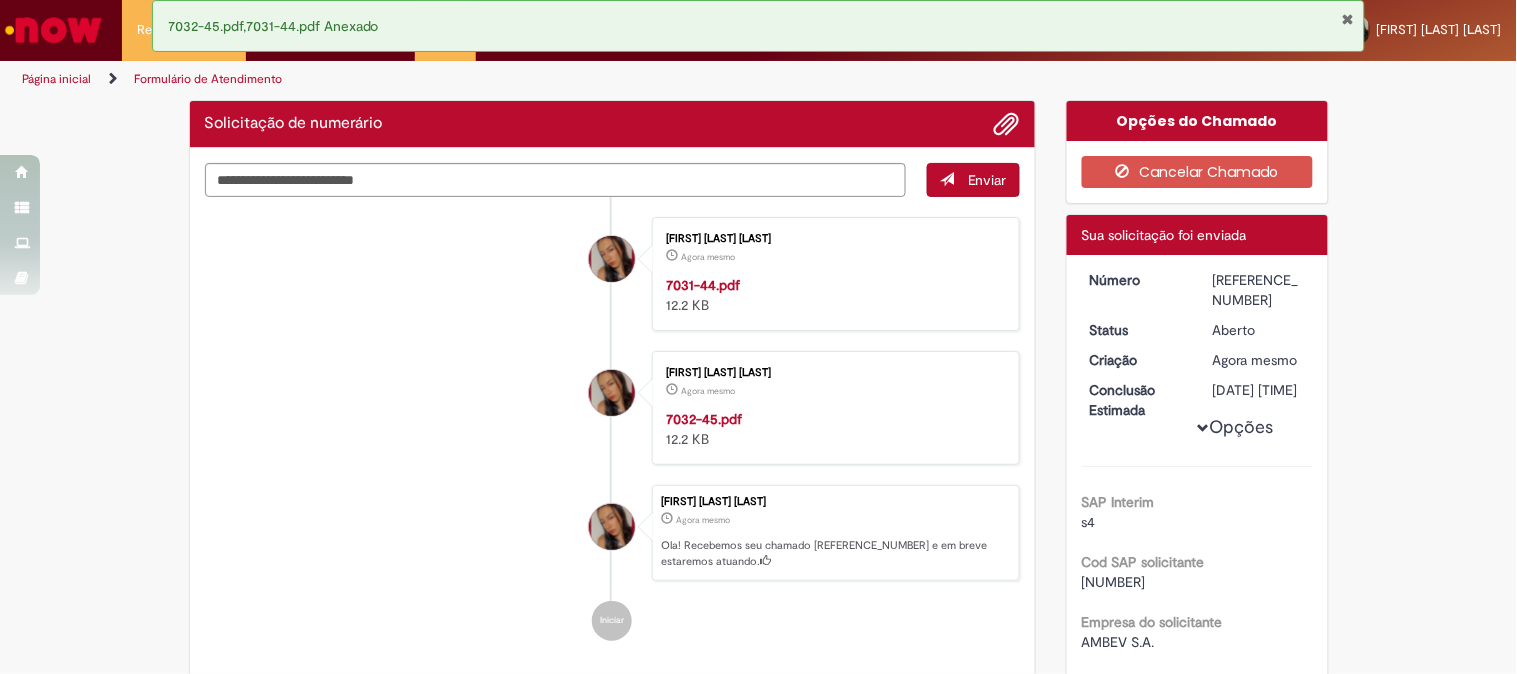 click at bounding box center [1347, 19] 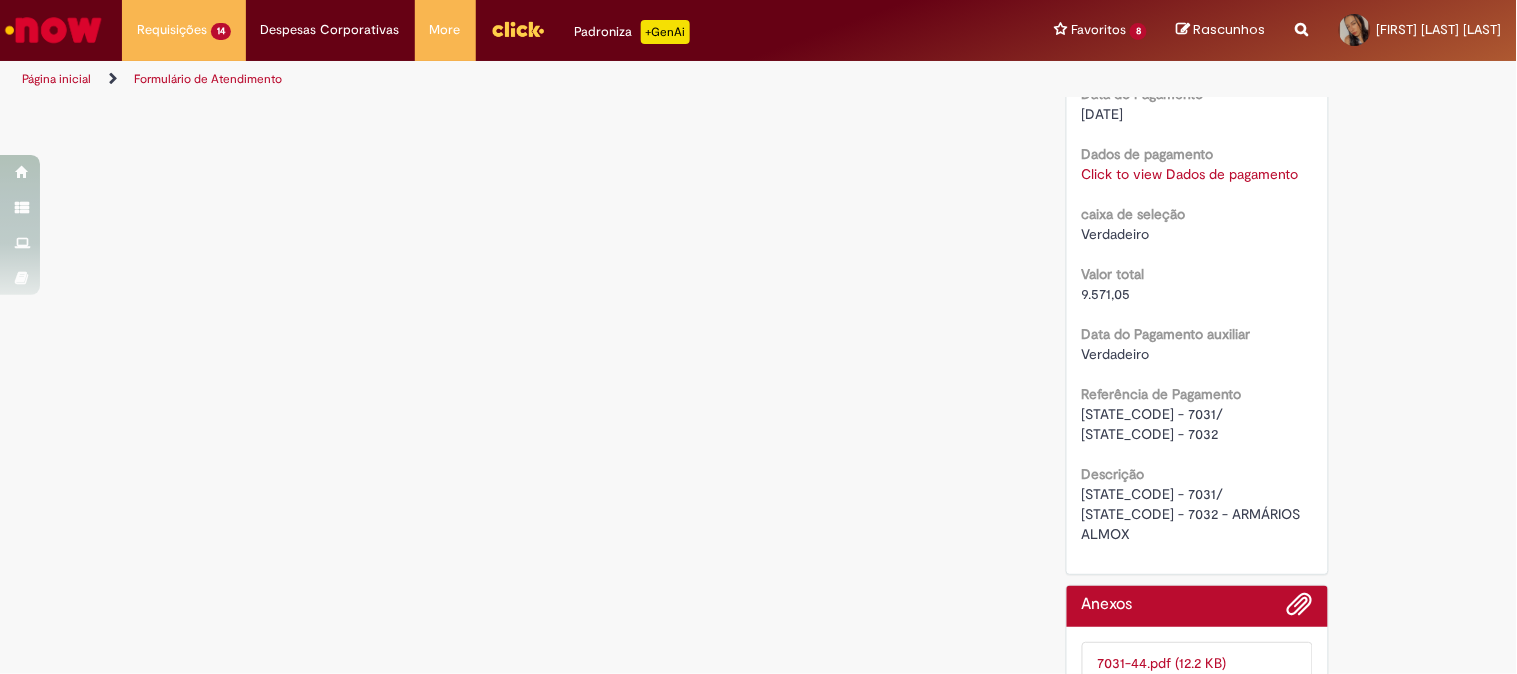 scroll, scrollTop: 2028, scrollLeft: 0, axis: vertical 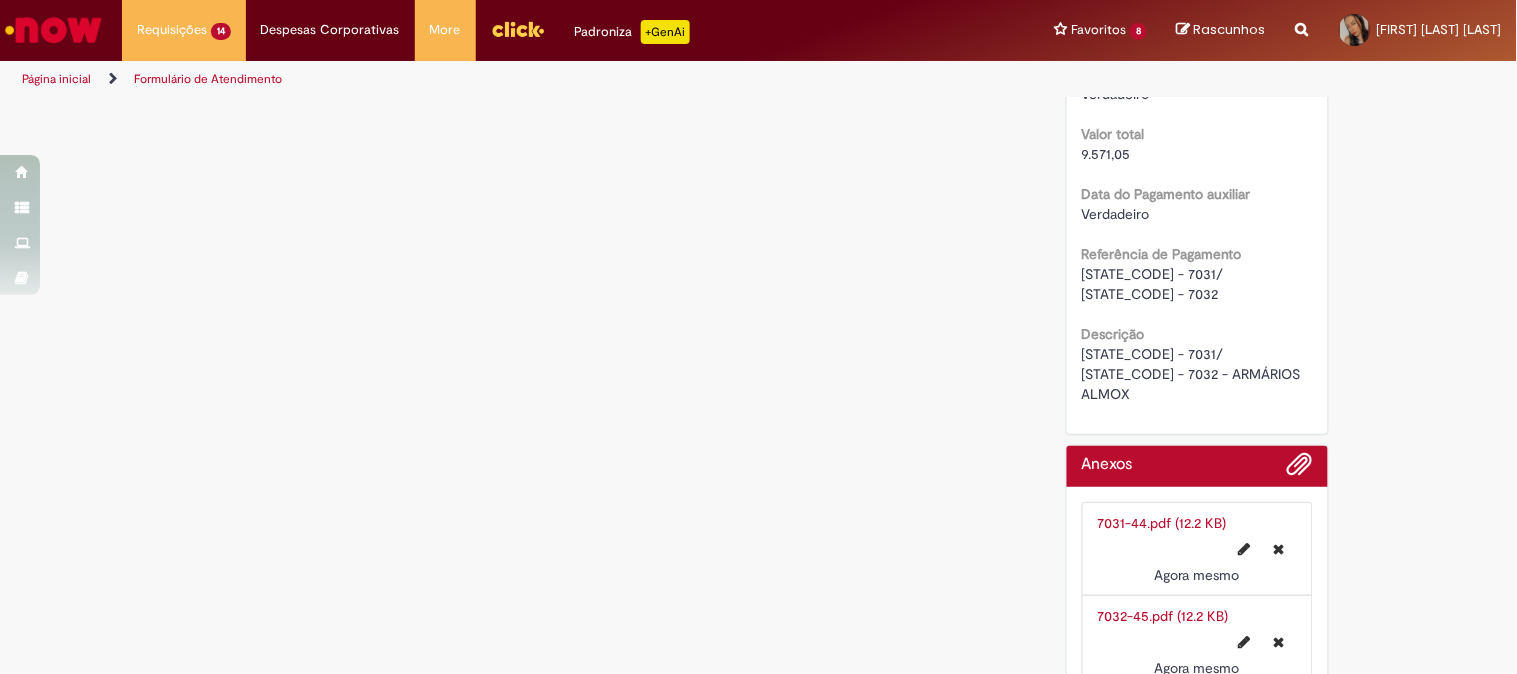 drag, startPoint x: 891, startPoint y: 488, endPoint x: 906, endPoint y: 473, distance: 21.213203 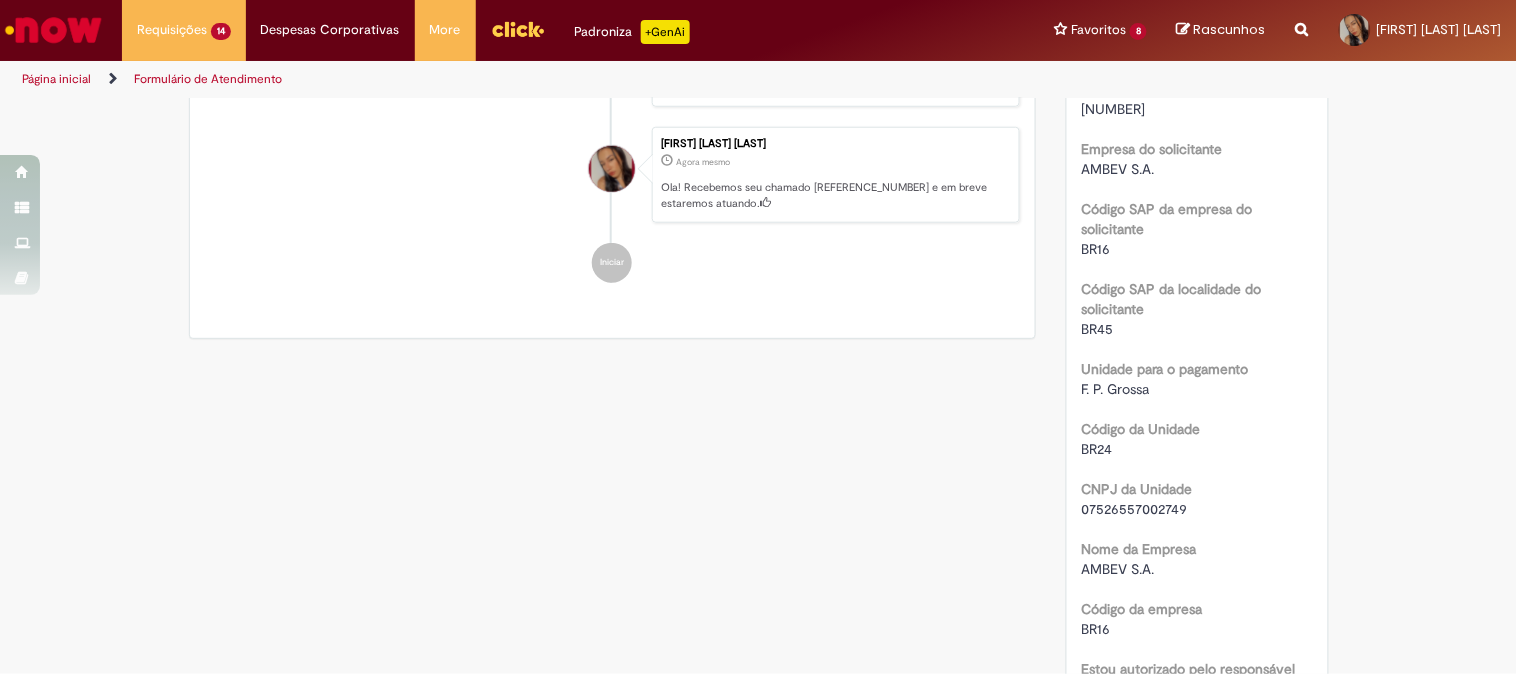 scroll, scrollTop: 0, scrollLeft: 0, axis: both 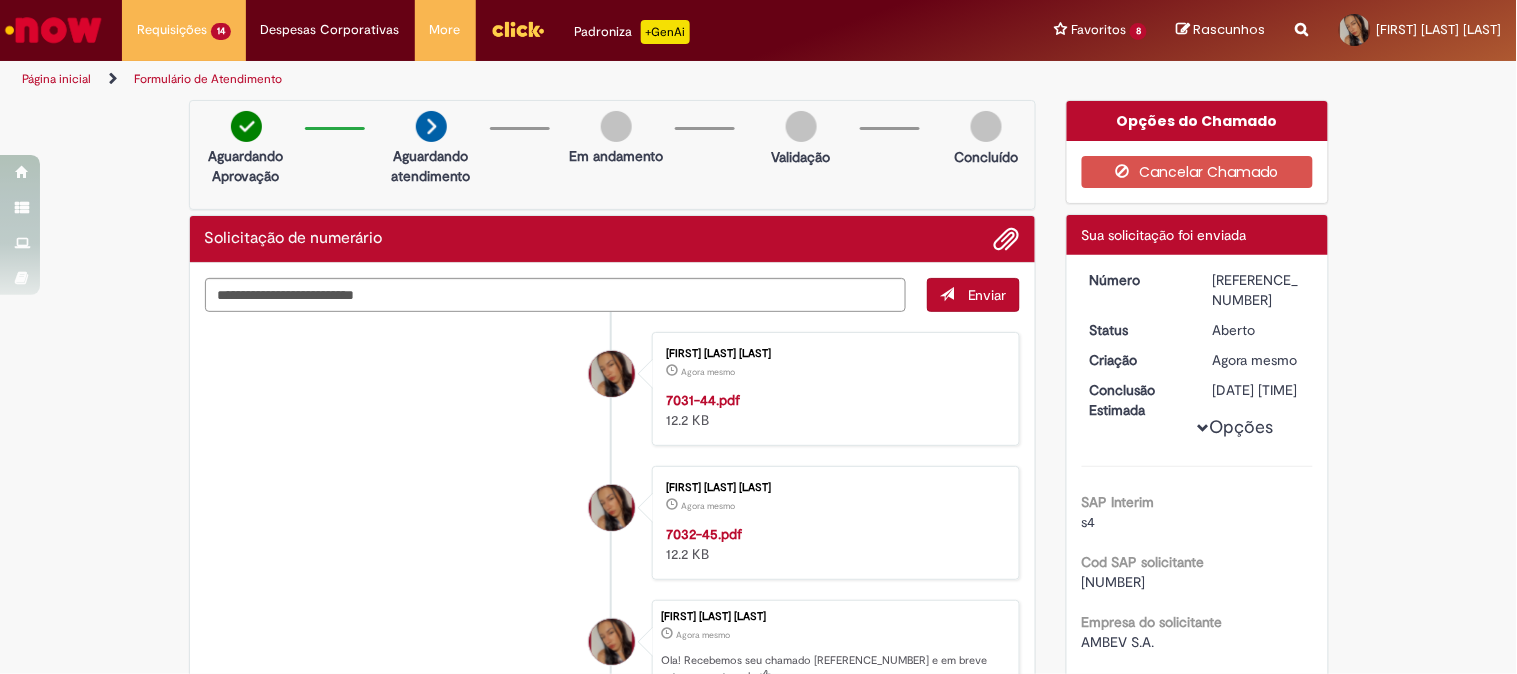 click on "Número
R13350689
Status
Aberto
Criação
Agora mesmo Agora mesmo
Conclusão Estimada
13/08/2025 11:00:00
Opções
SAP Interim
s4
Cod SAP solicitante
90102881
Empresa do solicitante
AMBEV S.A.
Código SAP da empresa do solicitante
BR16
Código SAP da localidade do solicitante
BR45
Unidade para o pagamento
F. P. Grossa
Código da Unidade
BR24
CNPJ da Unidade
07526557002749
Nome da Empresa
AMBEV S.A.
Código da empresa
BR16" at bounding box center (1197, 1358) 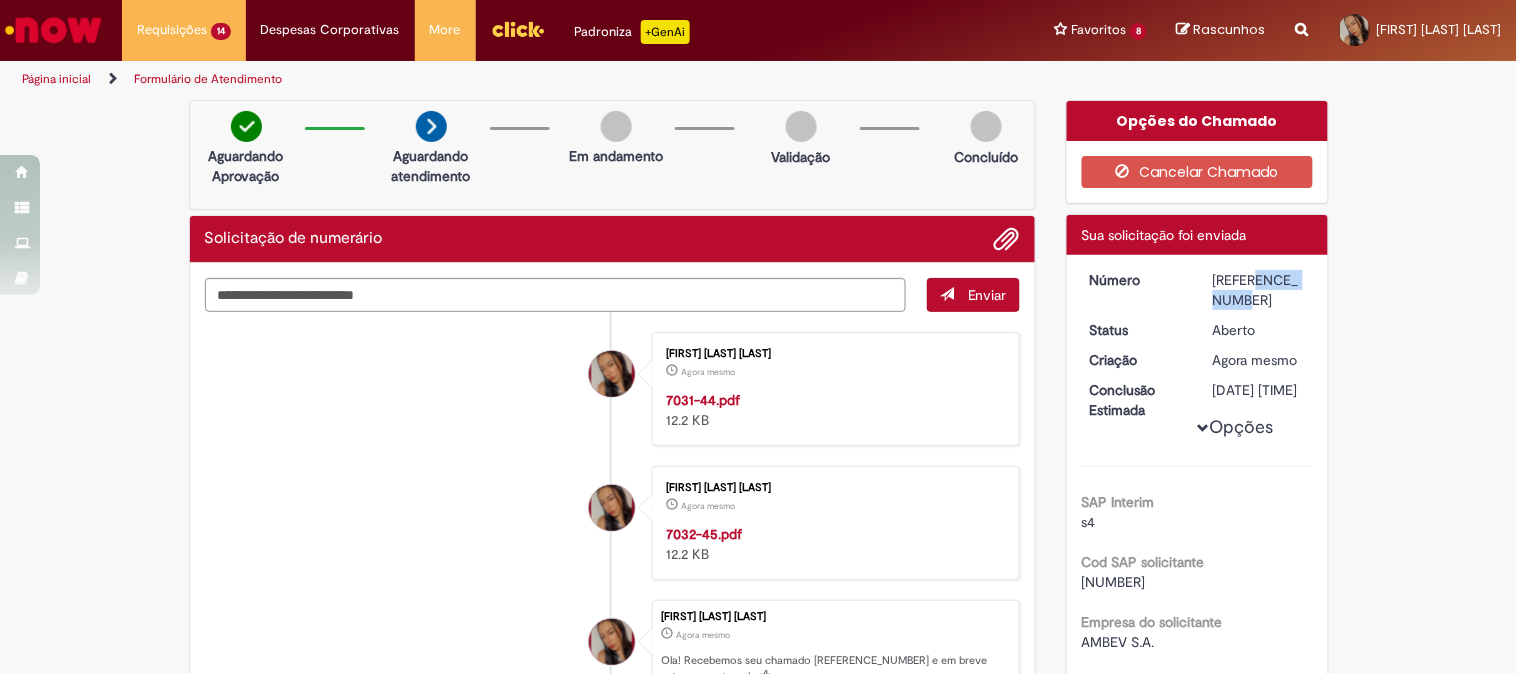 click on "R13350689" at bounding box center [1259, 290] 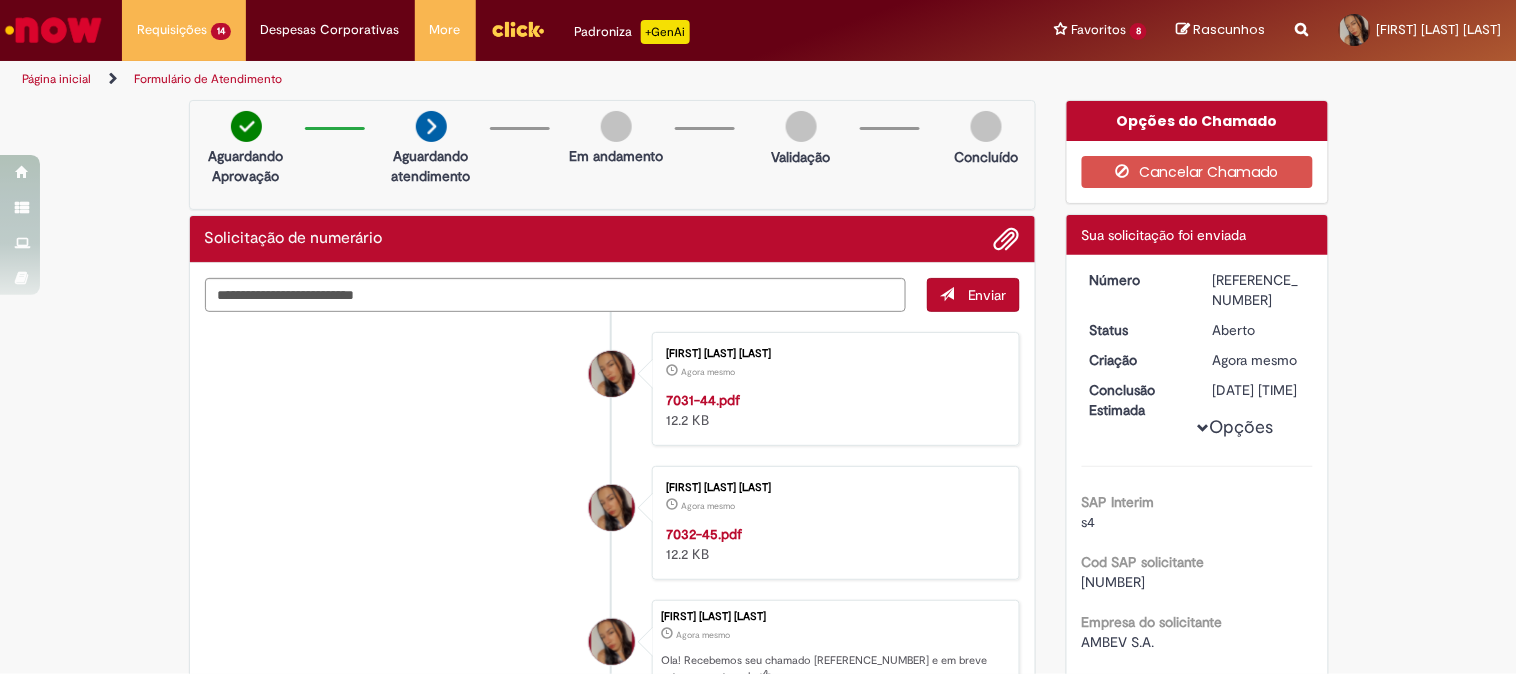 click on "Verificar Código de Barras
Aguardando Aprovação
Aguardando atendimento
Em andamento
Validação
Concluído
Solicitação de numerário
Enviar
Adrielly Eduarda Goncalves Matildes
Agora mesmo Agora mesmo
7031-44.pdf  12.2 KB" at bounding box center (758, 1421) 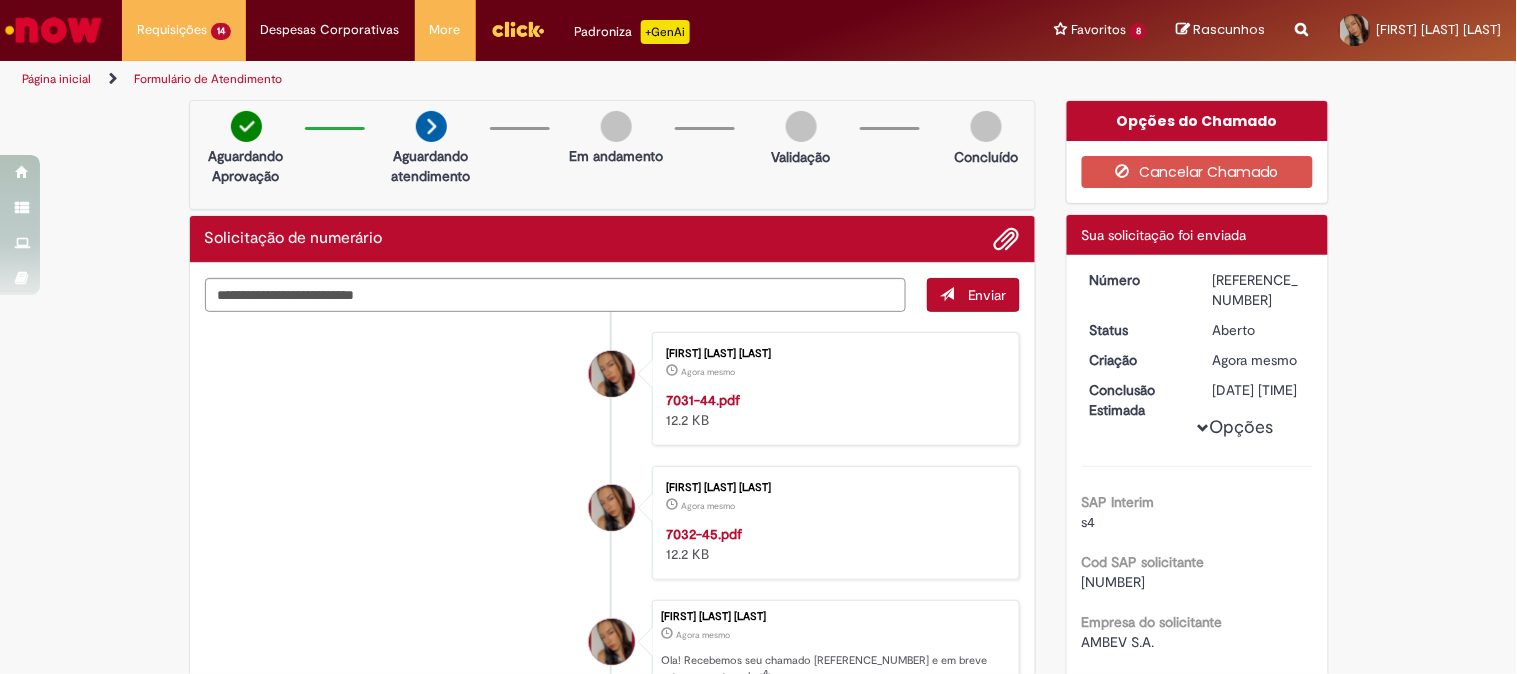 click at bounding box center (53, 30) 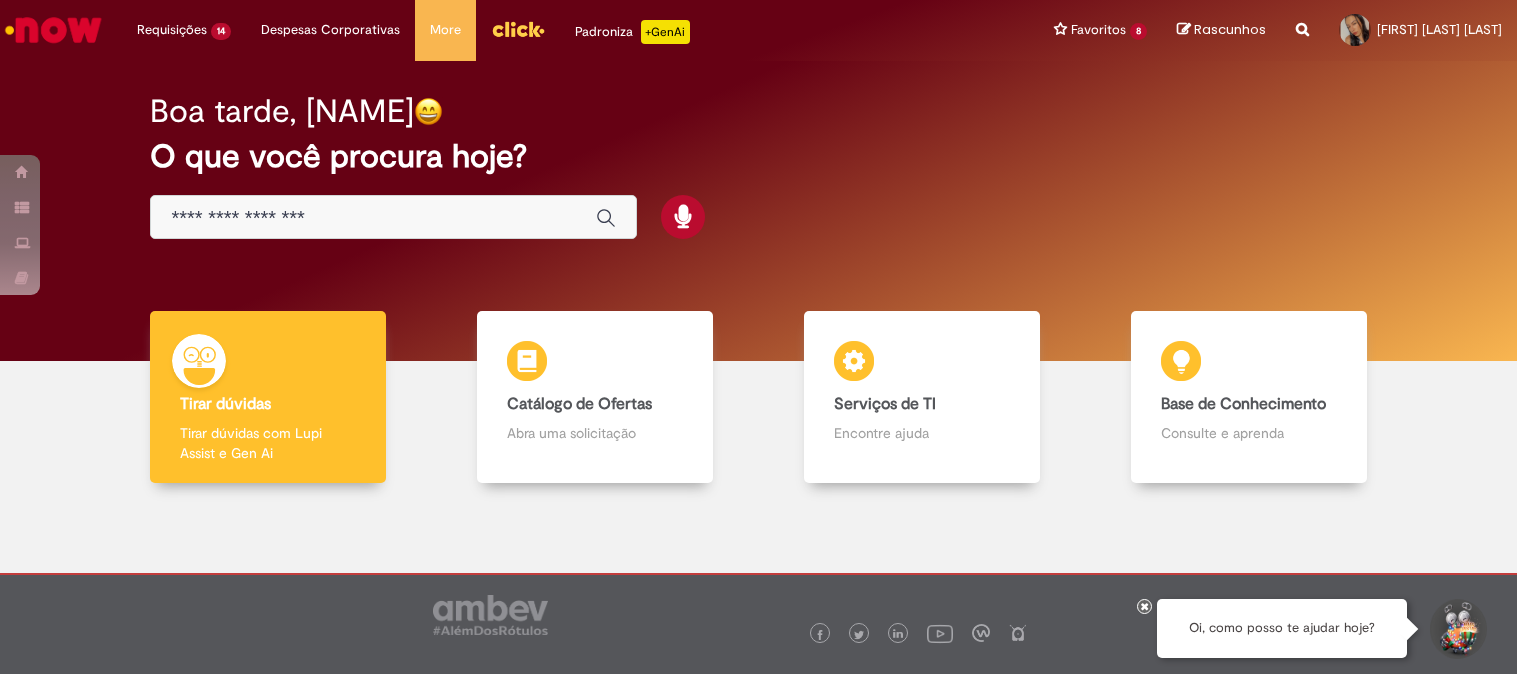 scroll, scrollTop: 0, scrollLeft: 0, axis: both 